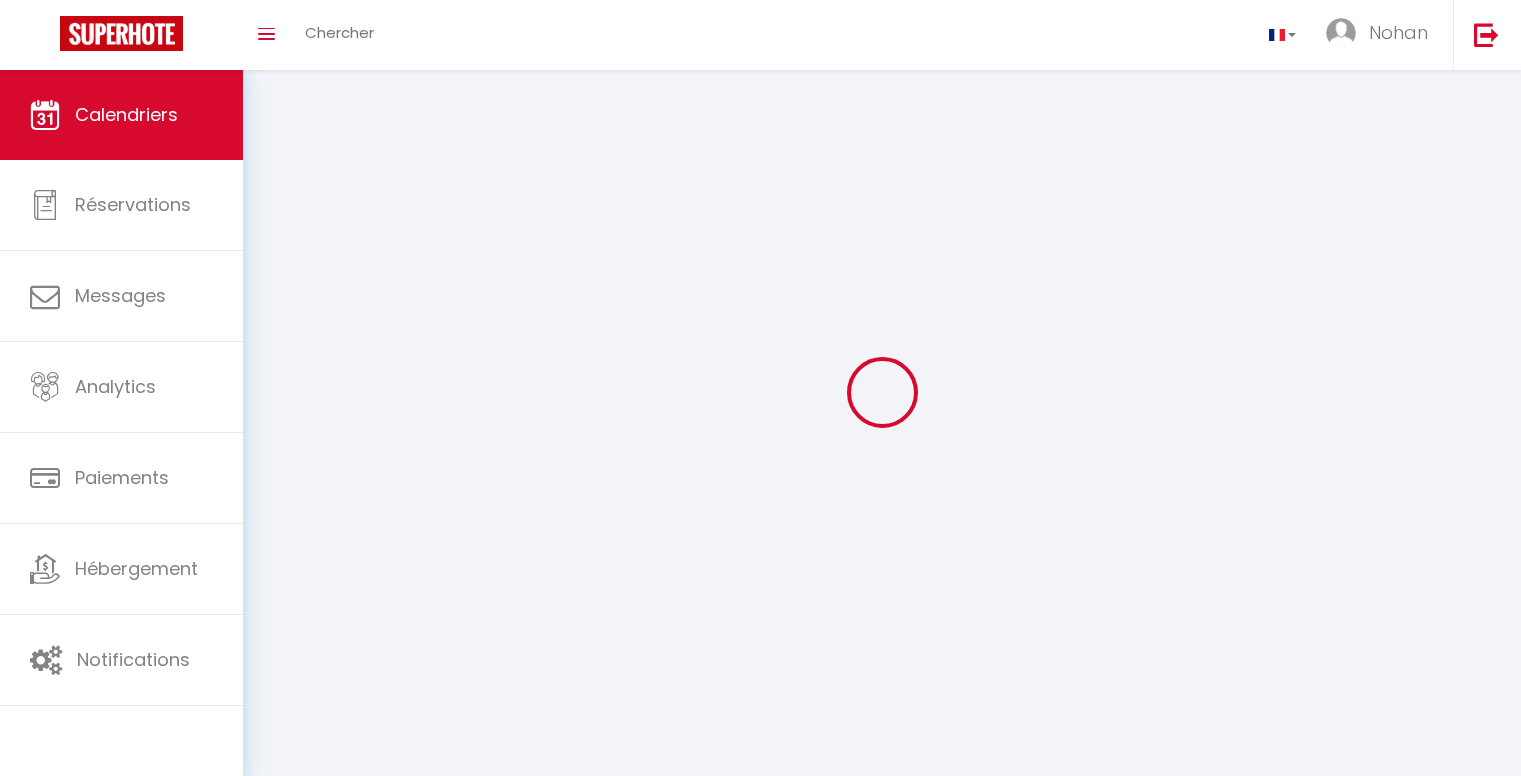 scroll, scrollTop: 0, scrollLeft: 0, axis: both 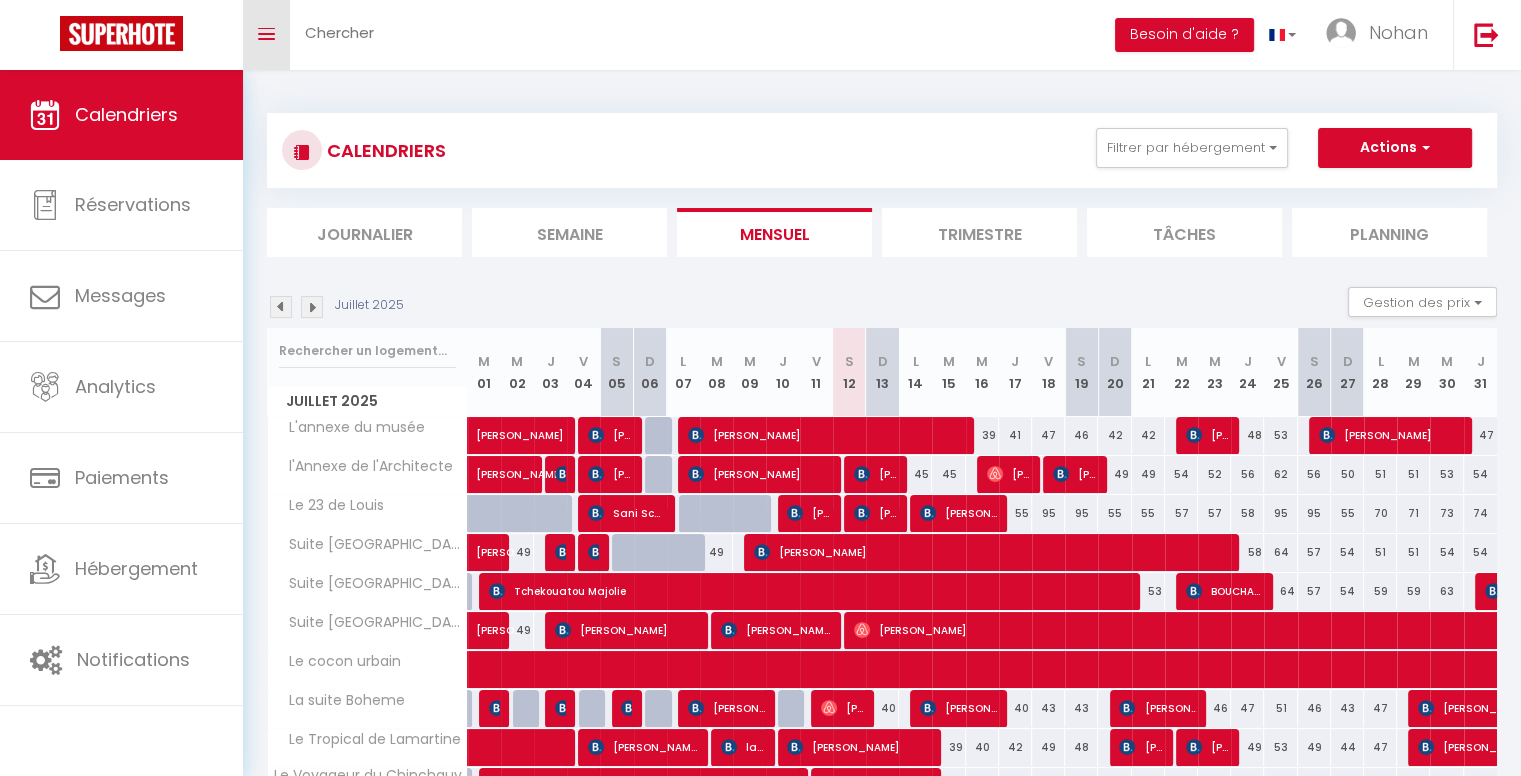 click on "Toggle menubar" at bounding box center [266, 35] 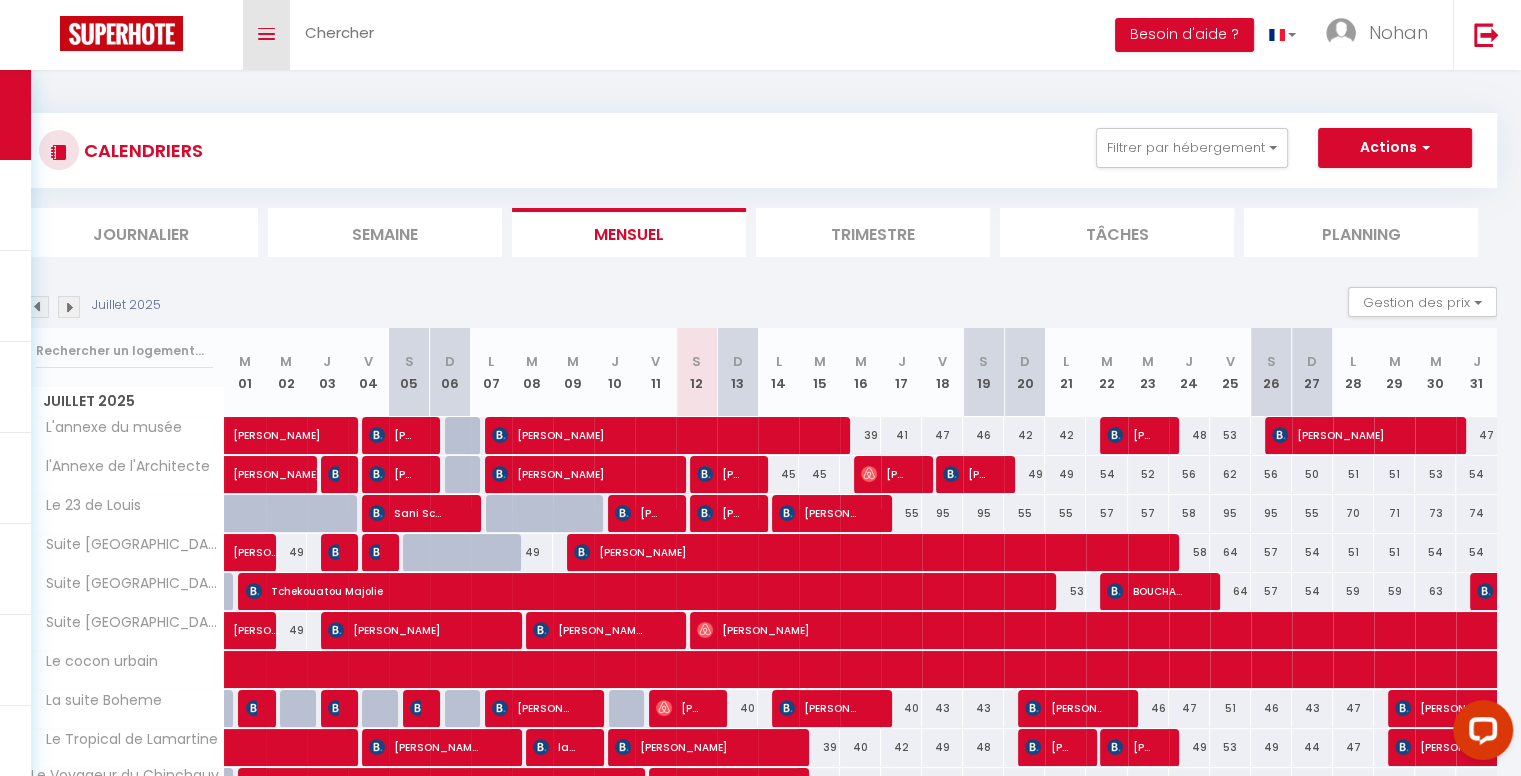 scroll, scrollTop: 0, scrollLeft: 0, axis: both 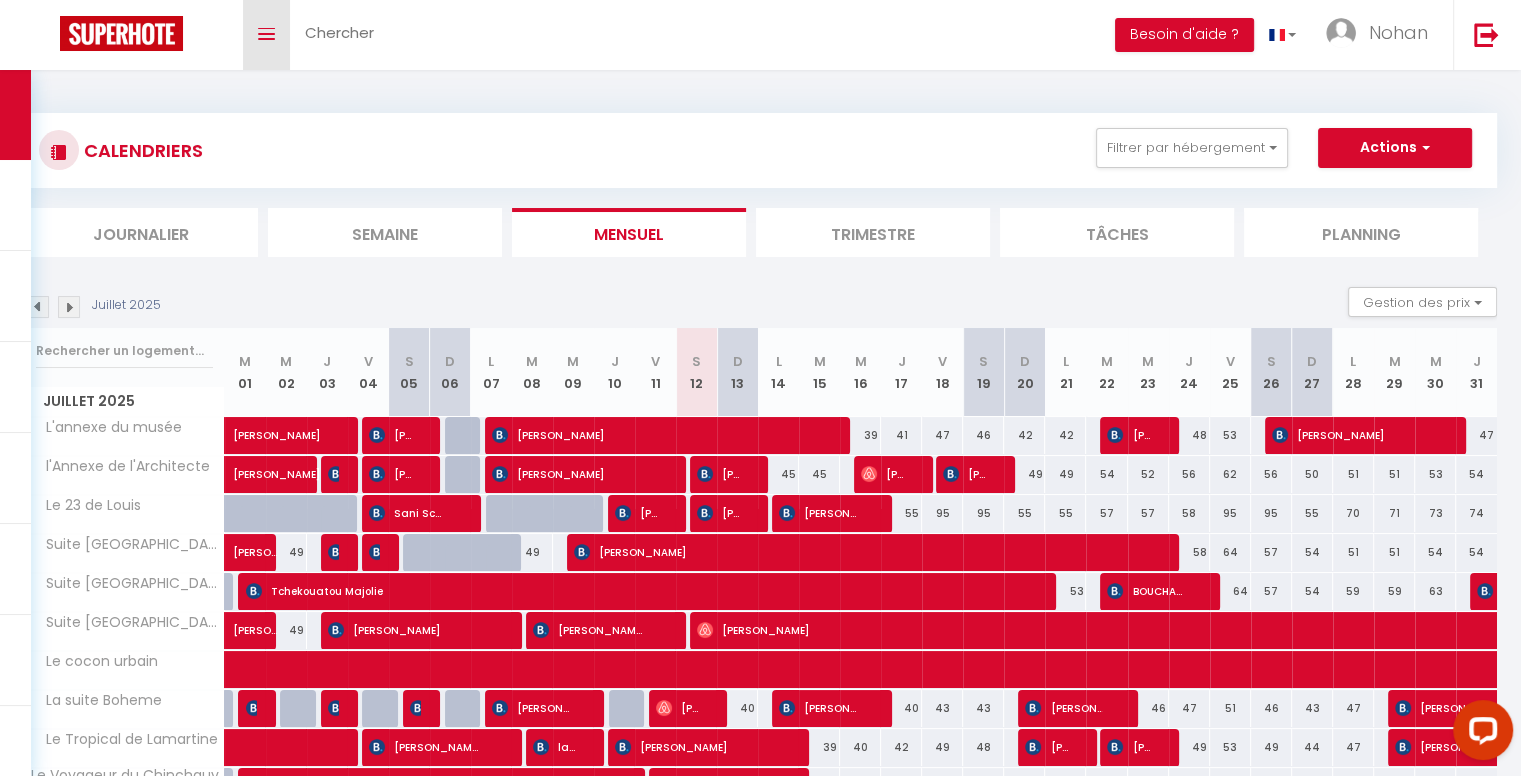 click on "Toggle menubar" at bounding box center (266, 35) 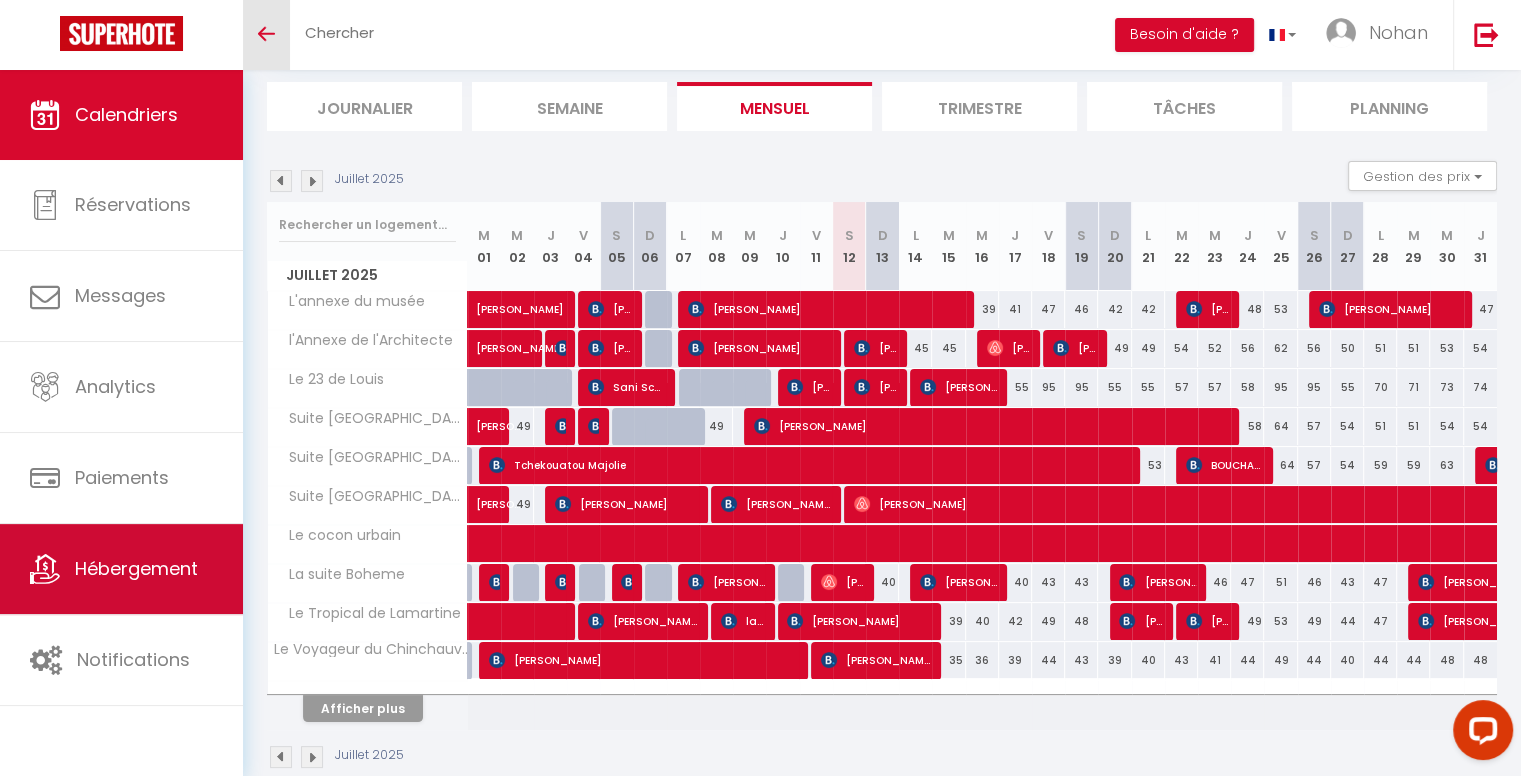 scroll, scrollTop: 132, scrollLeft: 0, axis: vertical 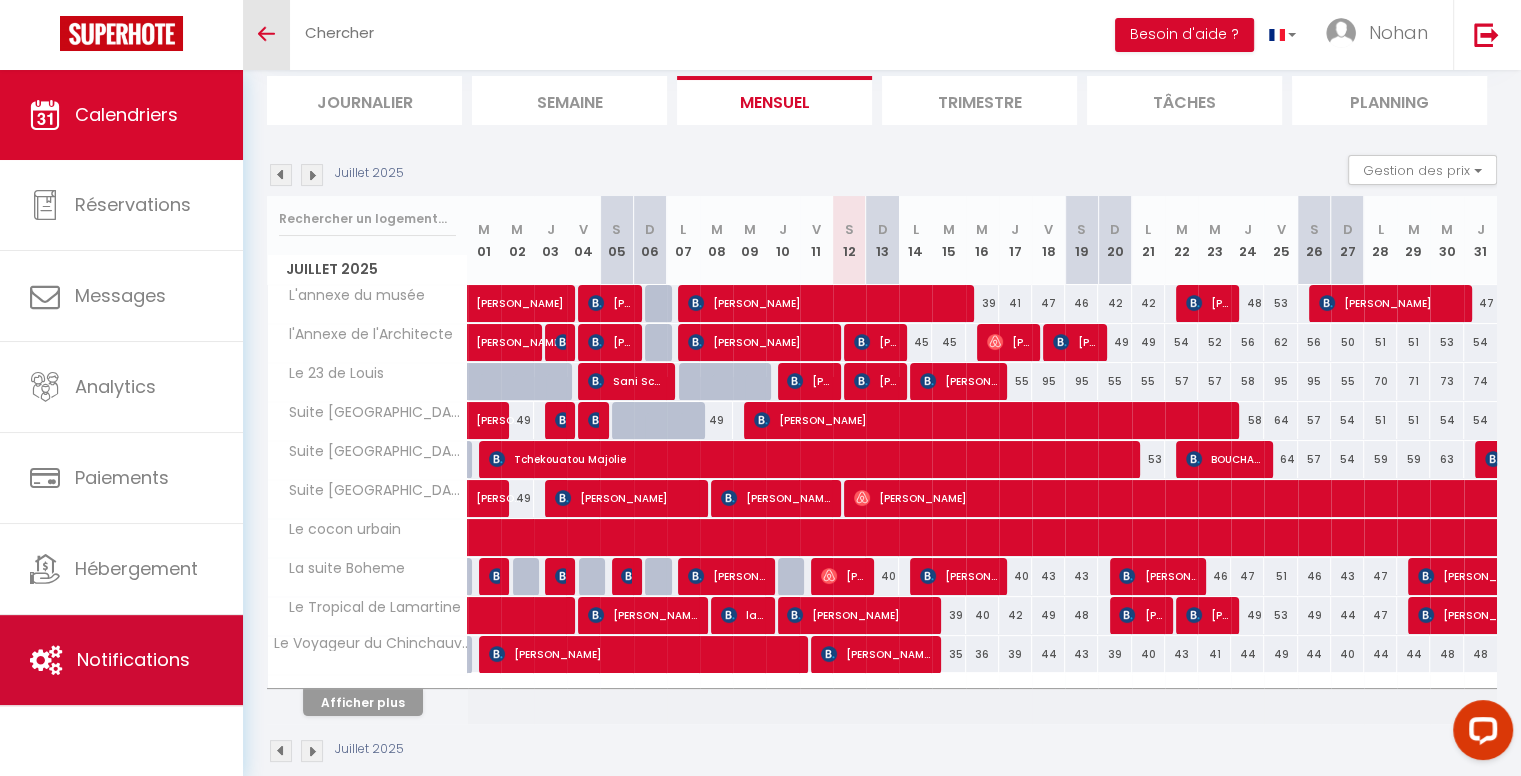 click on "Notifications" at bounding box center (121, 660) 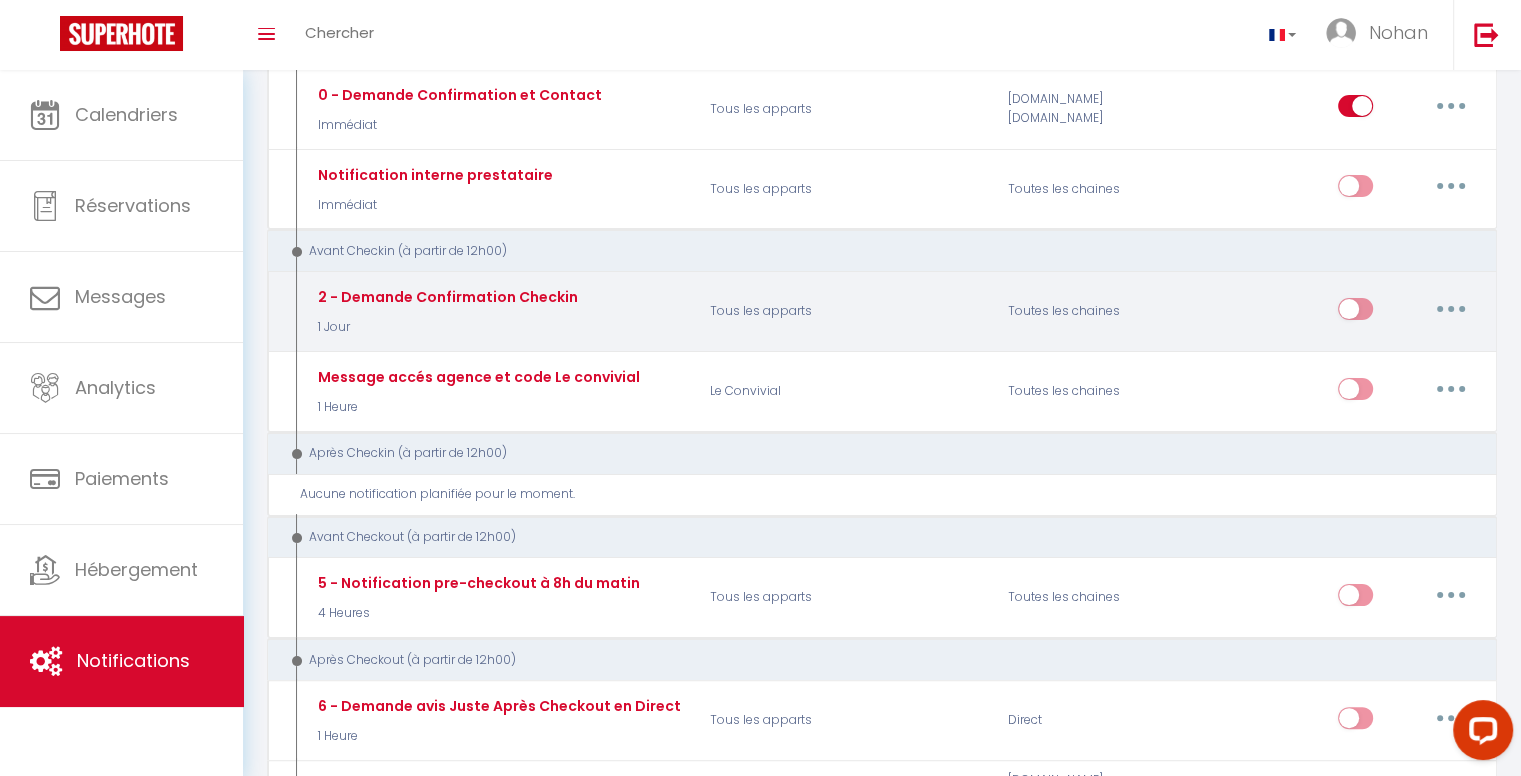 scroll, scrollTop: 0, scrollLeft: 0, axis: both 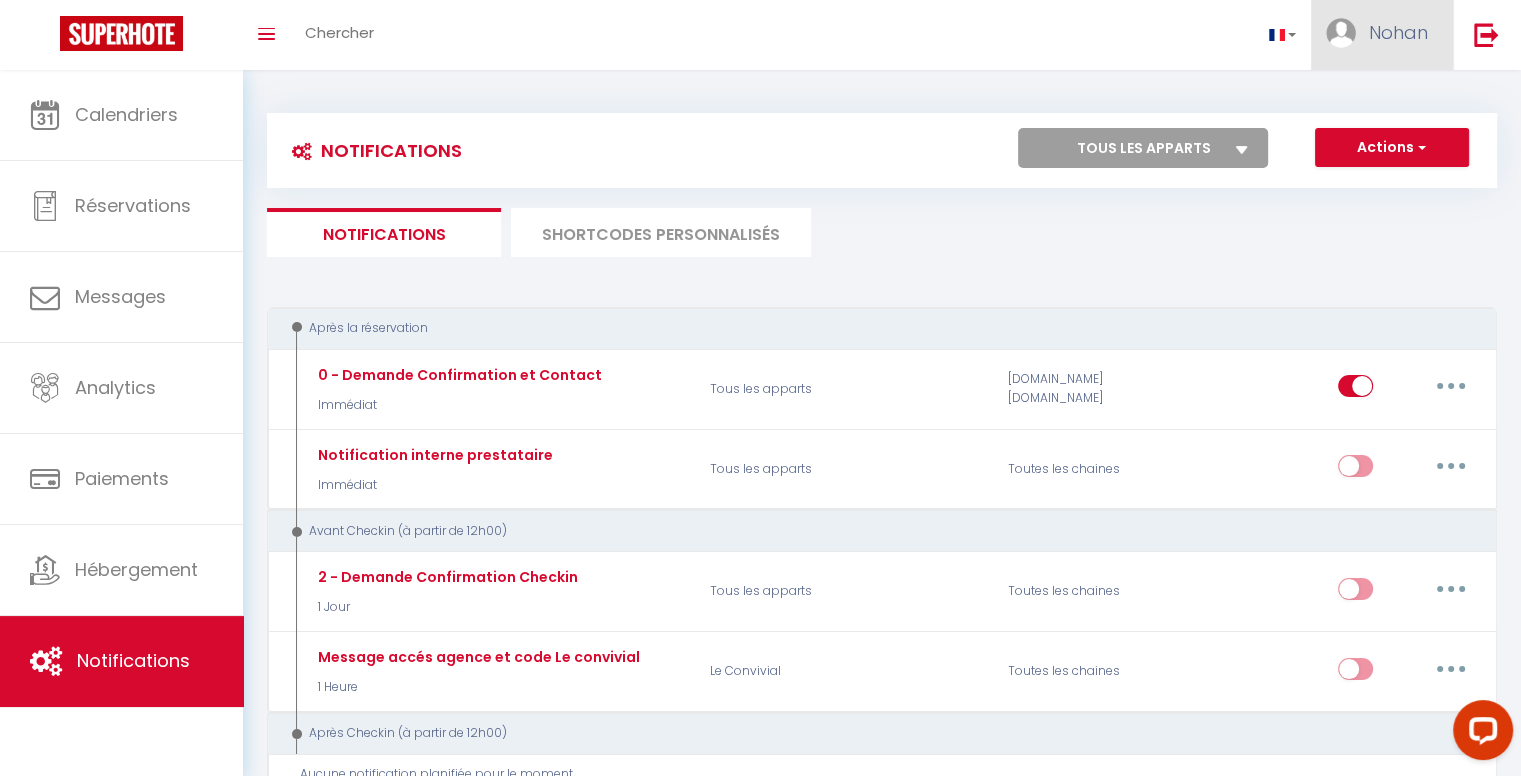 click on "Nohan" at bounding box center [1398, 32] 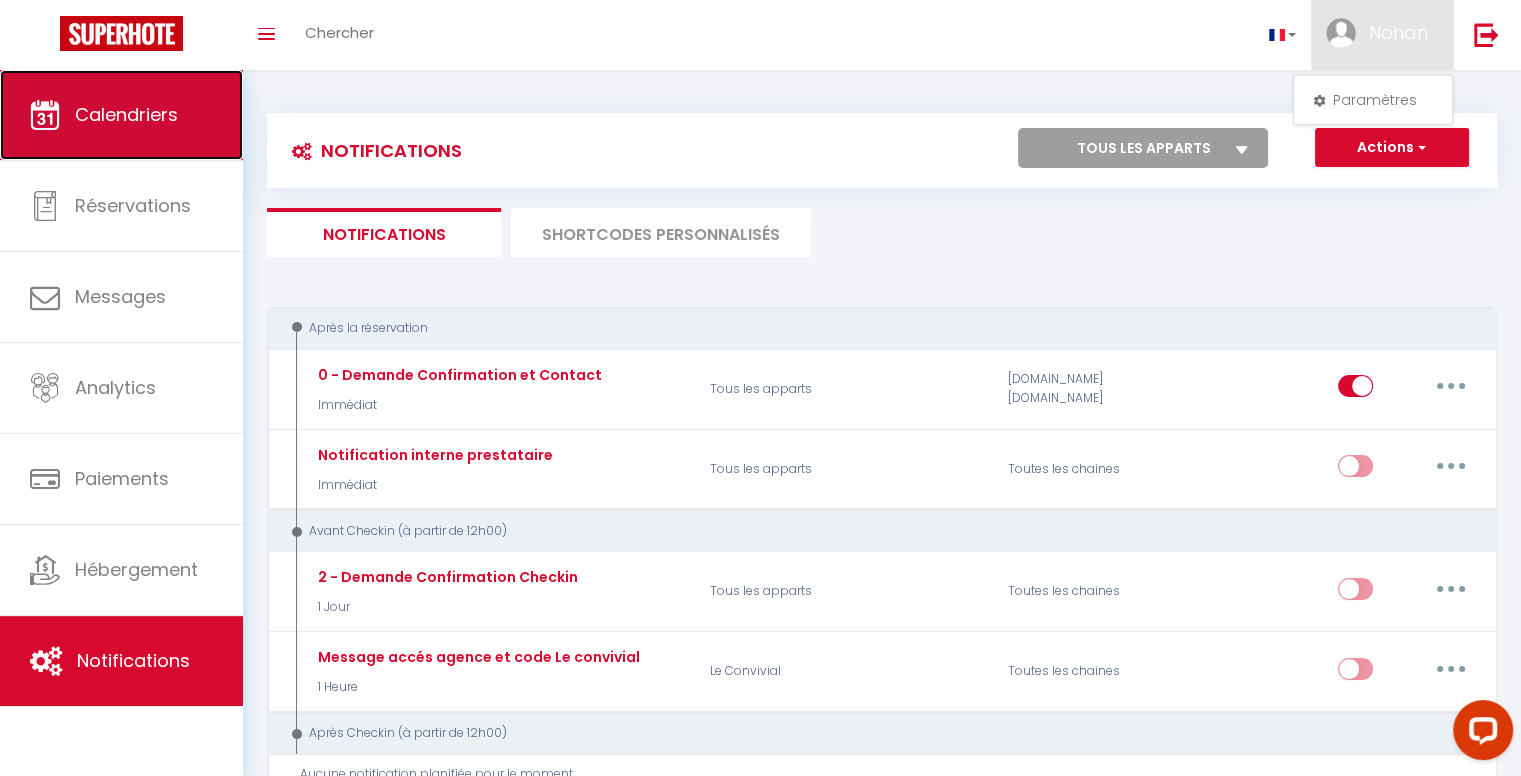 click on "Calendriers" at bounding box center [126, 114] 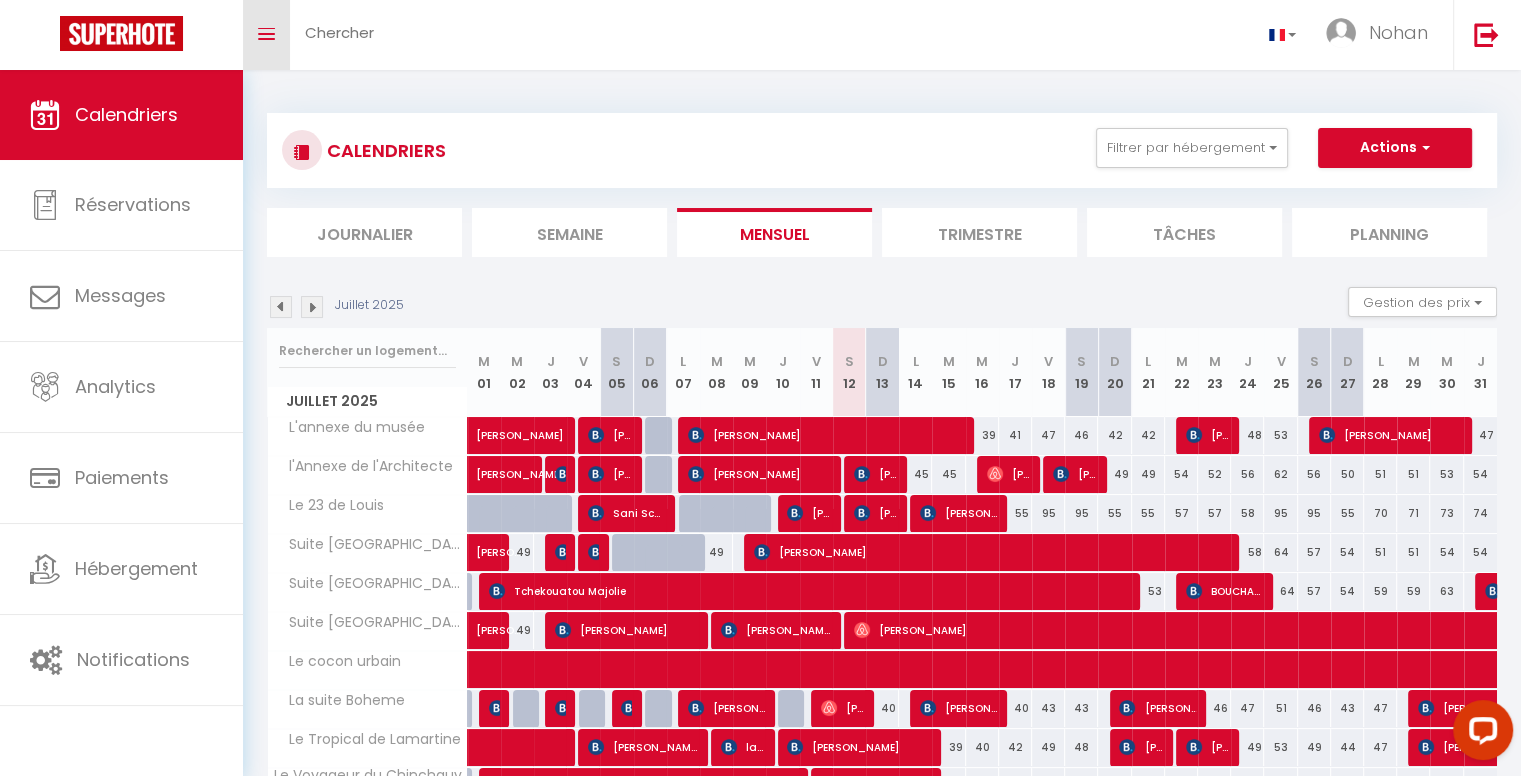 click on "Toggle menubar" at bounding box center (266, 35) 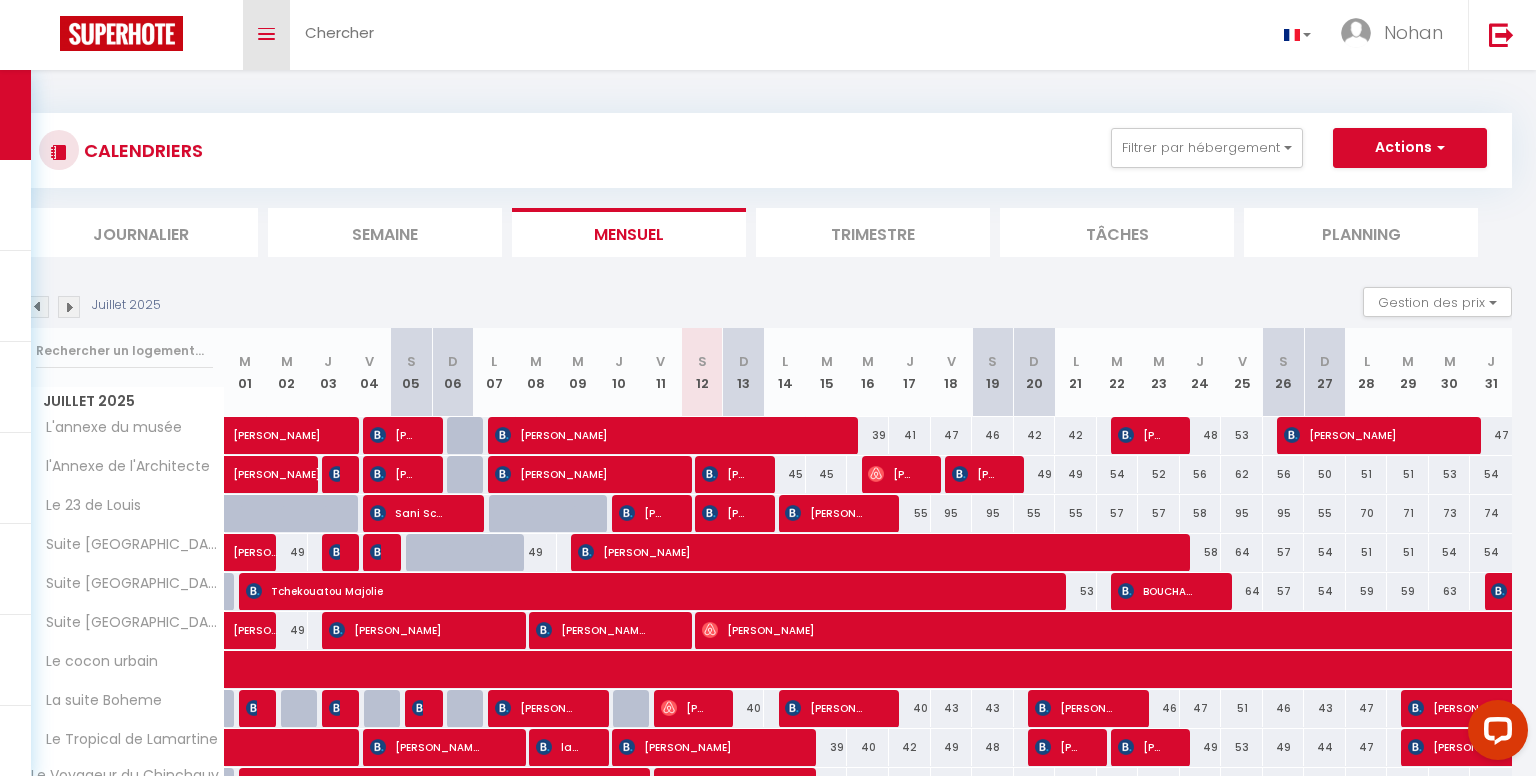 click on "Toggle menubar" at bounding box center [266, 35] 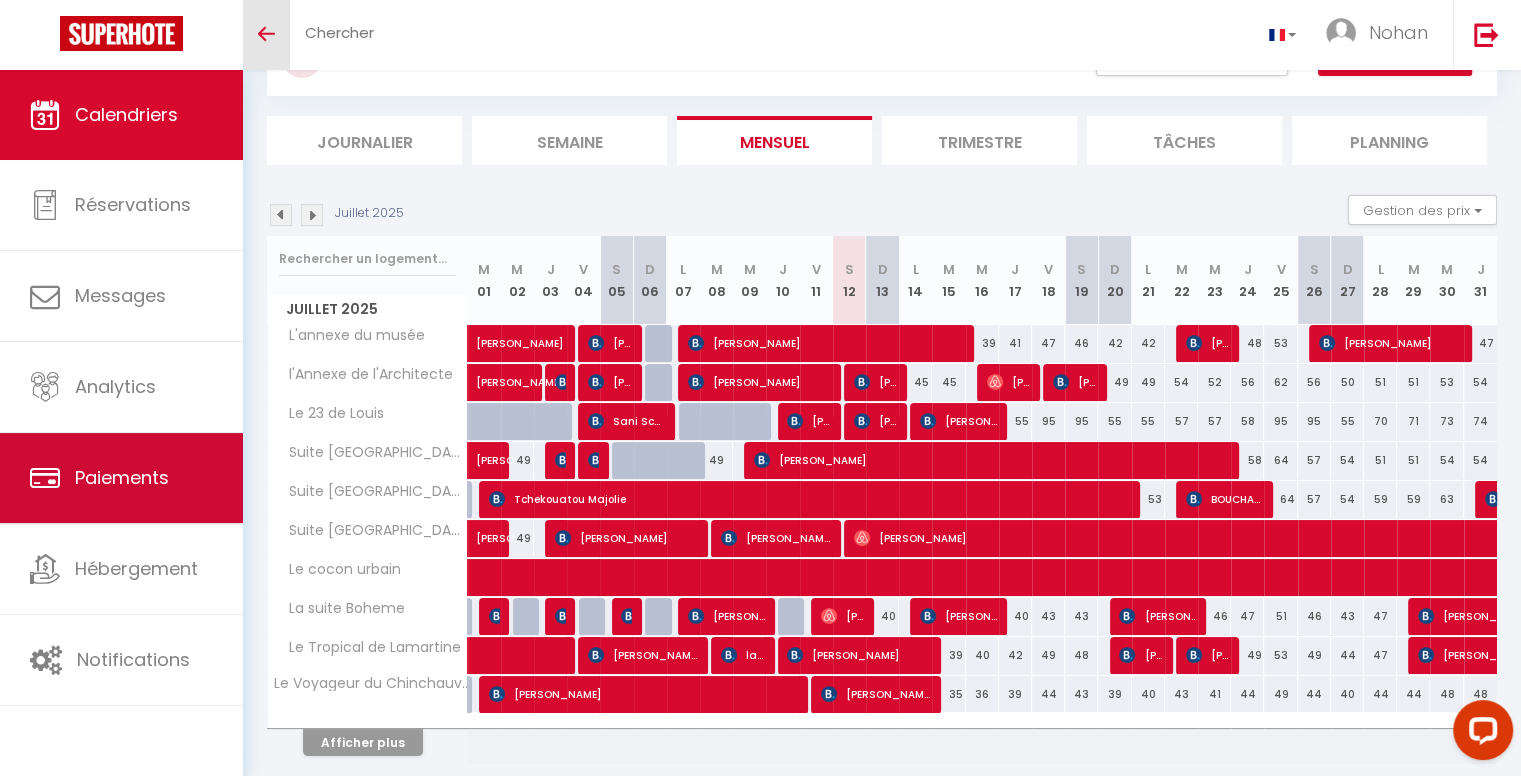 scroll, scrollTop: 92, scrollLeft: 0, axis: vertical 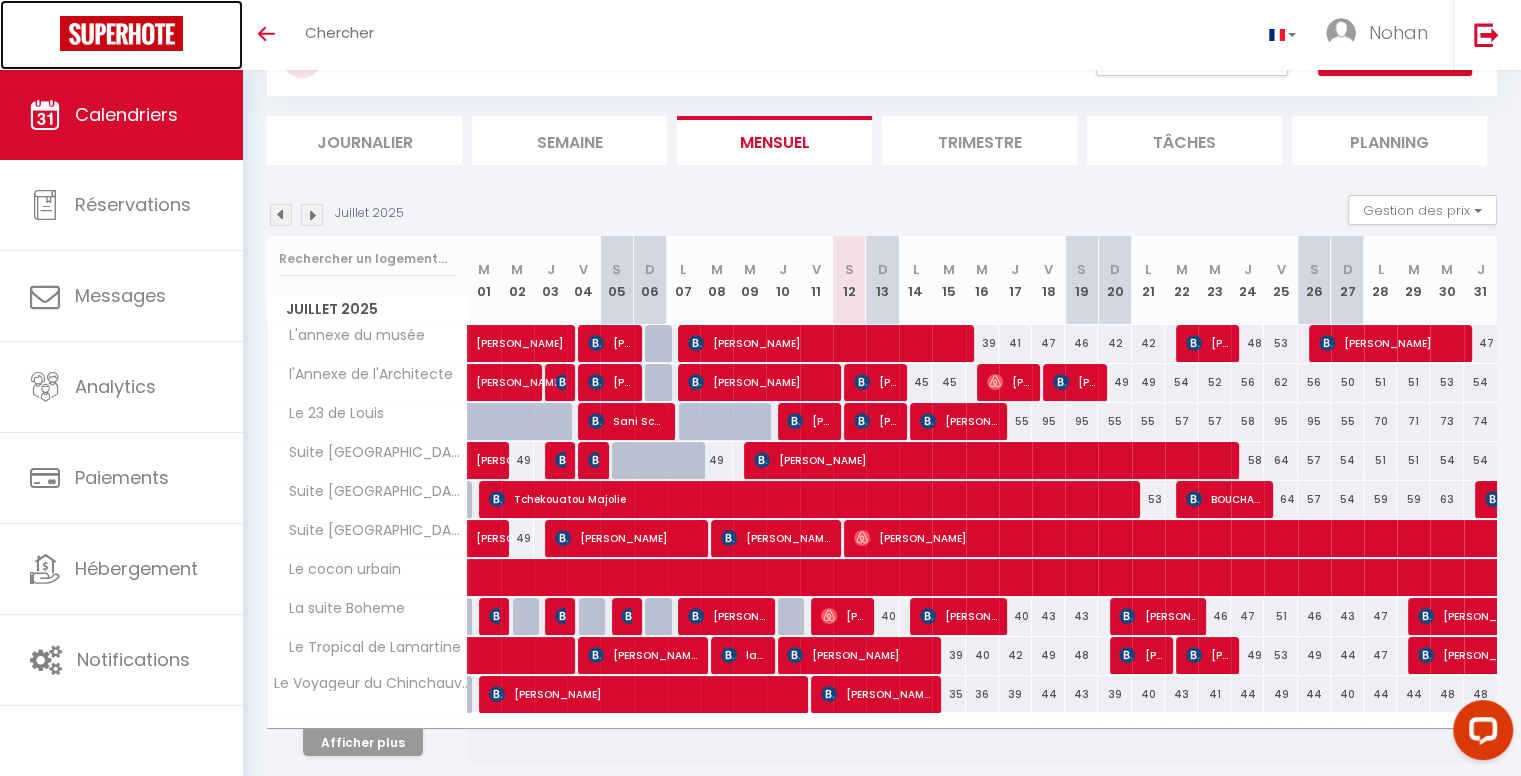 click at bounding box center (121, 33) 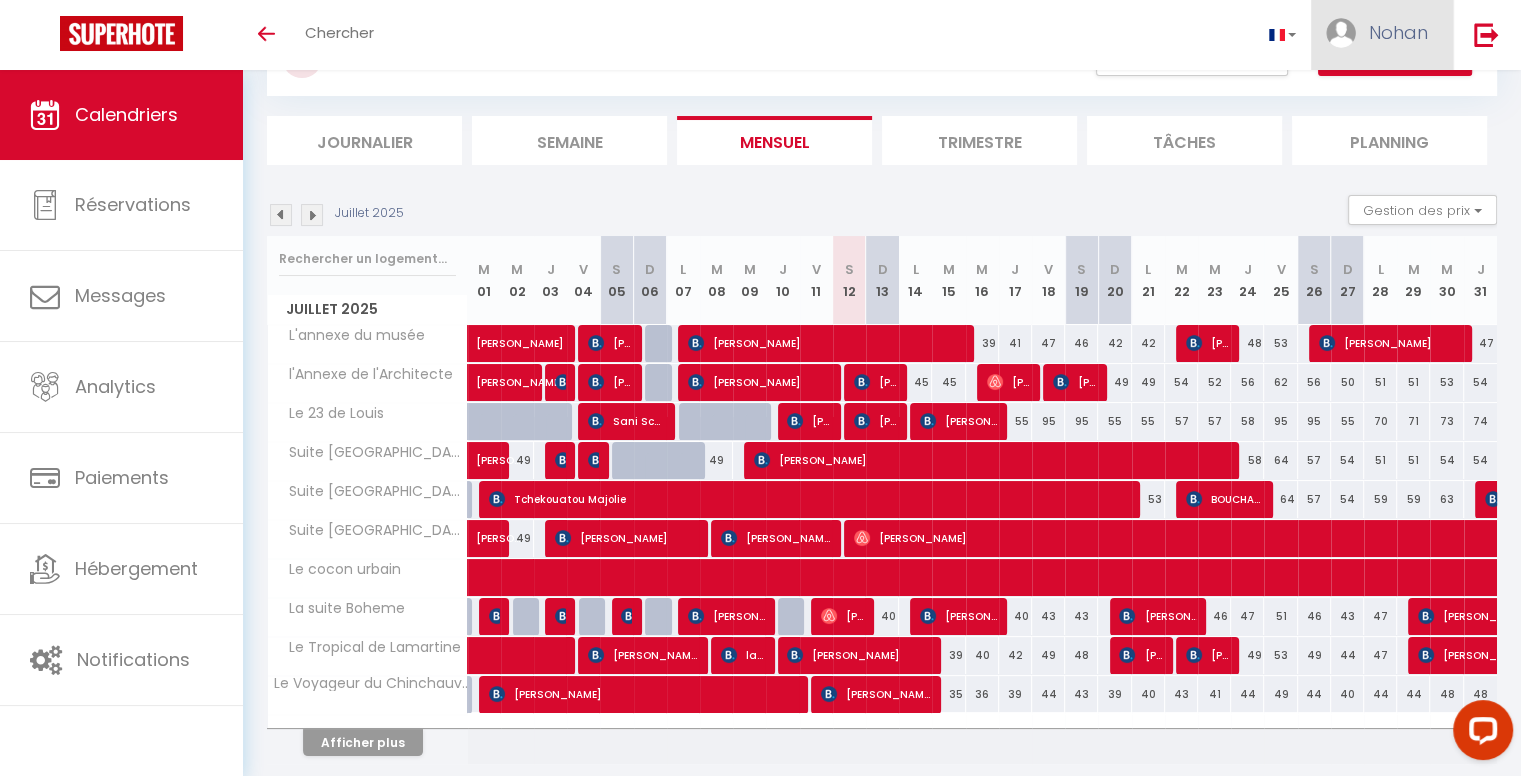 click on "Nohan" at bounding box center [1398, 32] 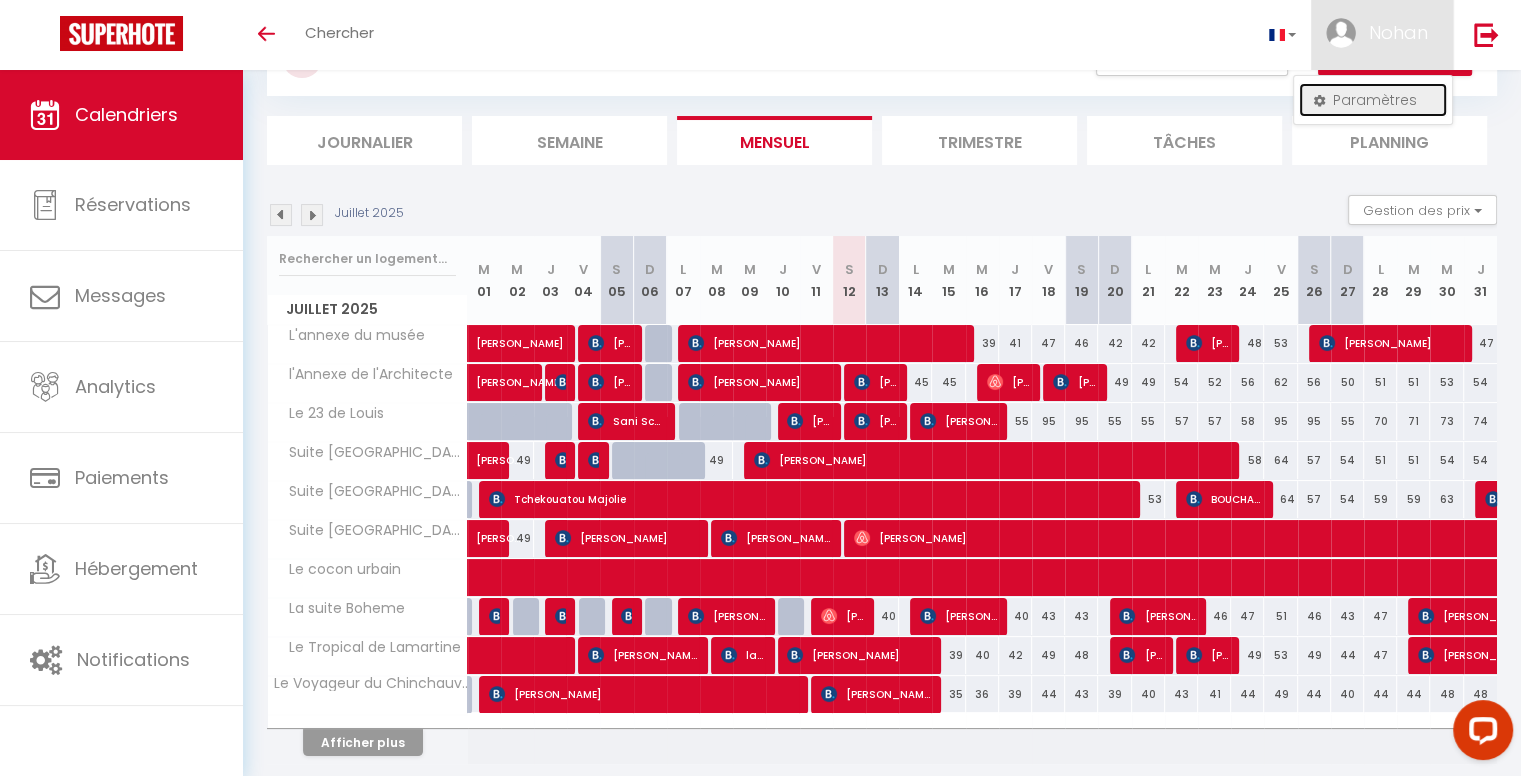 click on "Paramètres" at bounding box center (1373, 100) 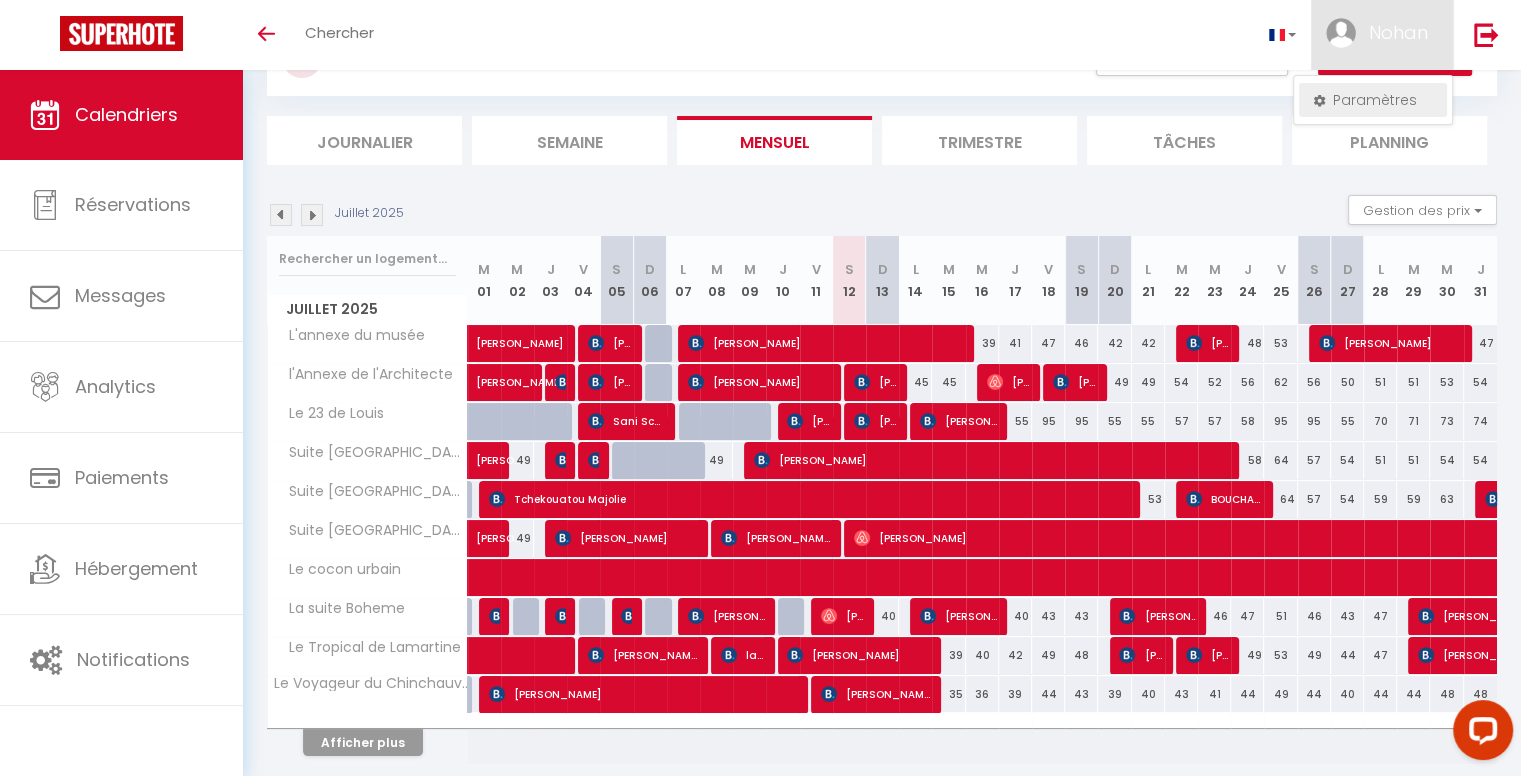 select on "fr" 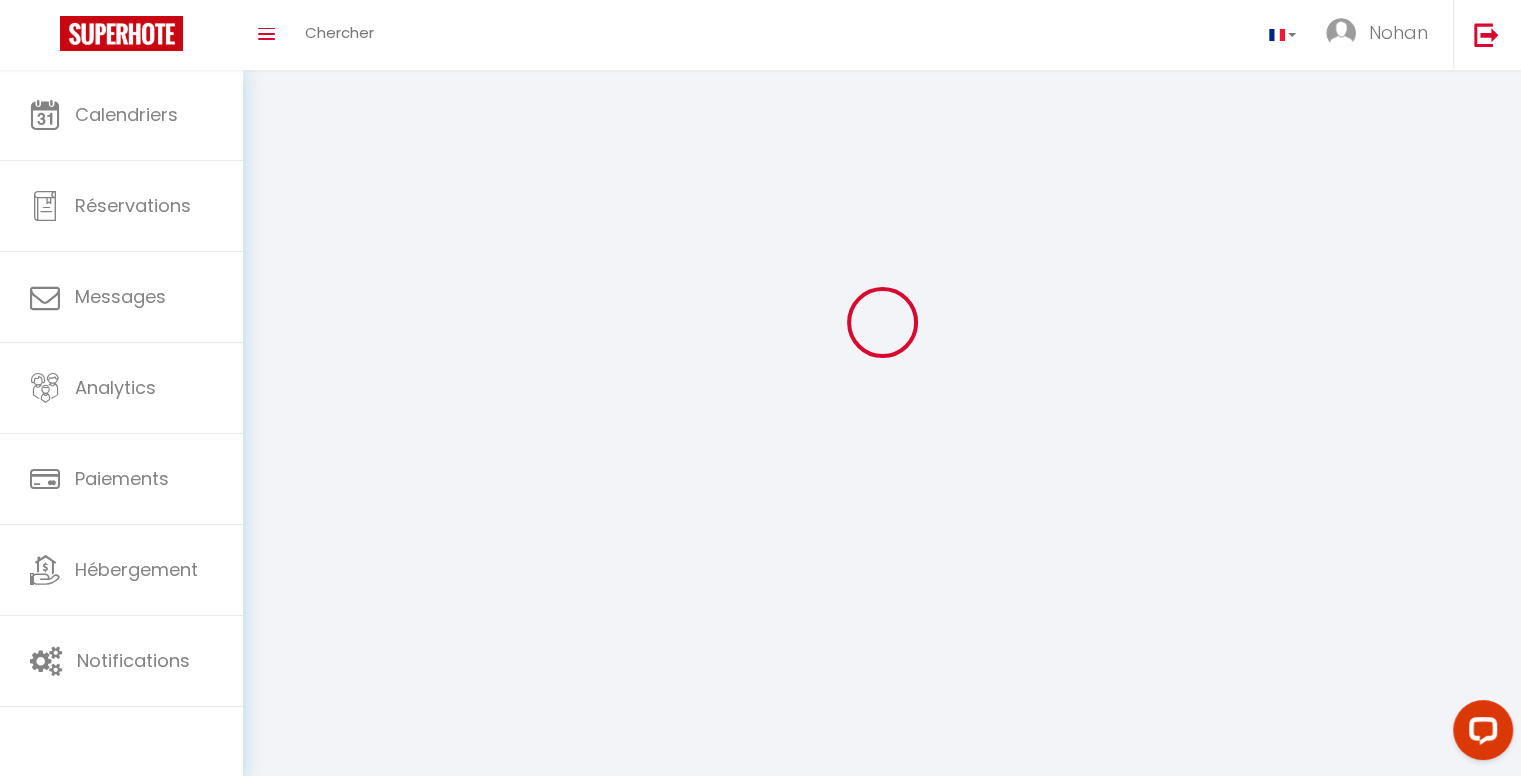 type on "Nohan" 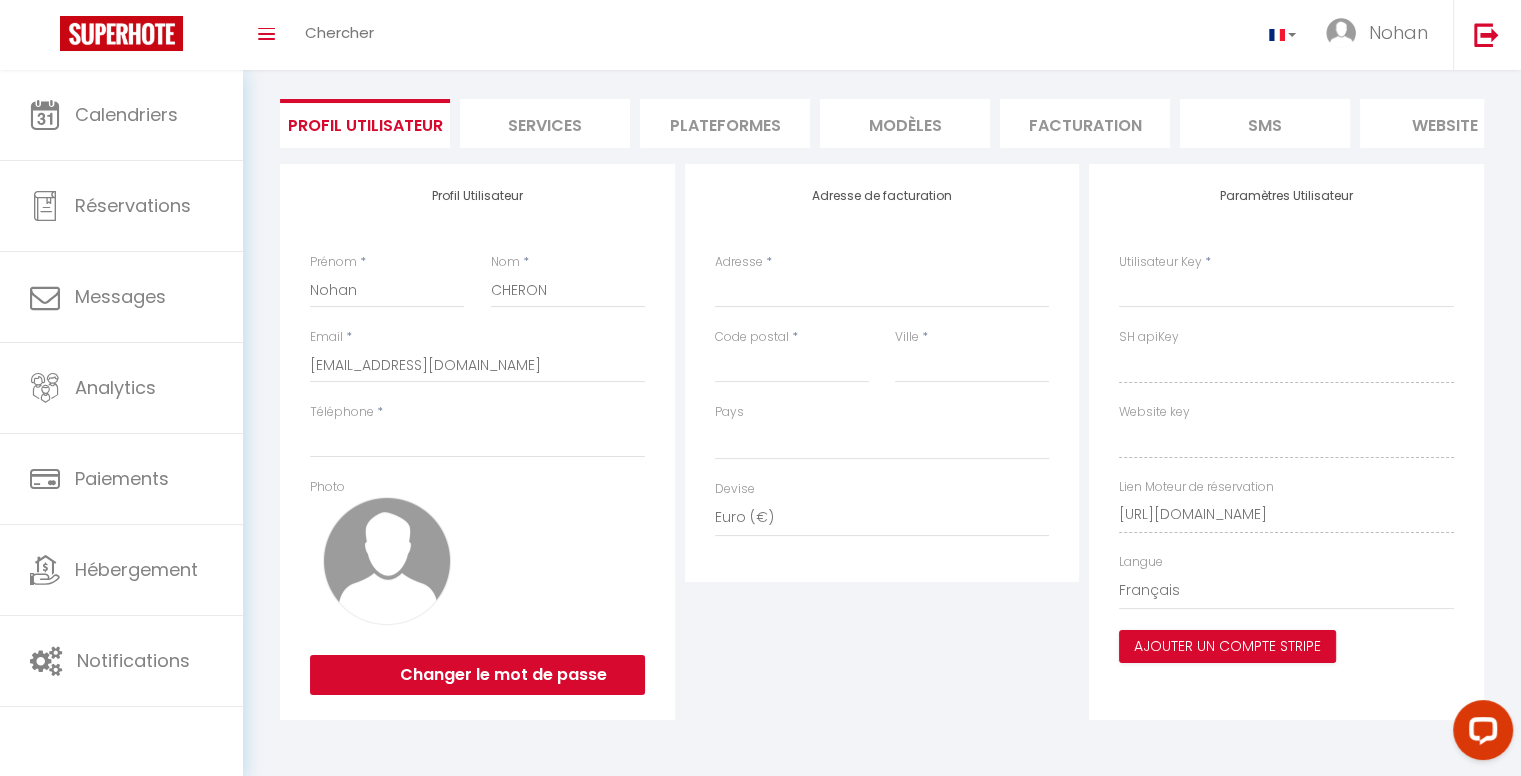 select 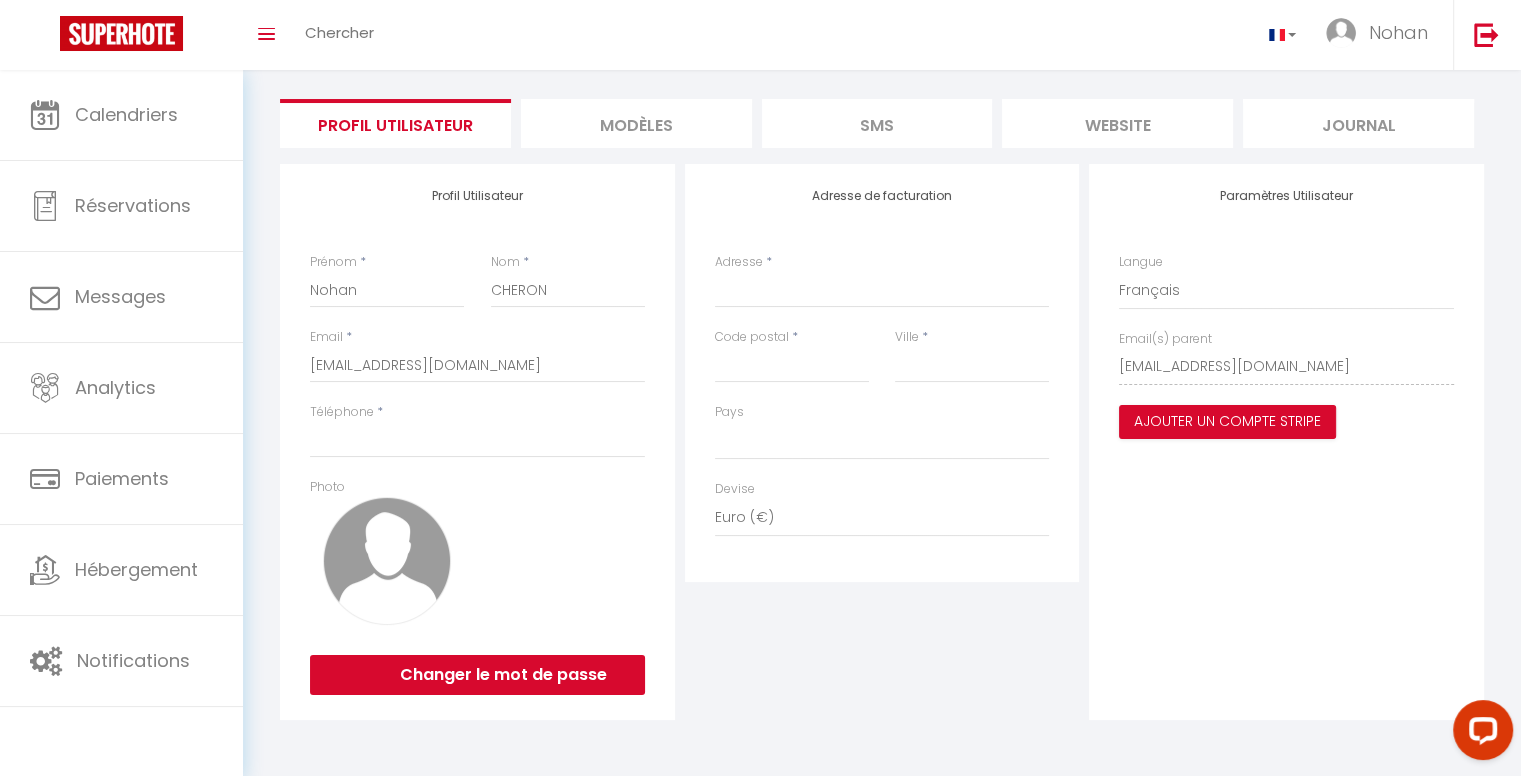 scroll, scrollTop: 123, scrollLeft: 0, axis: vertical 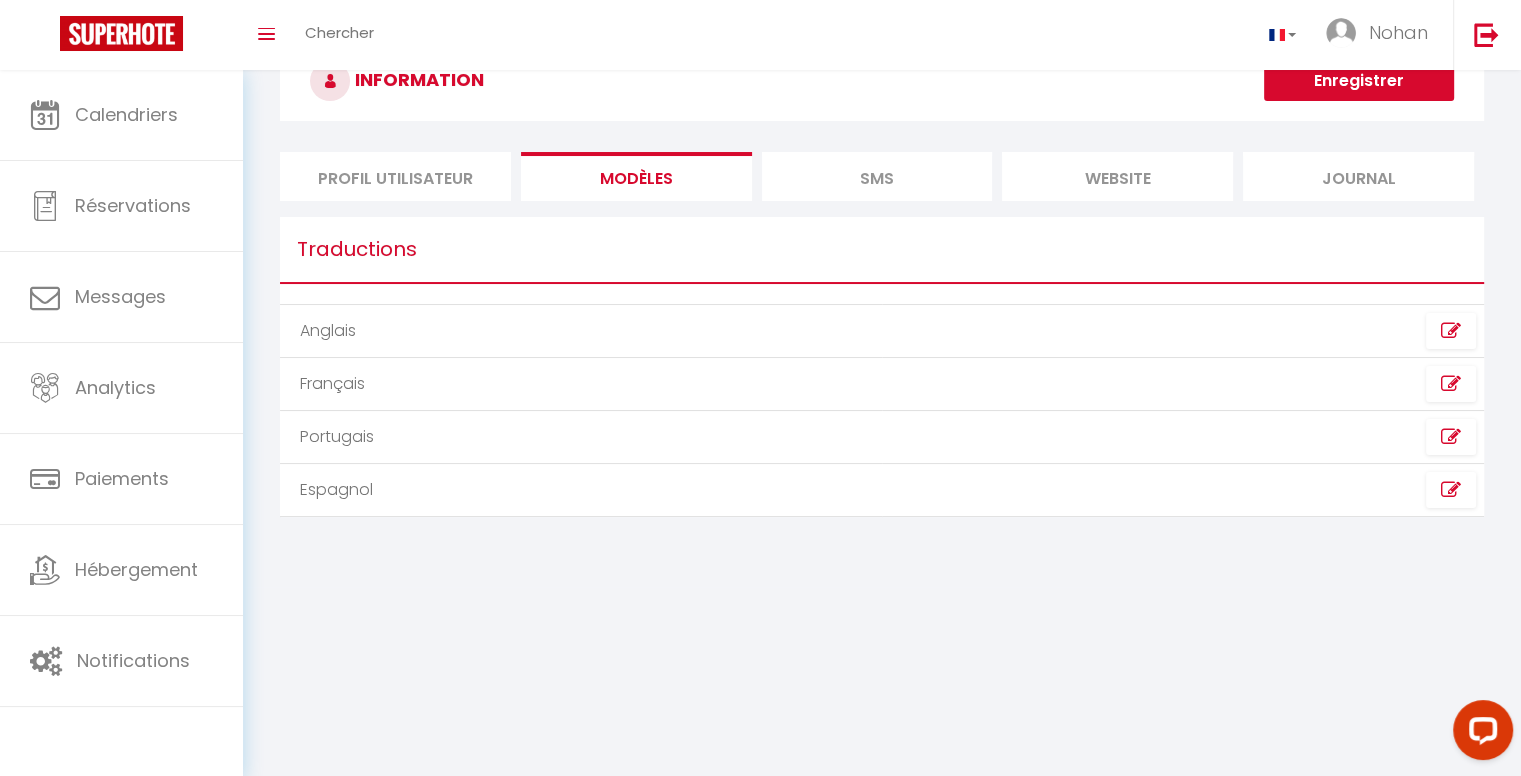 click on "SMS" at bounding box center (877, 176) 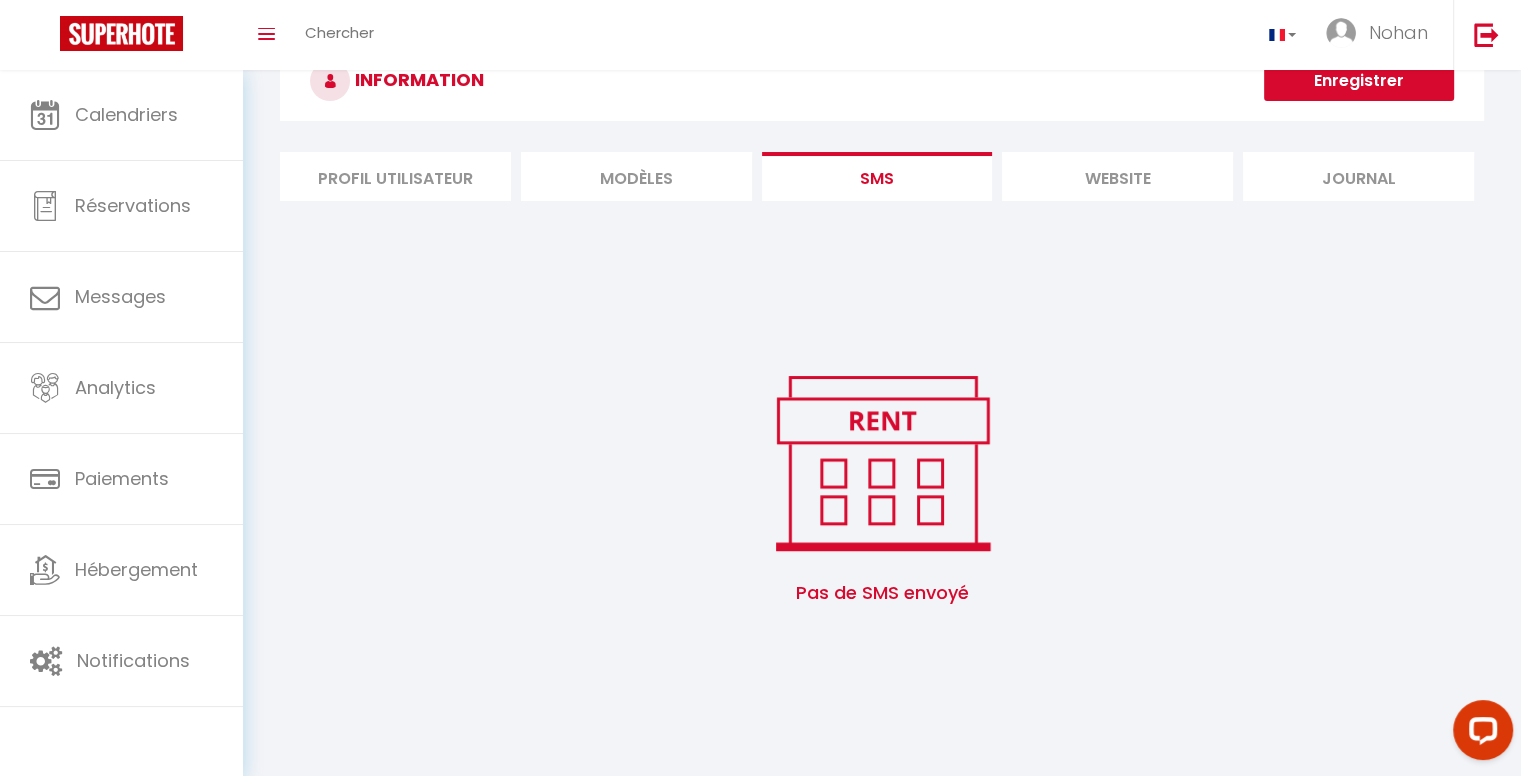 click on "website" at bounding box center (1117, 176) 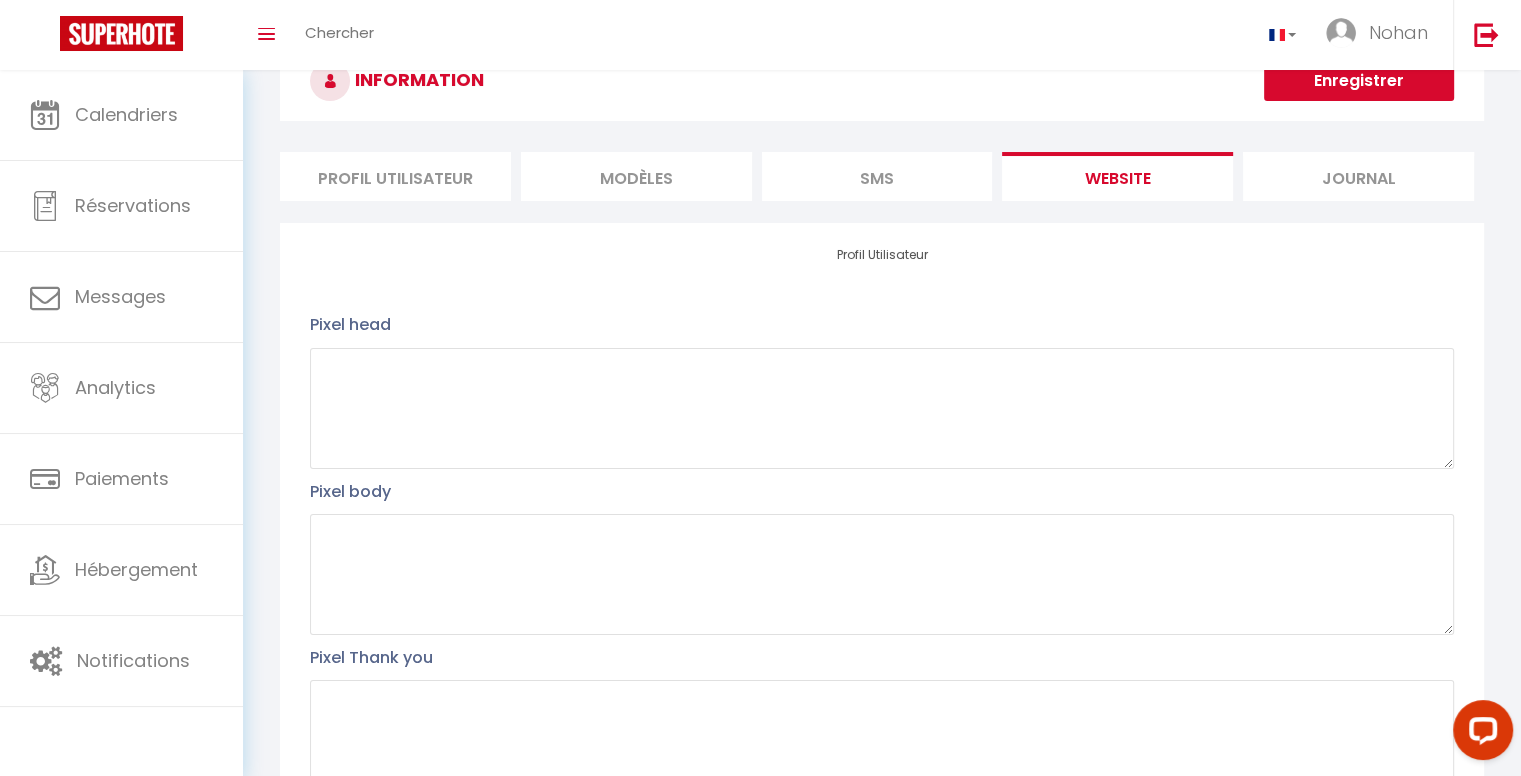 scroll, scrollTop: 356, scrollLeft: 0, axis: vertical 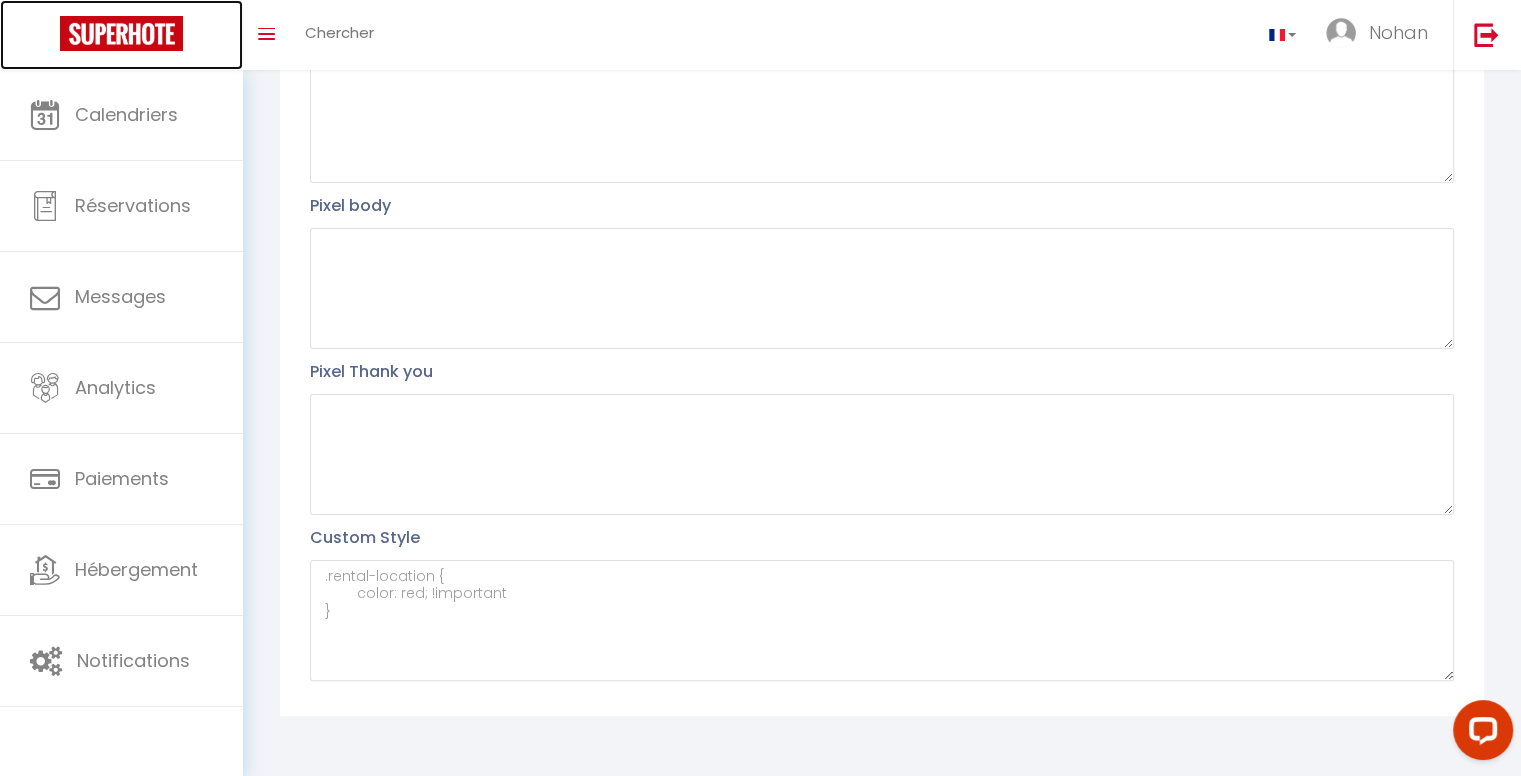 click at bounding box center [121, 33] 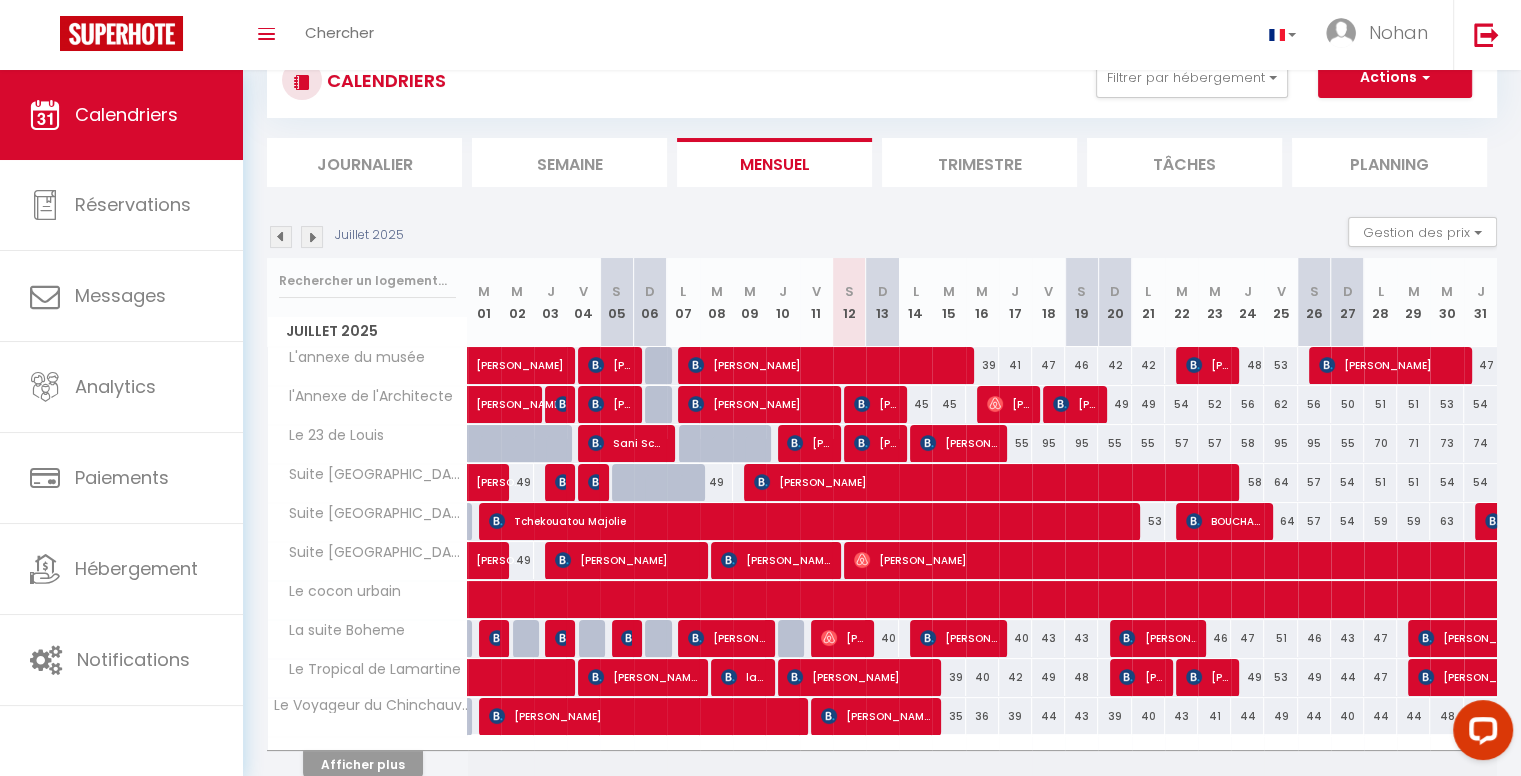 scroll, scrollTop: 159, scrollLeft: 0, axis: vertical 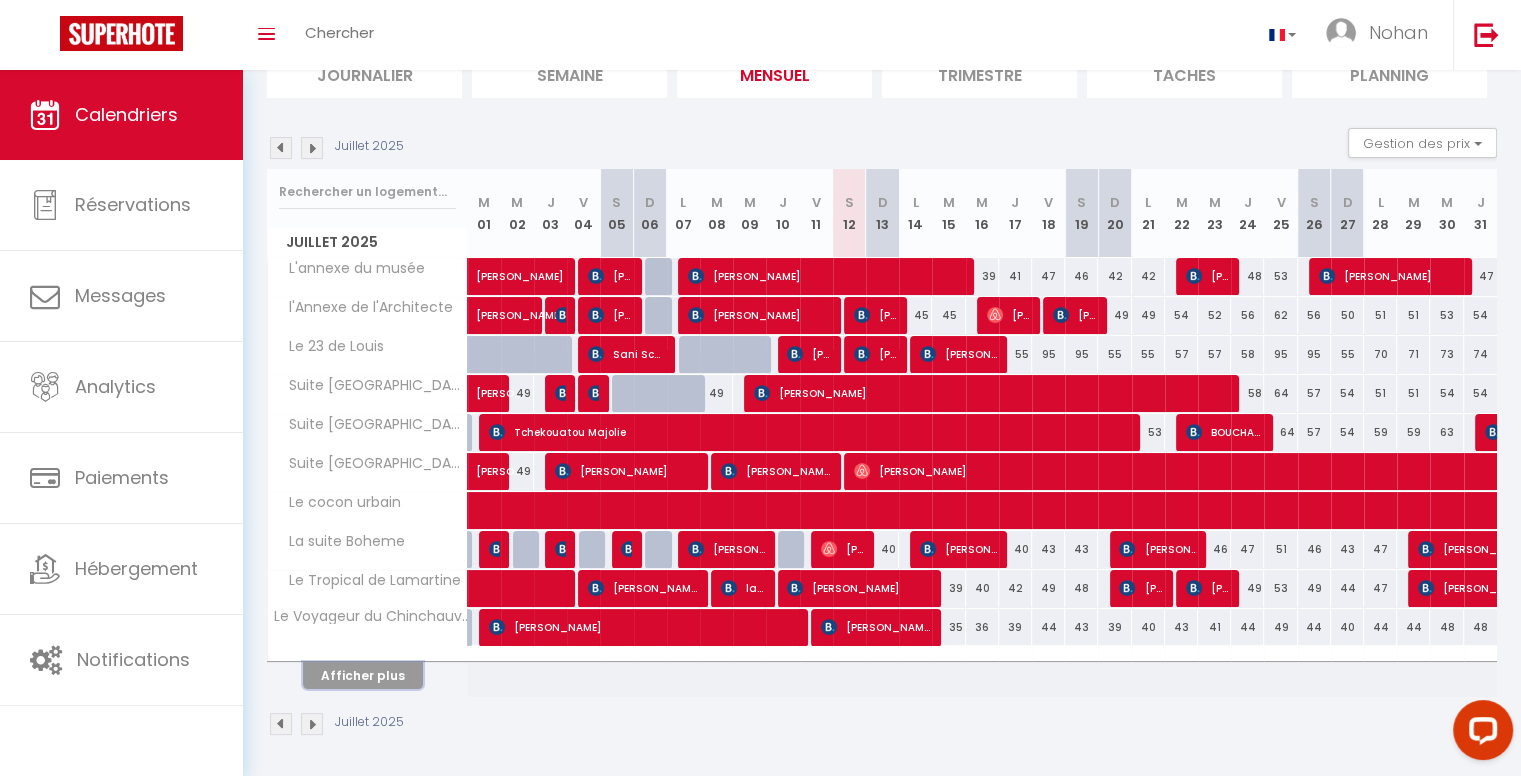 click on "Afficher plus" at bounding box center [363, 675] 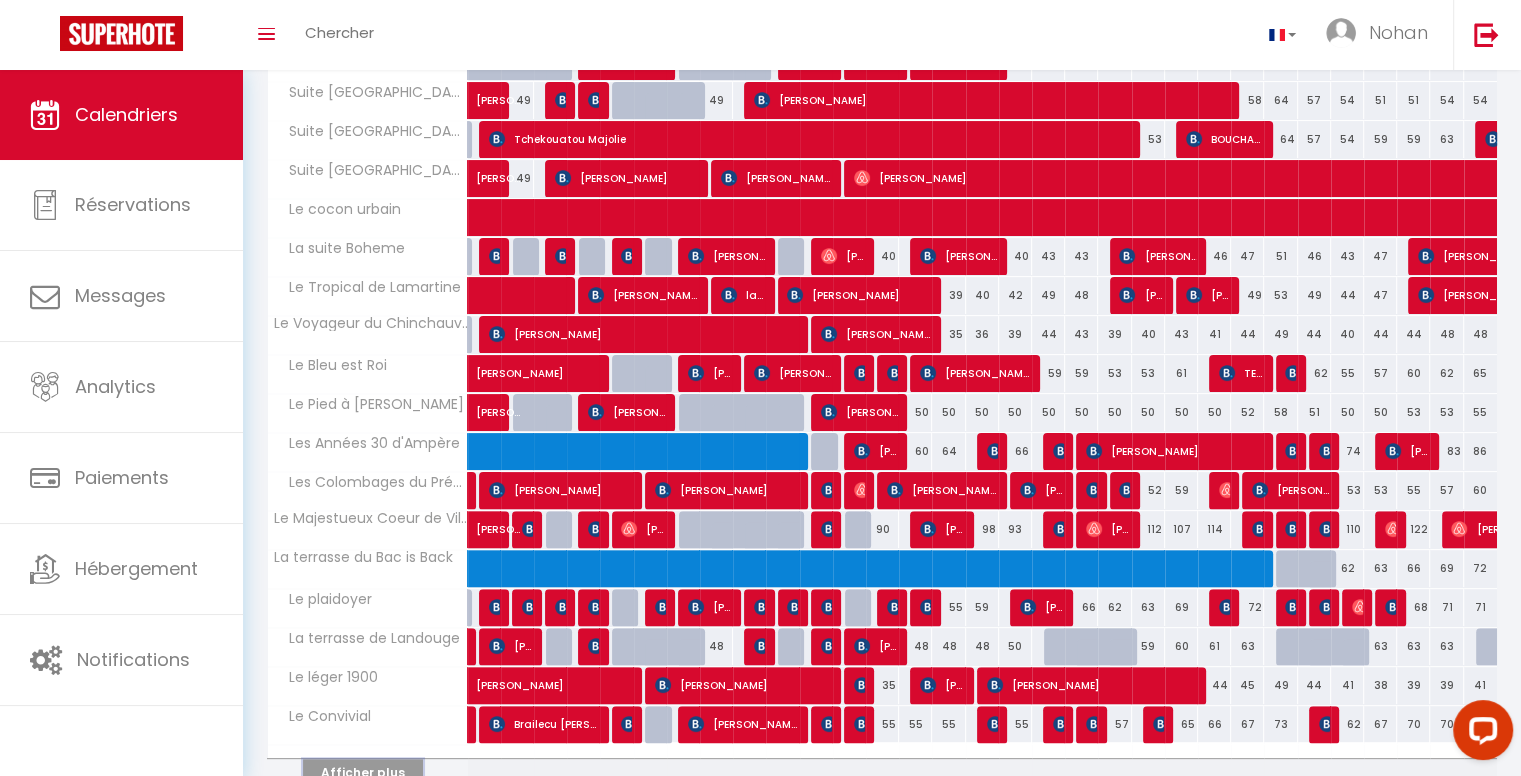 scroll, scrollTop: 547, scrollLeft: 0, axis: vertical 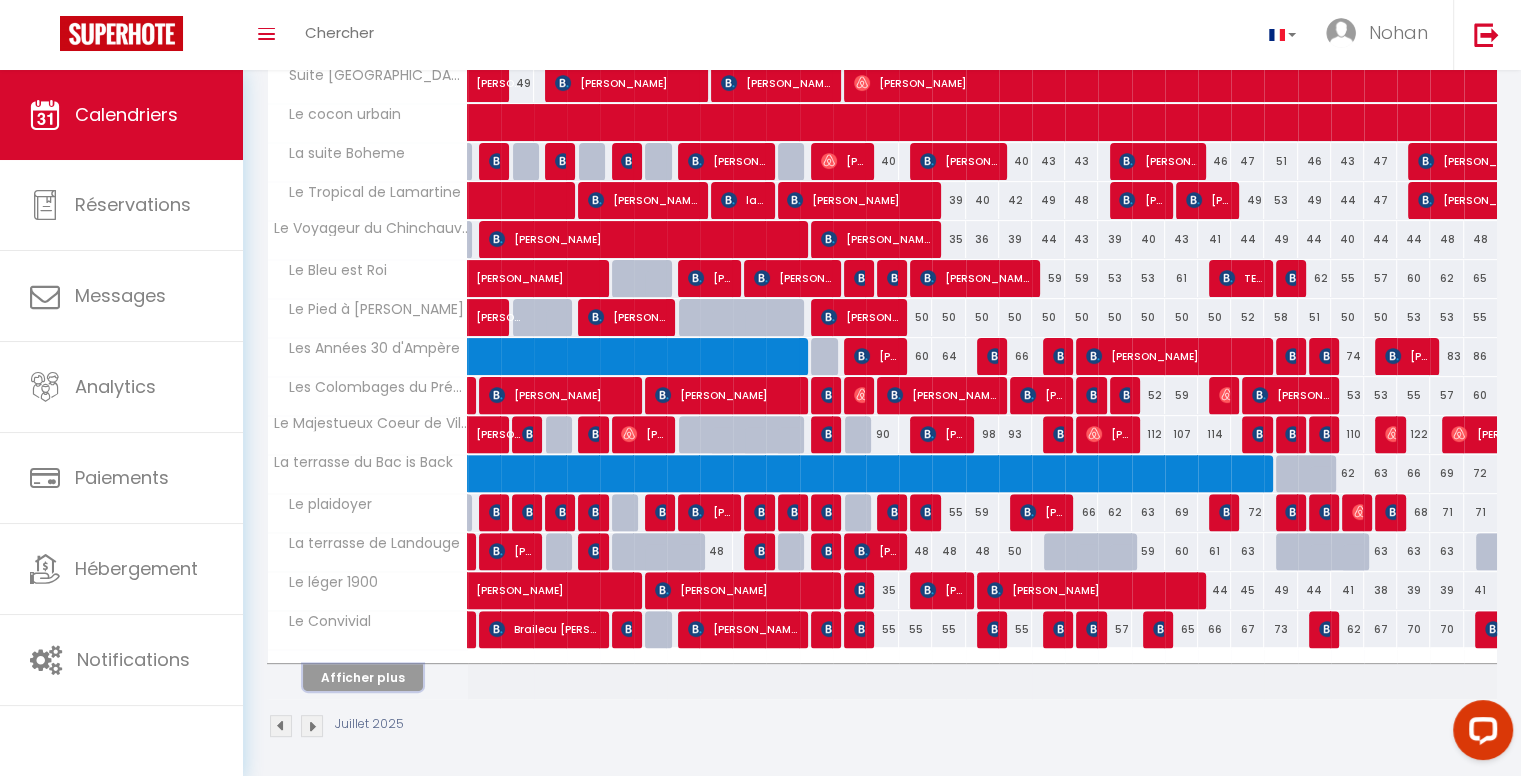 click on "Afficher plus" at bounding box center [363, 677] 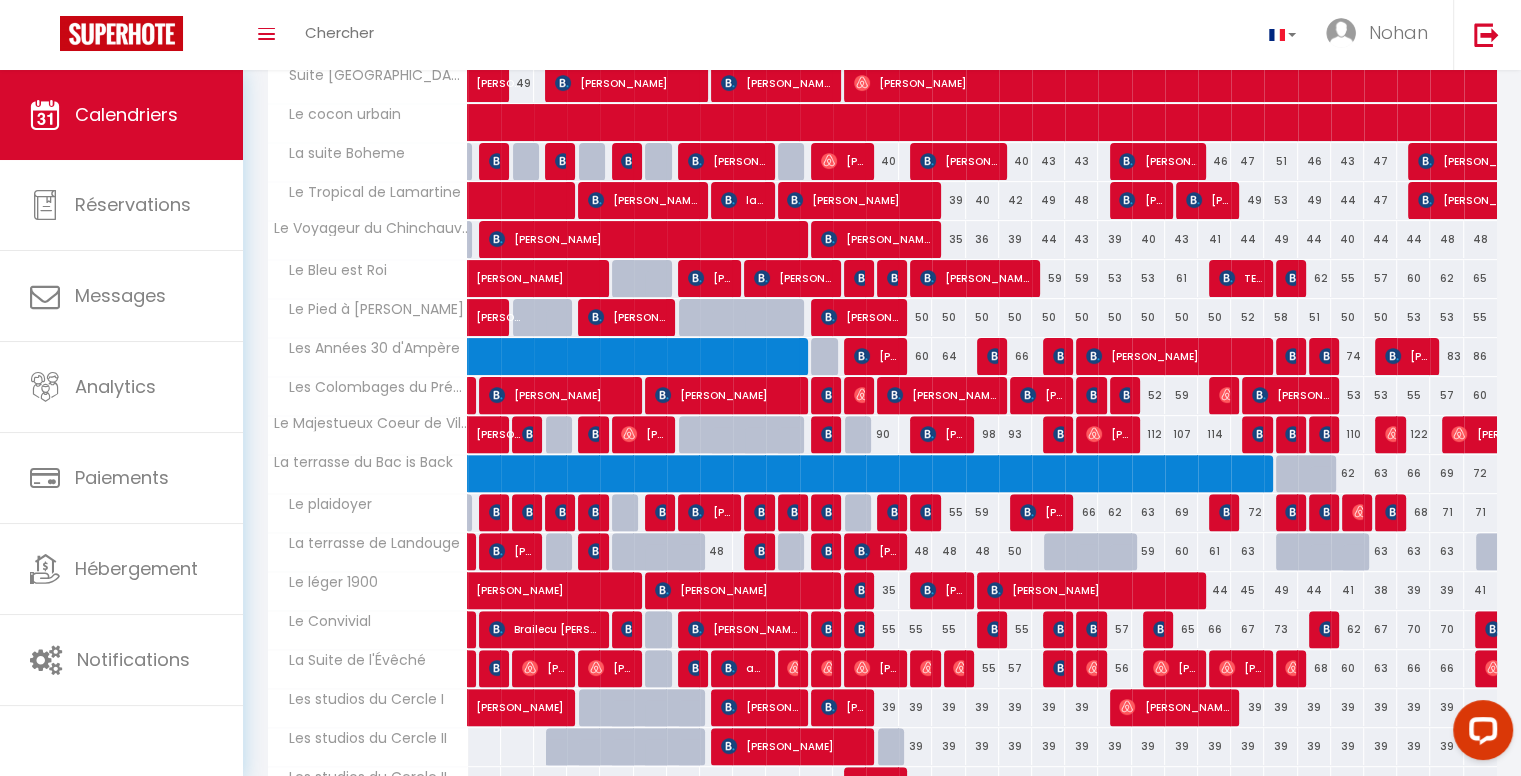 scroll, scrollTop: 692, scrollLeft: 0, axis: vertical 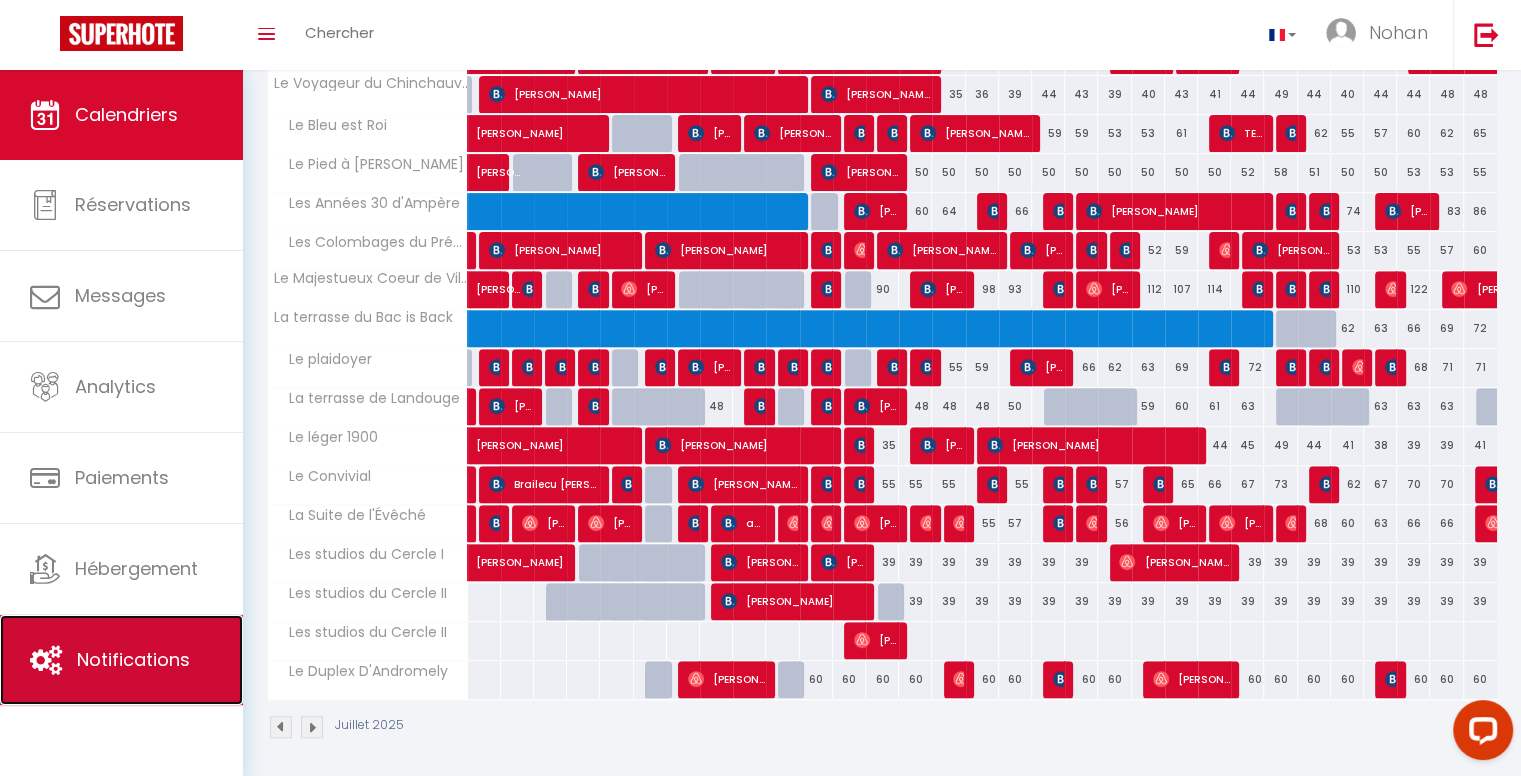 click on "Notifications" at bounding box center [133, 659] 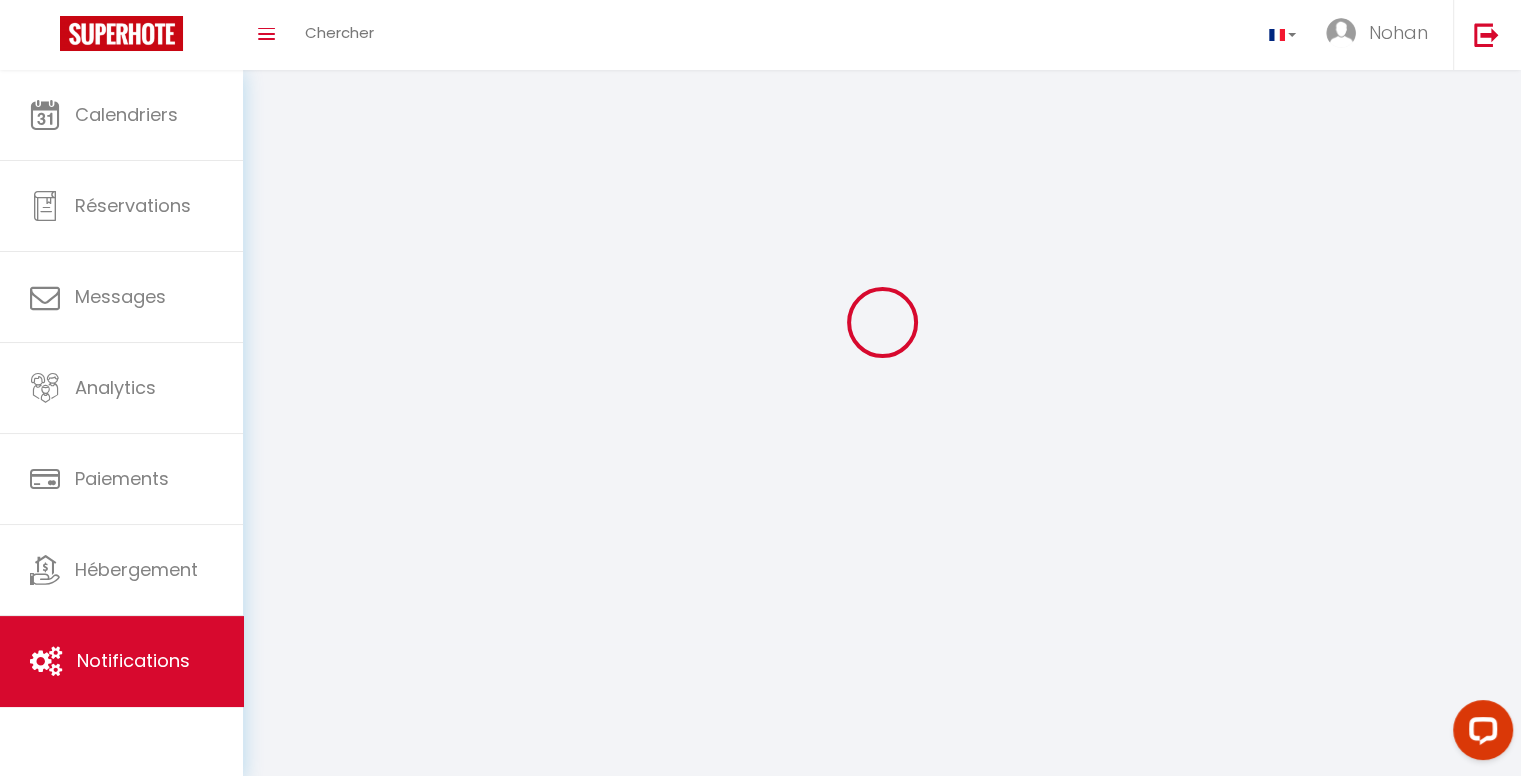 scroll, scrollTop: 0, scrollLeft: 0, axis: both 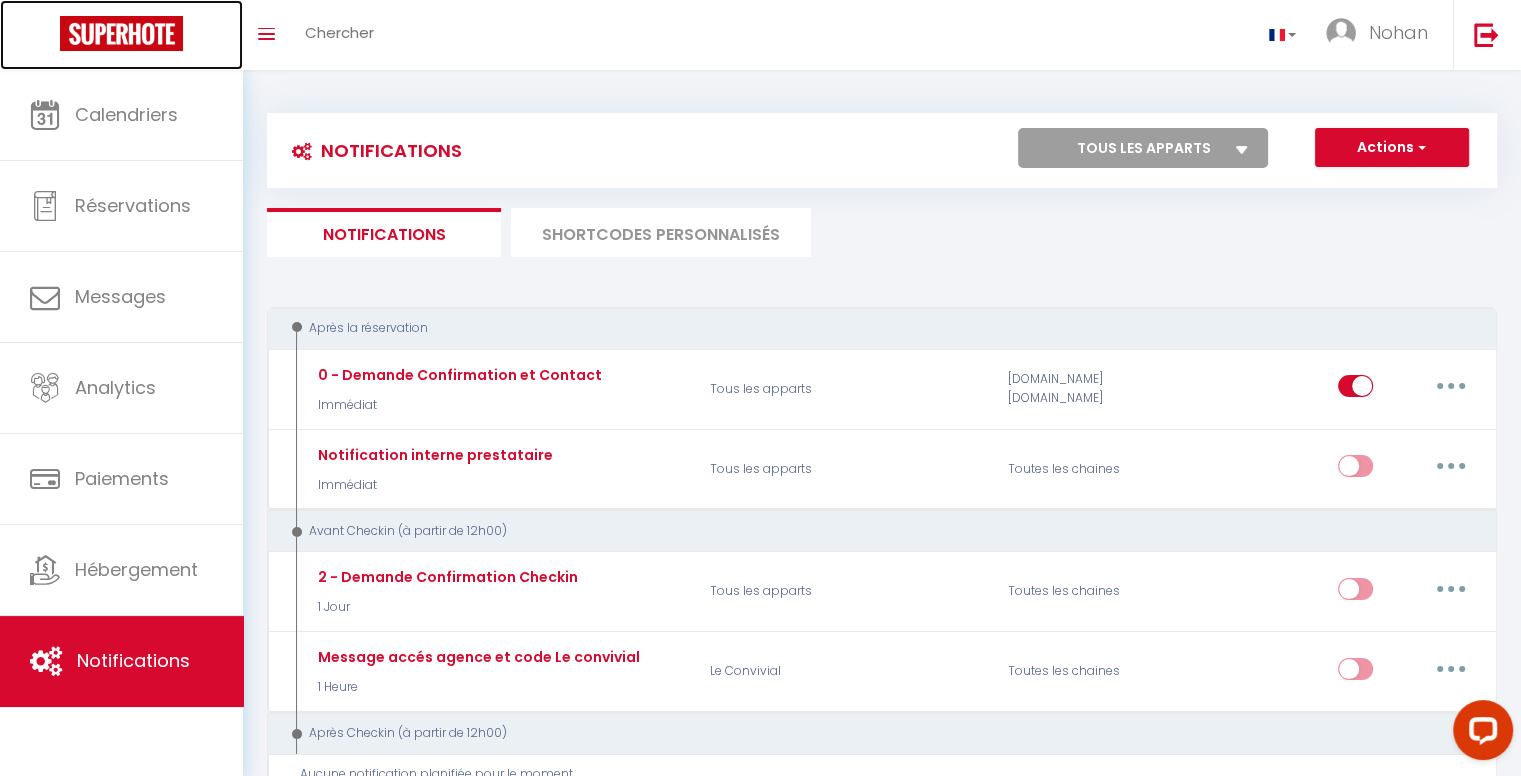 click at bounding box center [121, 35] 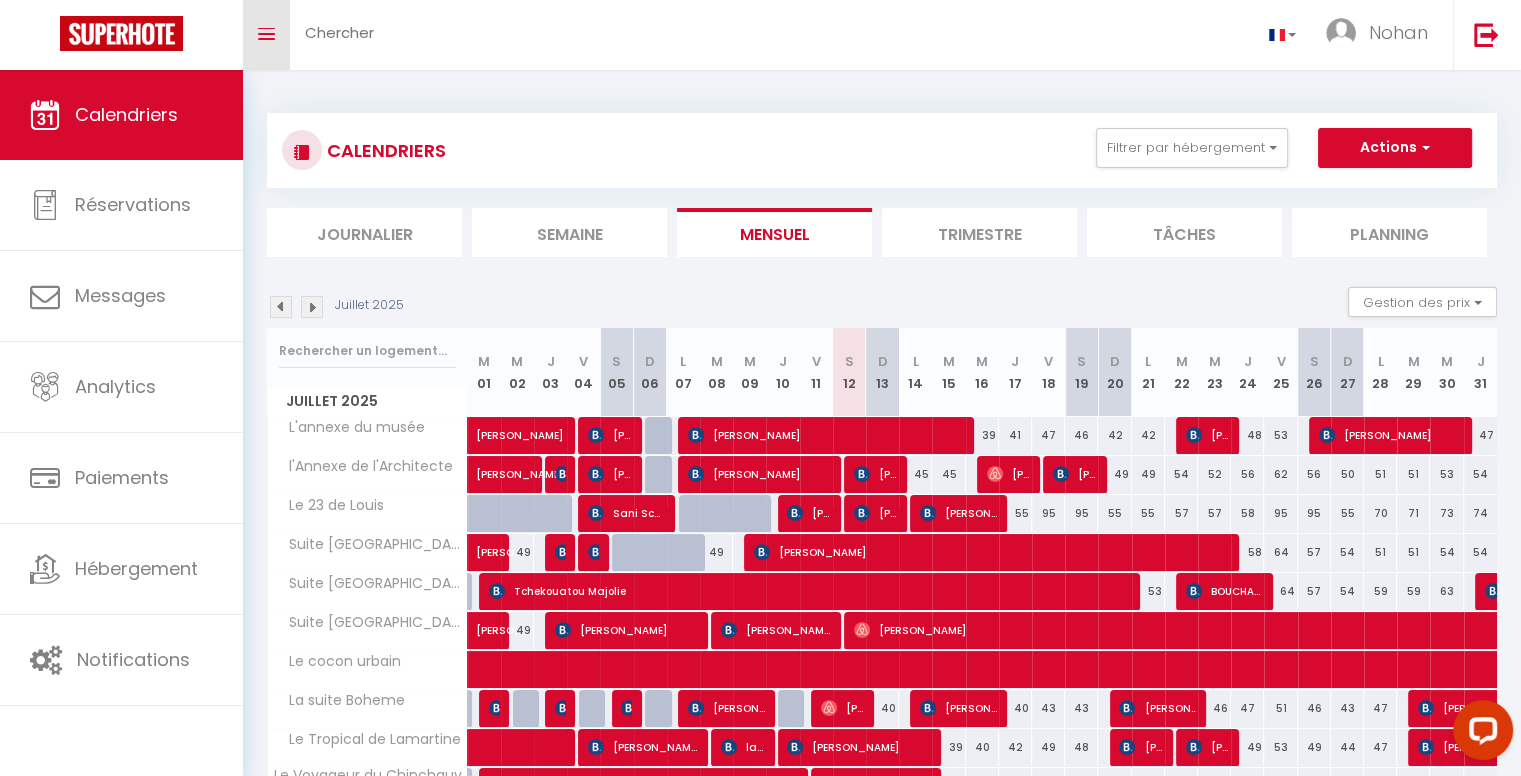click on "Toggle menubar" at bounding box center (266, 35) 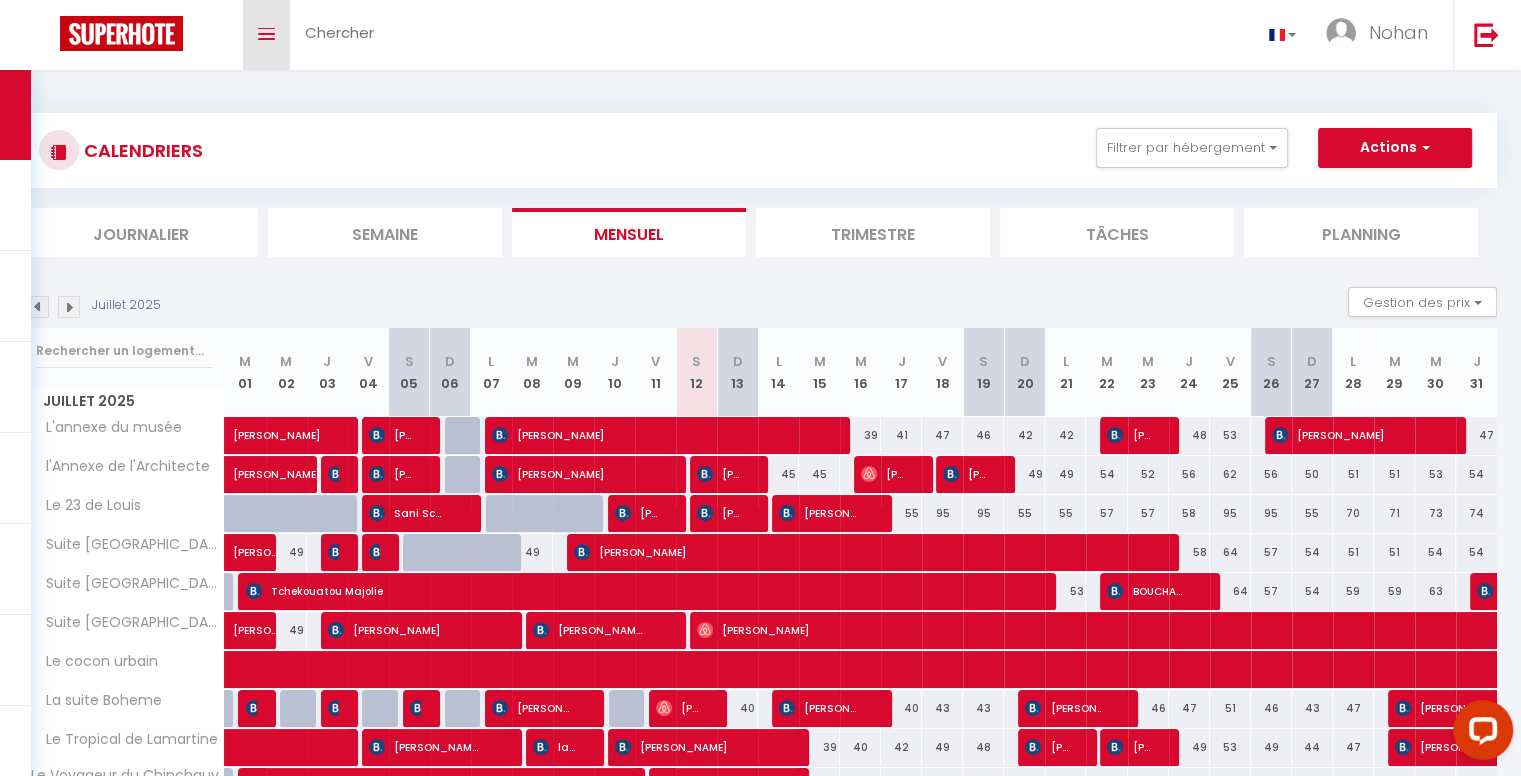 click on "Toggle menubar" at bounding box center [266, 35] 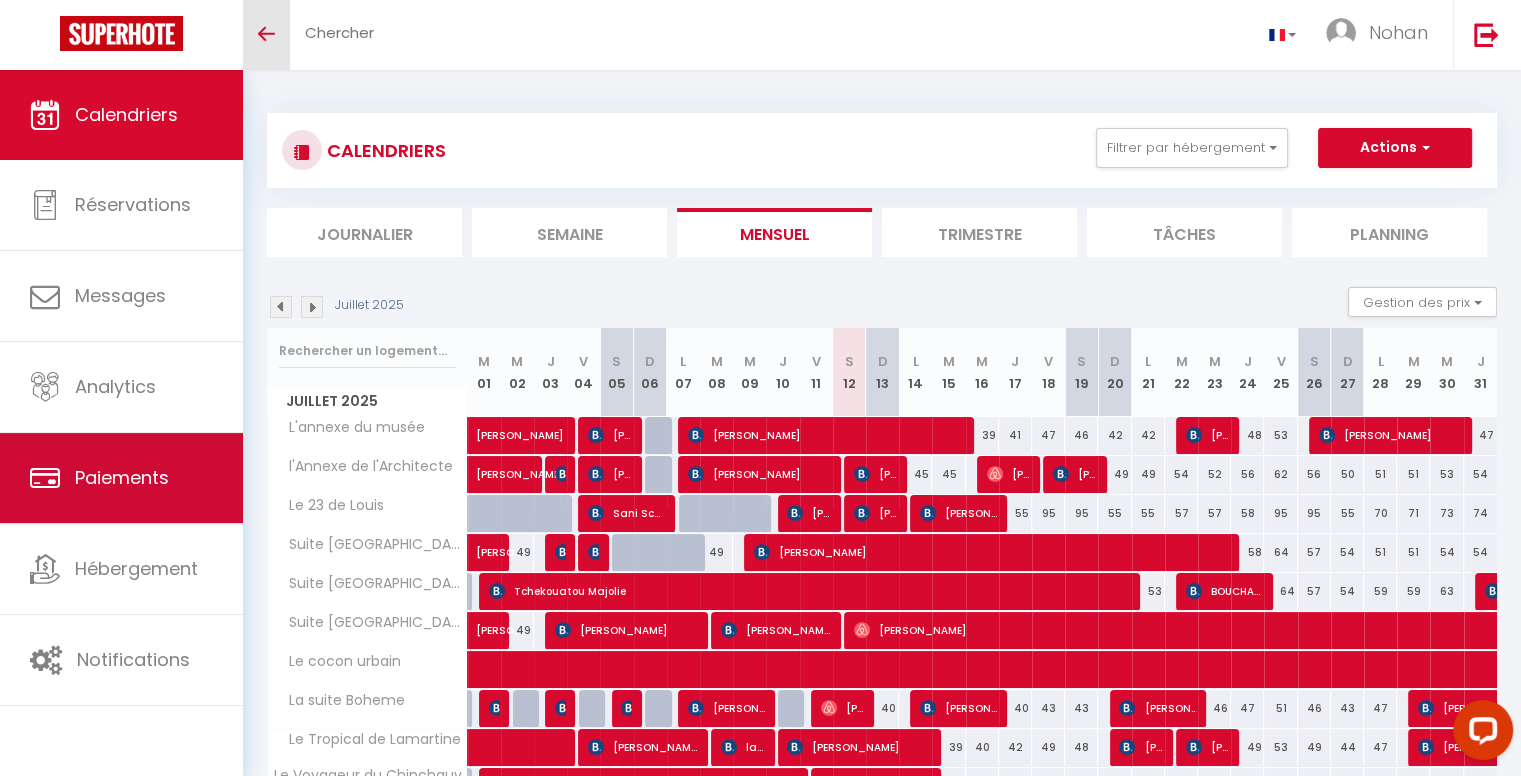 scroll, scrollTop: 159, scrollLeft: 0, axis: vertical 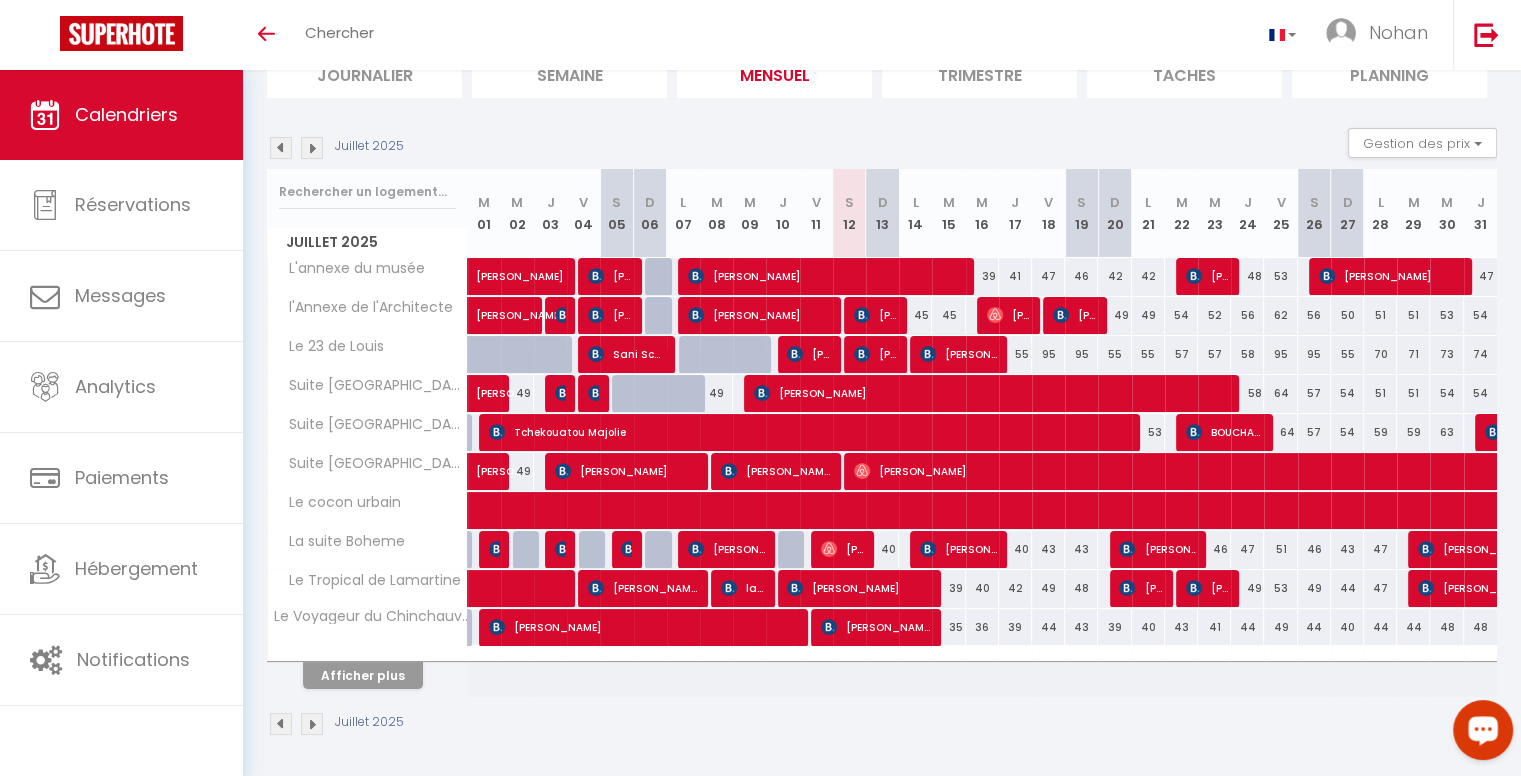click at bounding box center (1483, 729) 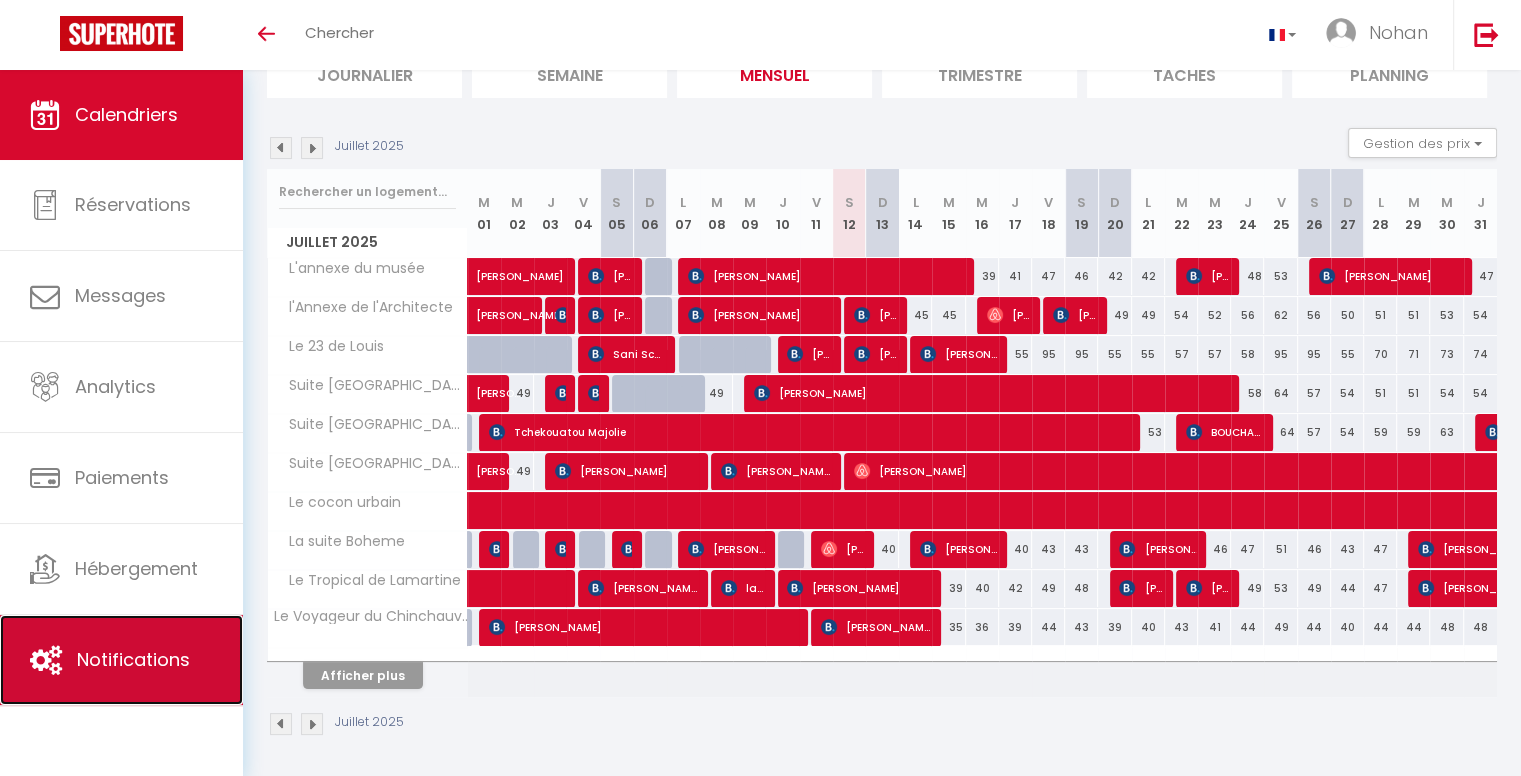 click on "Notifications" at bounding box center [121, 660] 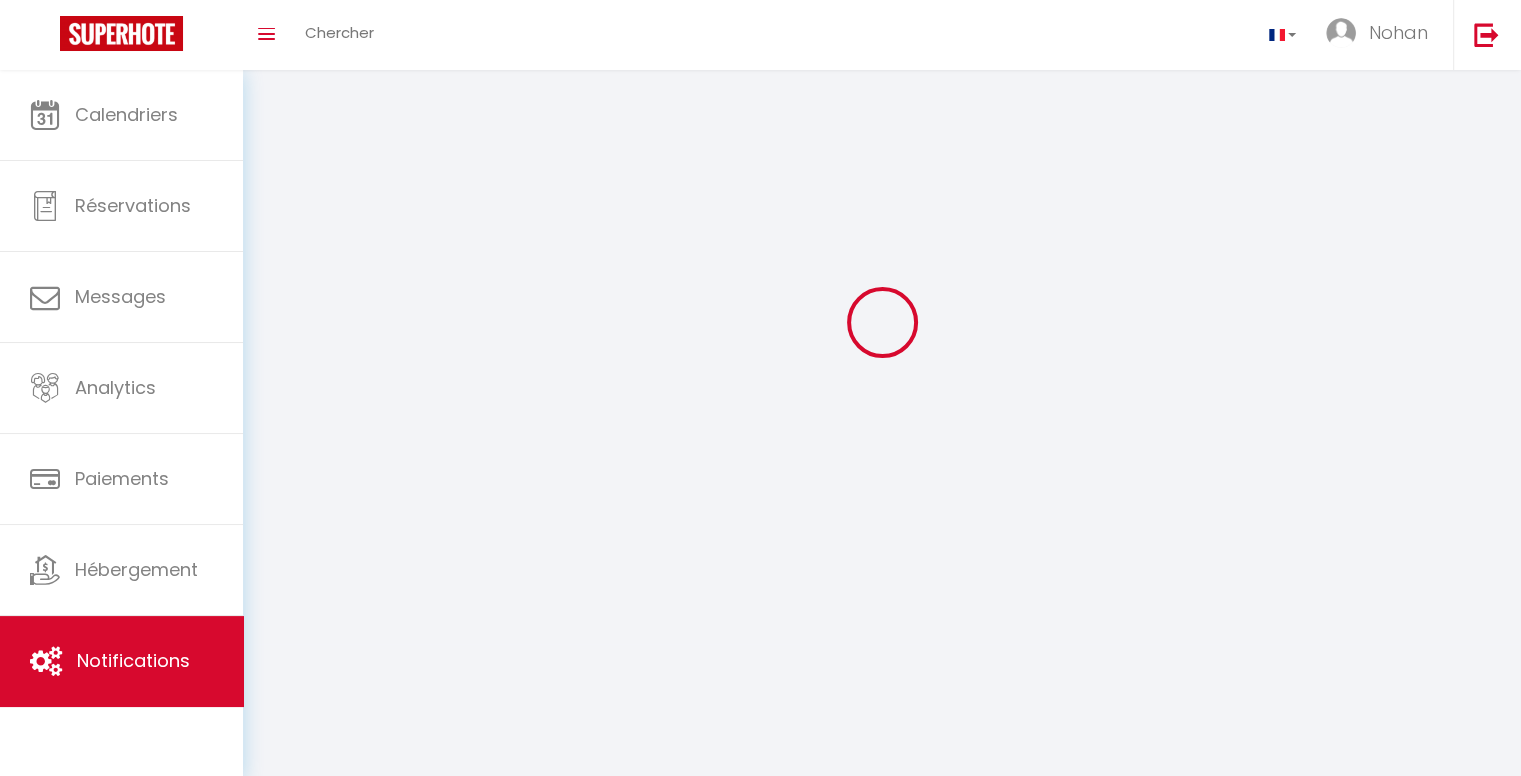 scroll, scrollTop: 0, scrollLeft: 0, axis: both 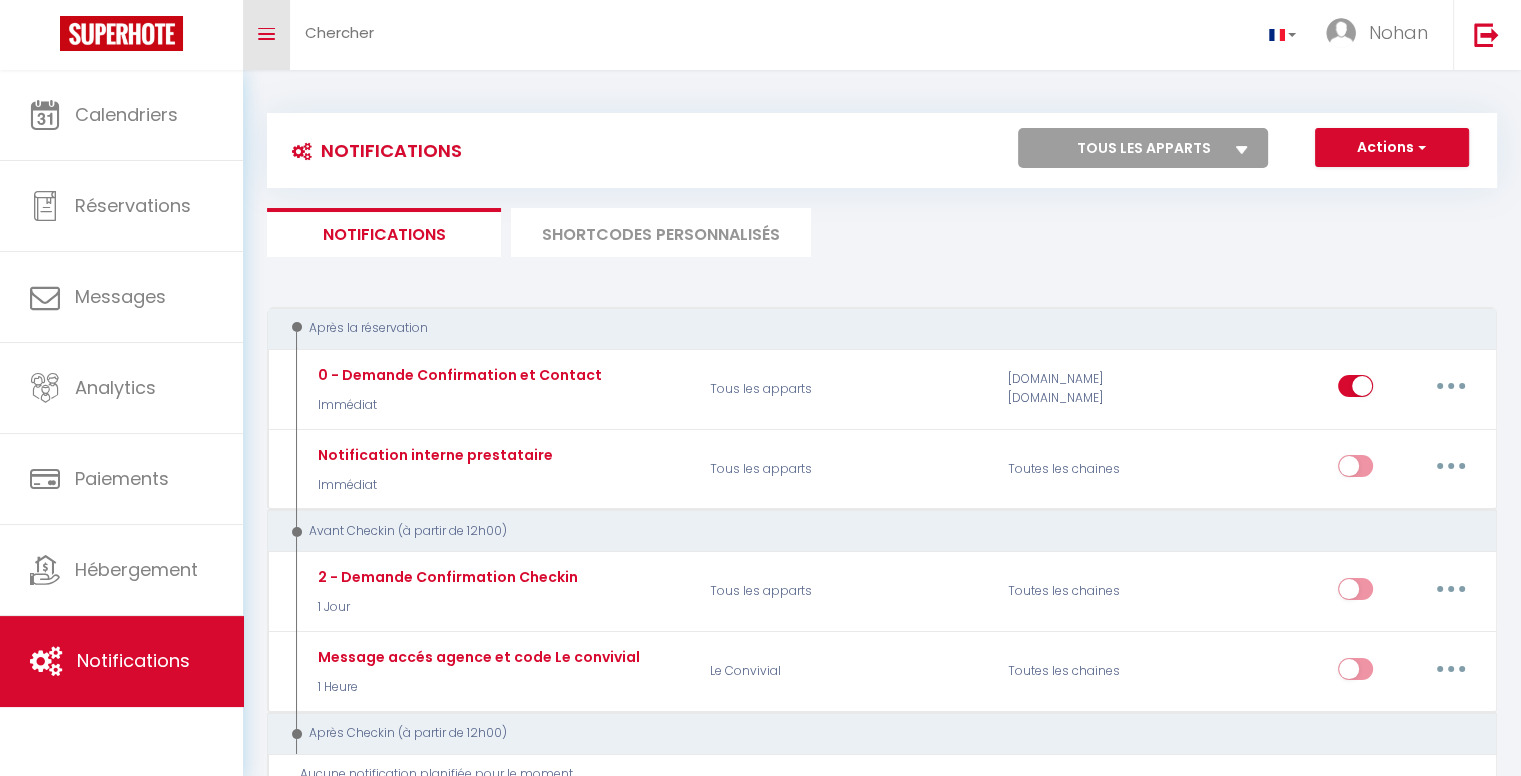 click on "Toggle menubar" at bounding box center [266, 34] 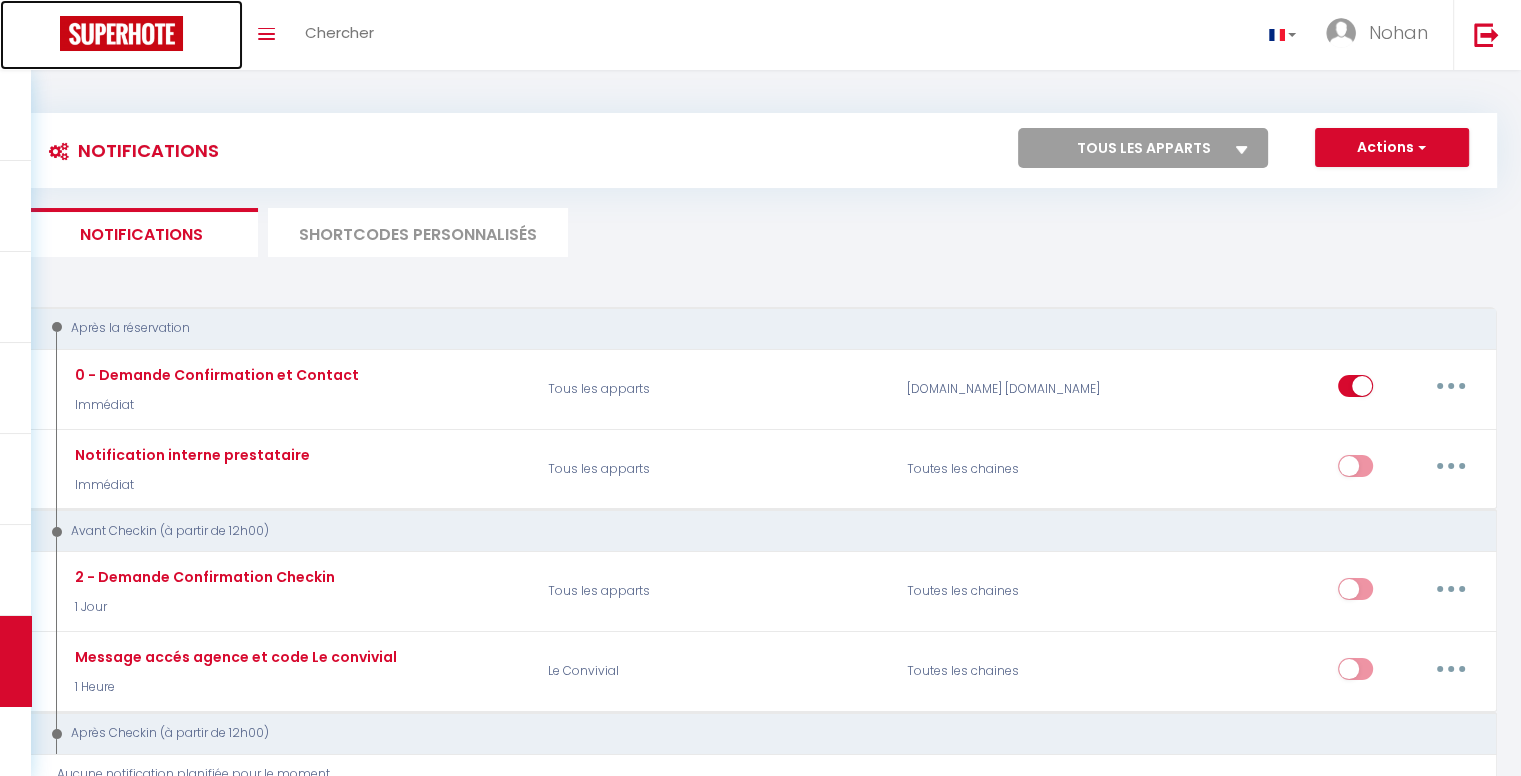click at bounding box center (121, 33) 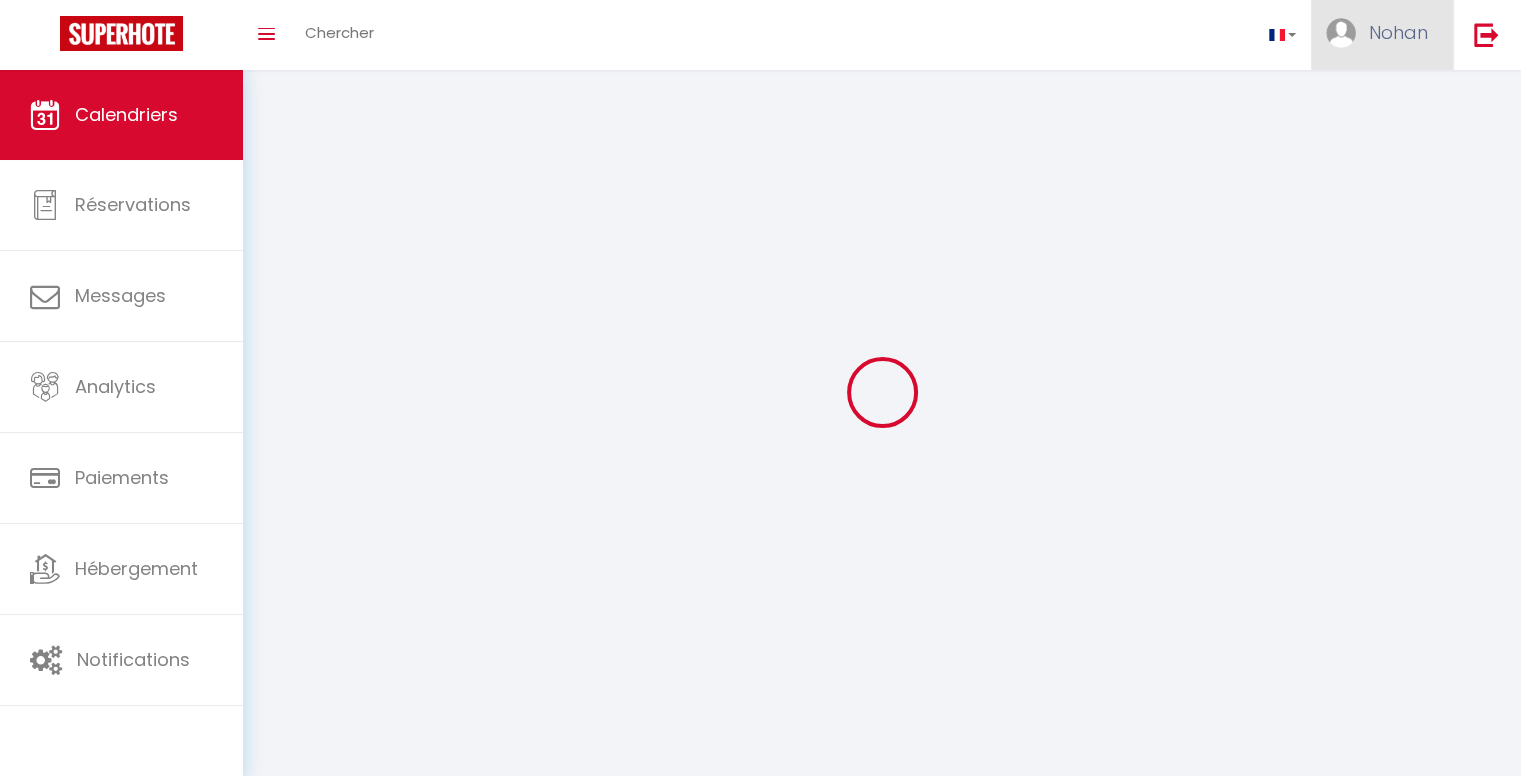 click on "Nohan" at bounding box center [1398, 32] 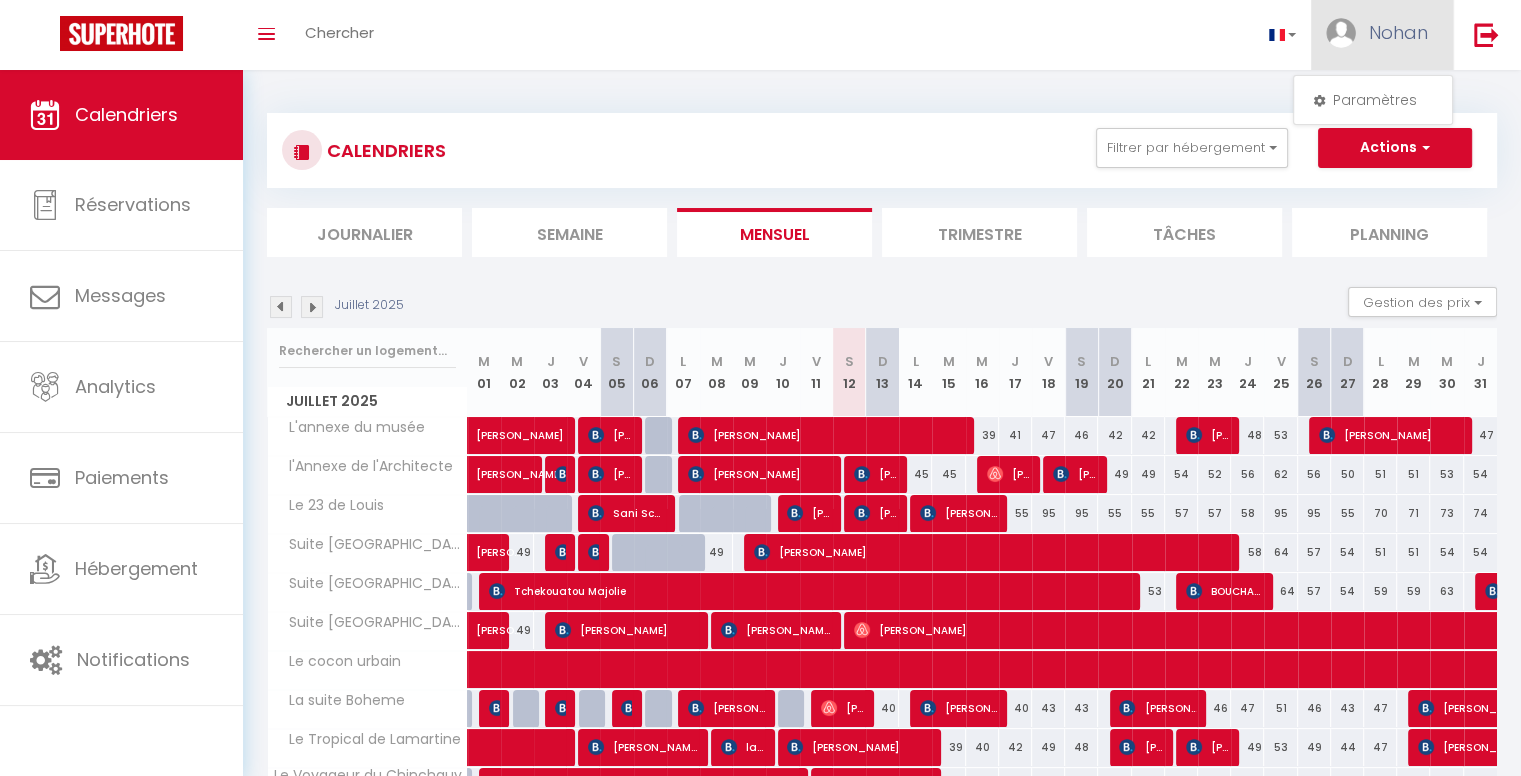 click on "Nohan" at bounding box center (1398, 32) 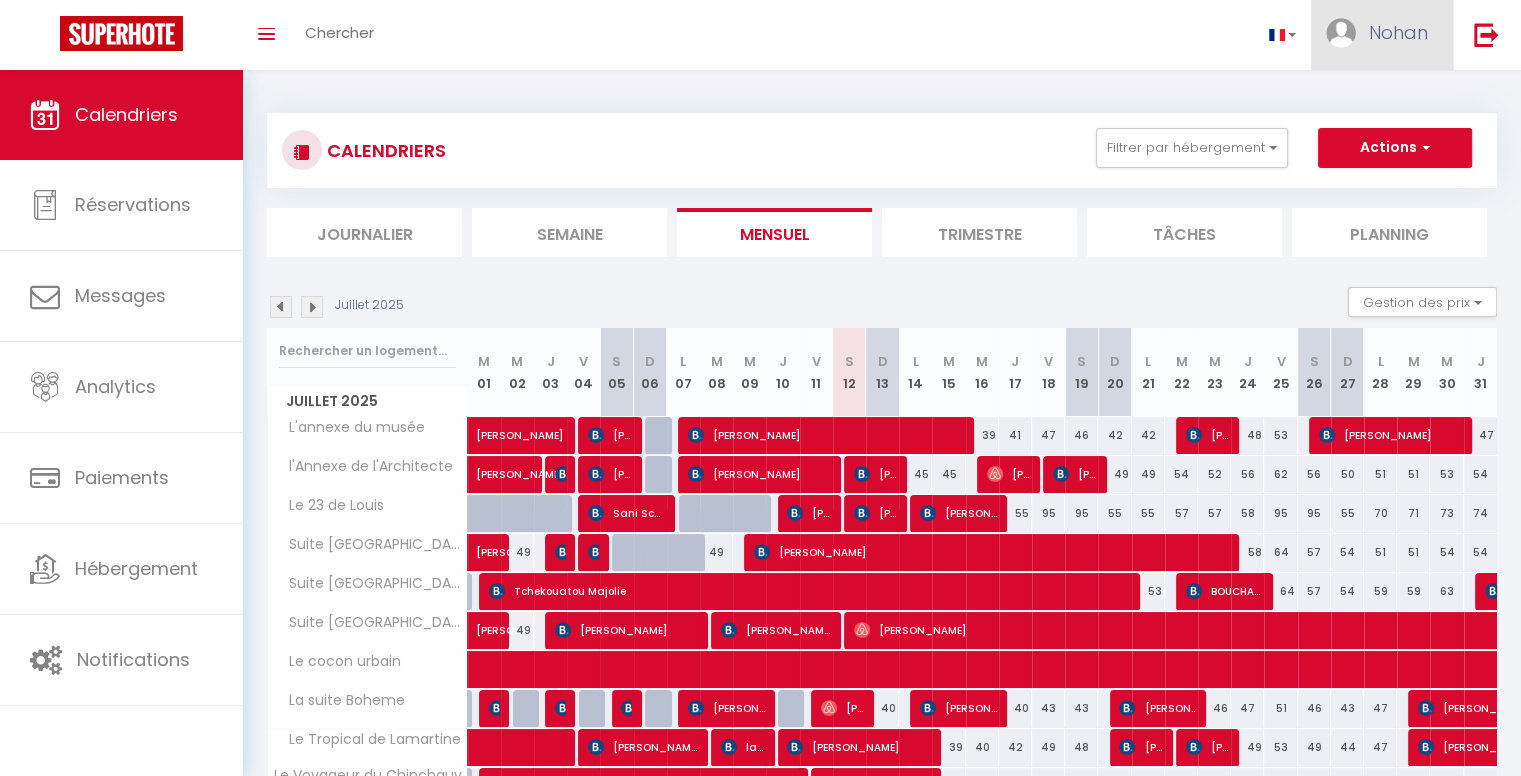 click on "Nohan" at bounding box center [1398, 32] 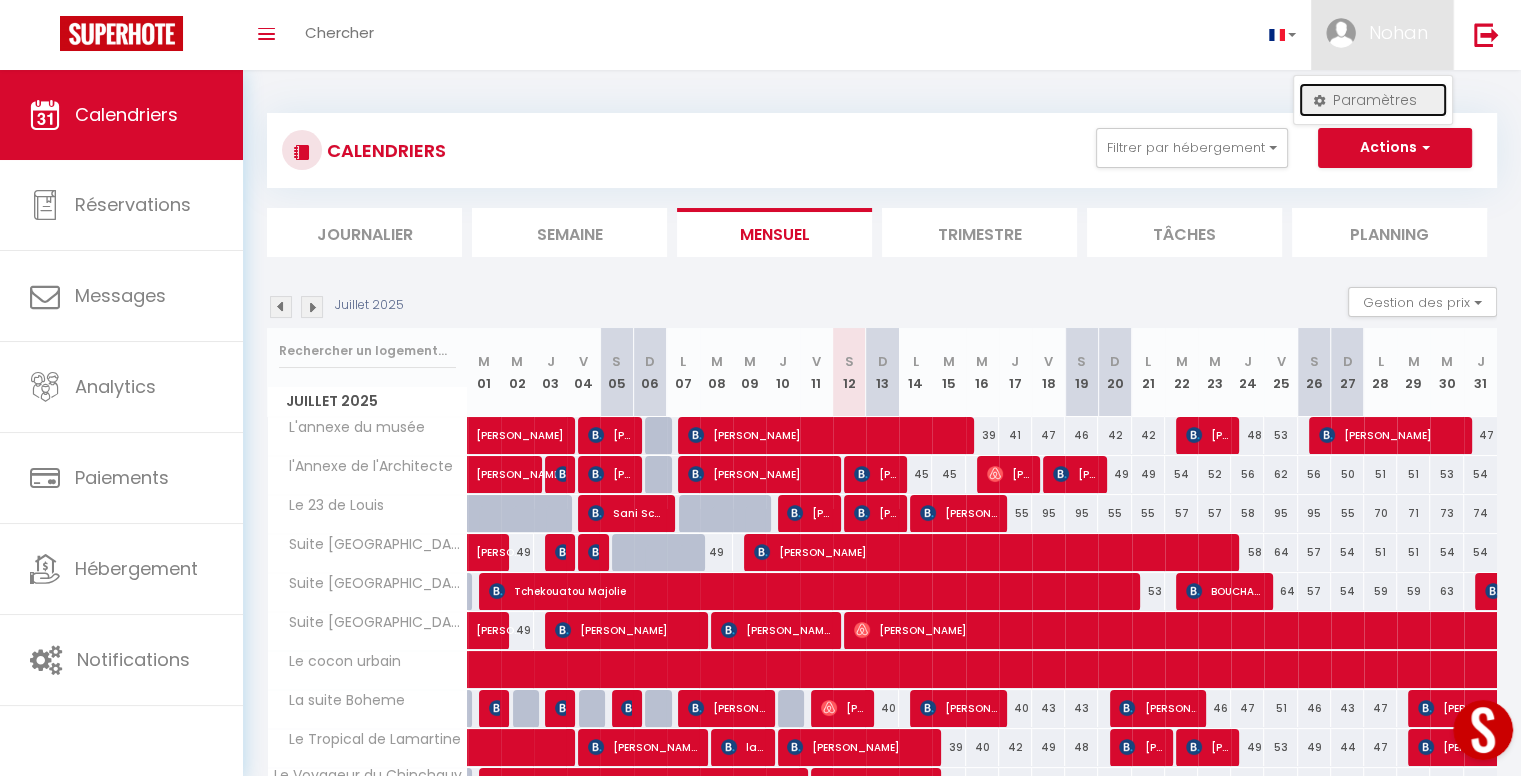 click at bounding box center [1319, 101] 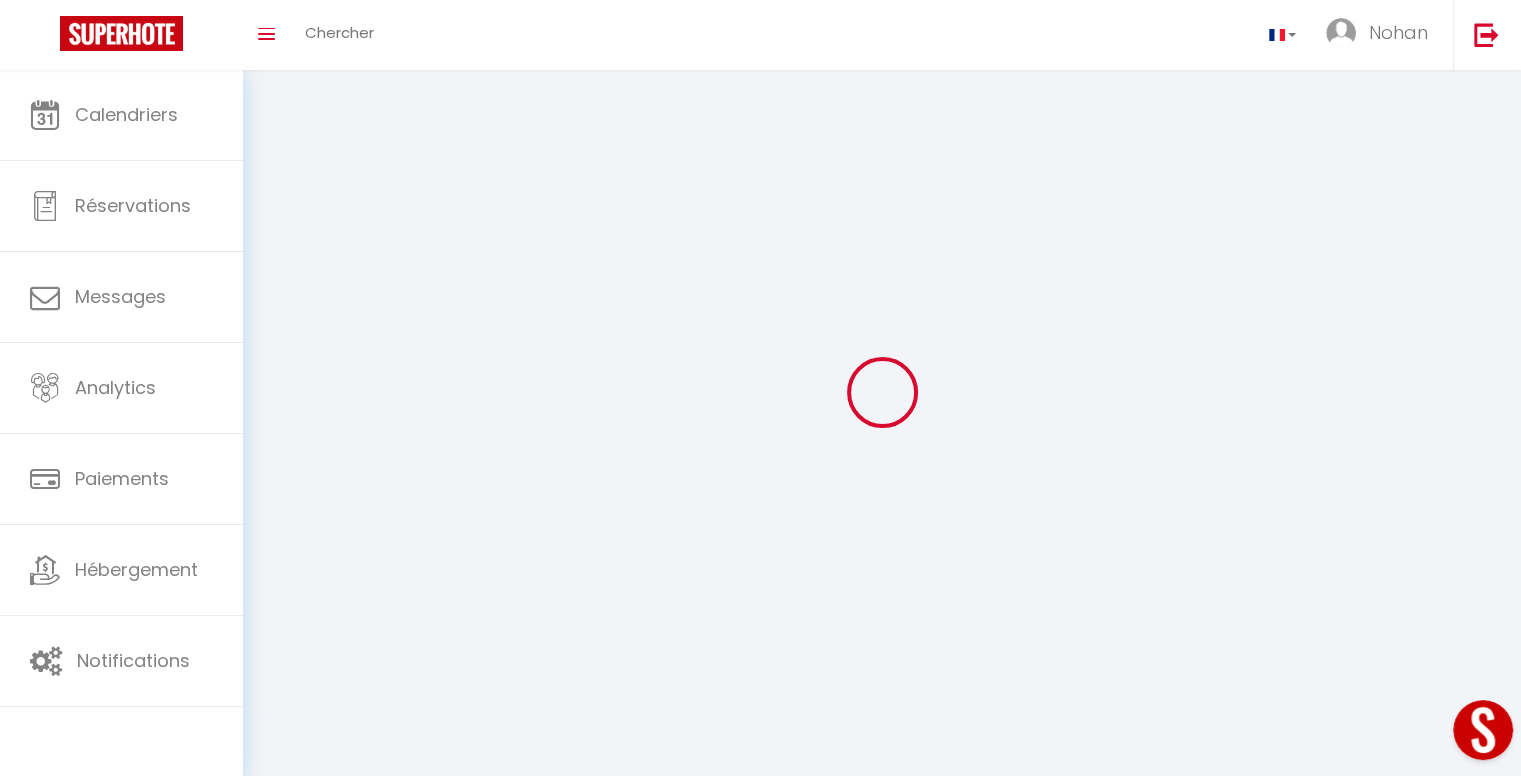 type on "Nohan" 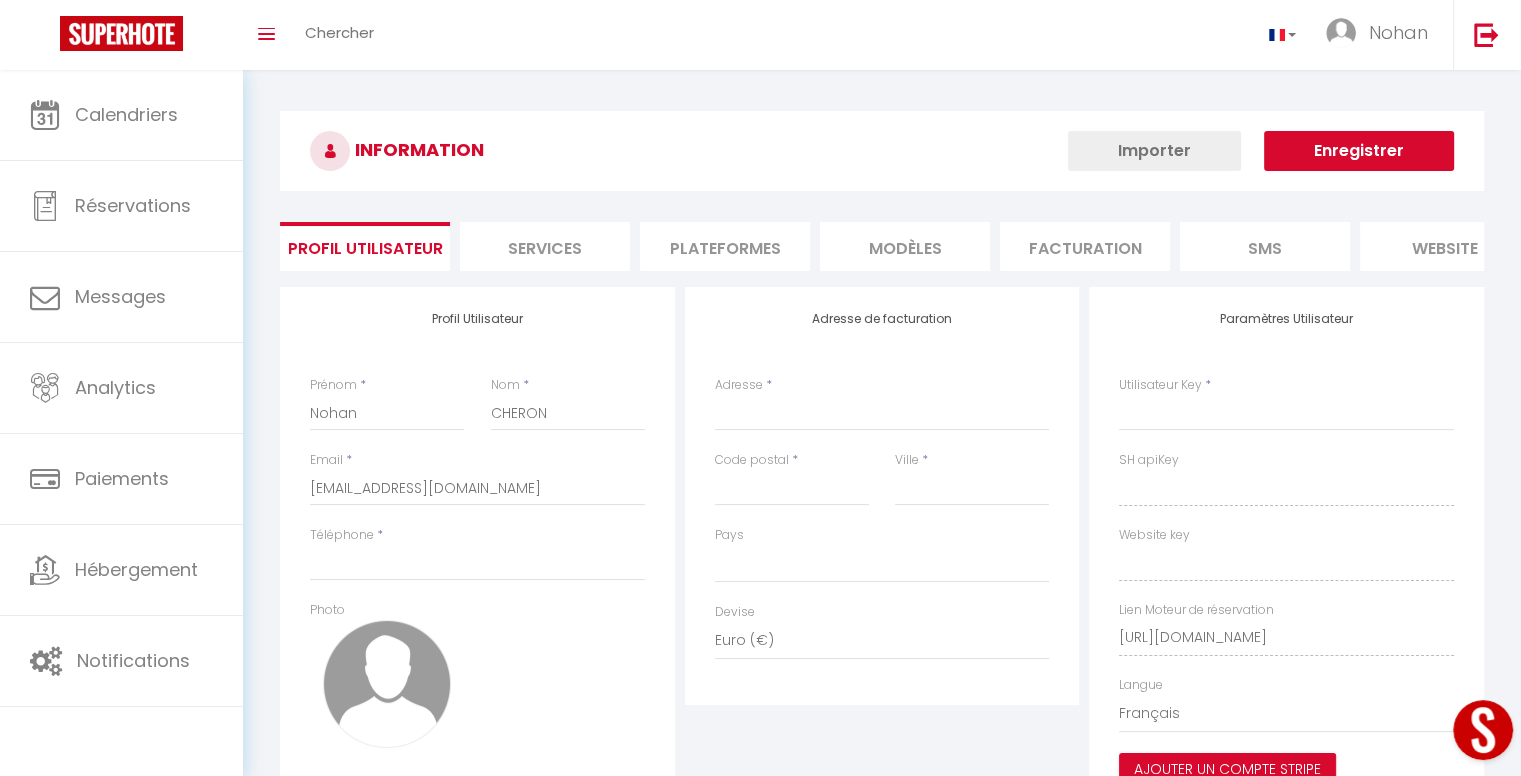 select 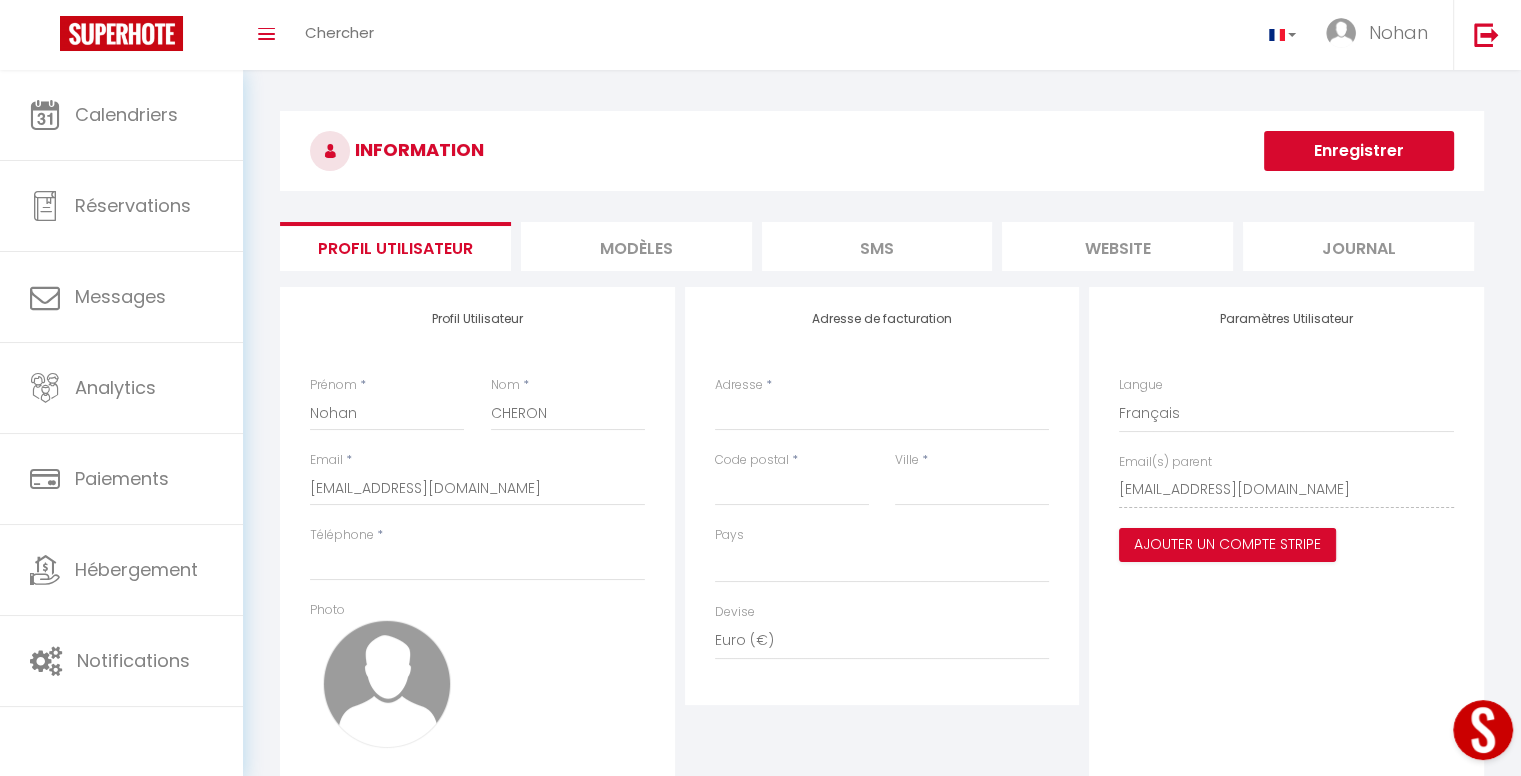 select 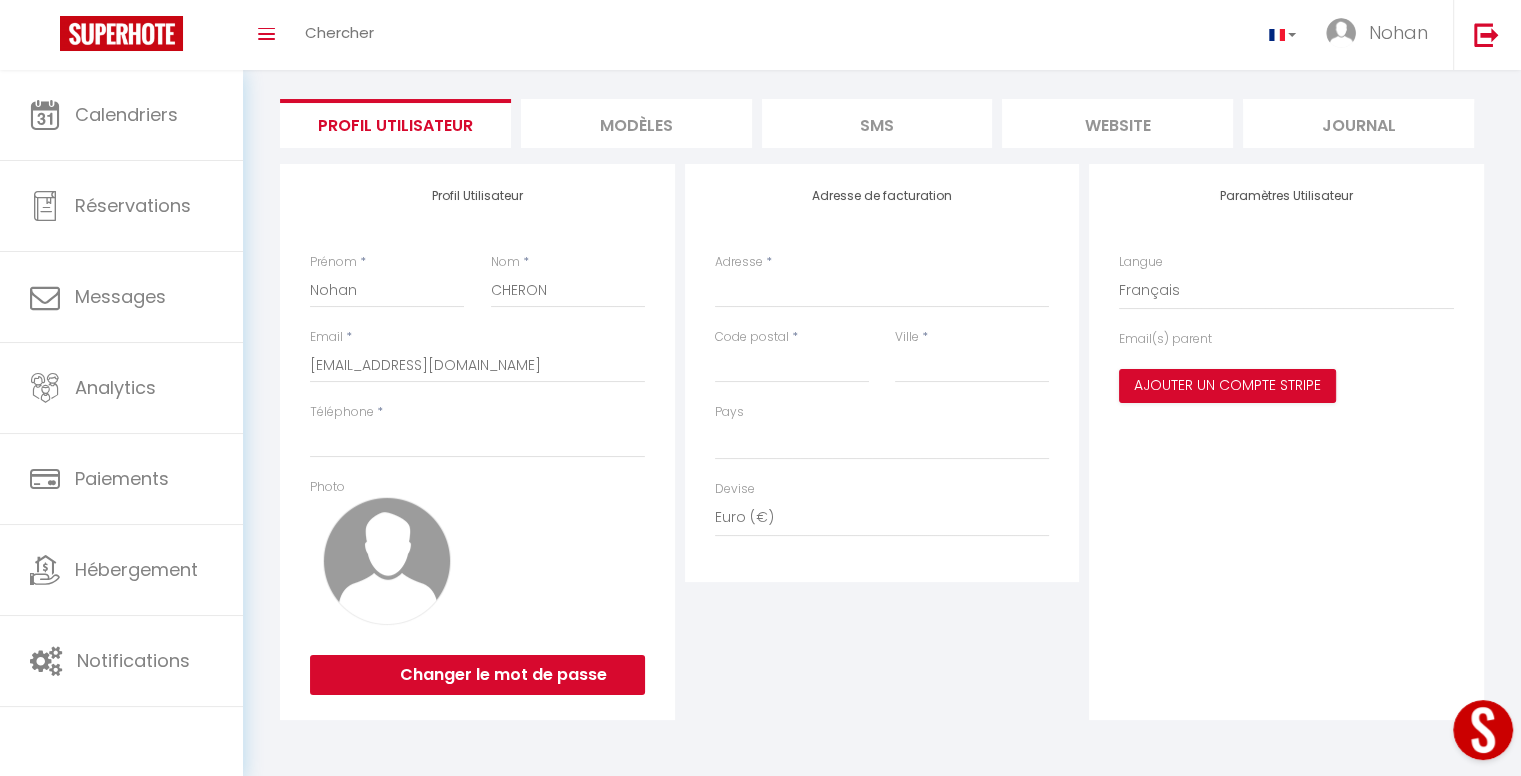 scroll, scrollTop: 122, scrollLeft: 0, axis: vertical 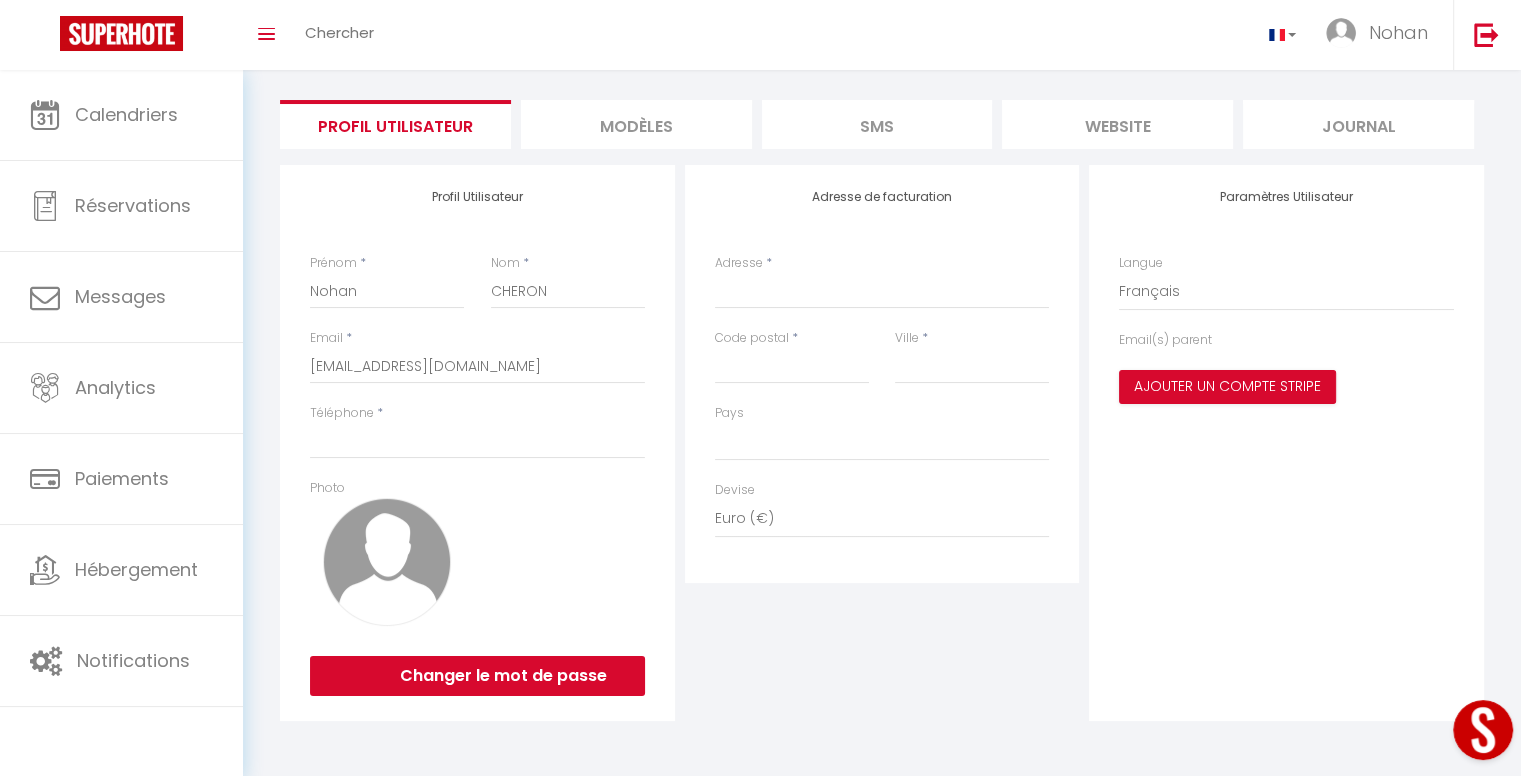 click at bounding box center (1483, 730) 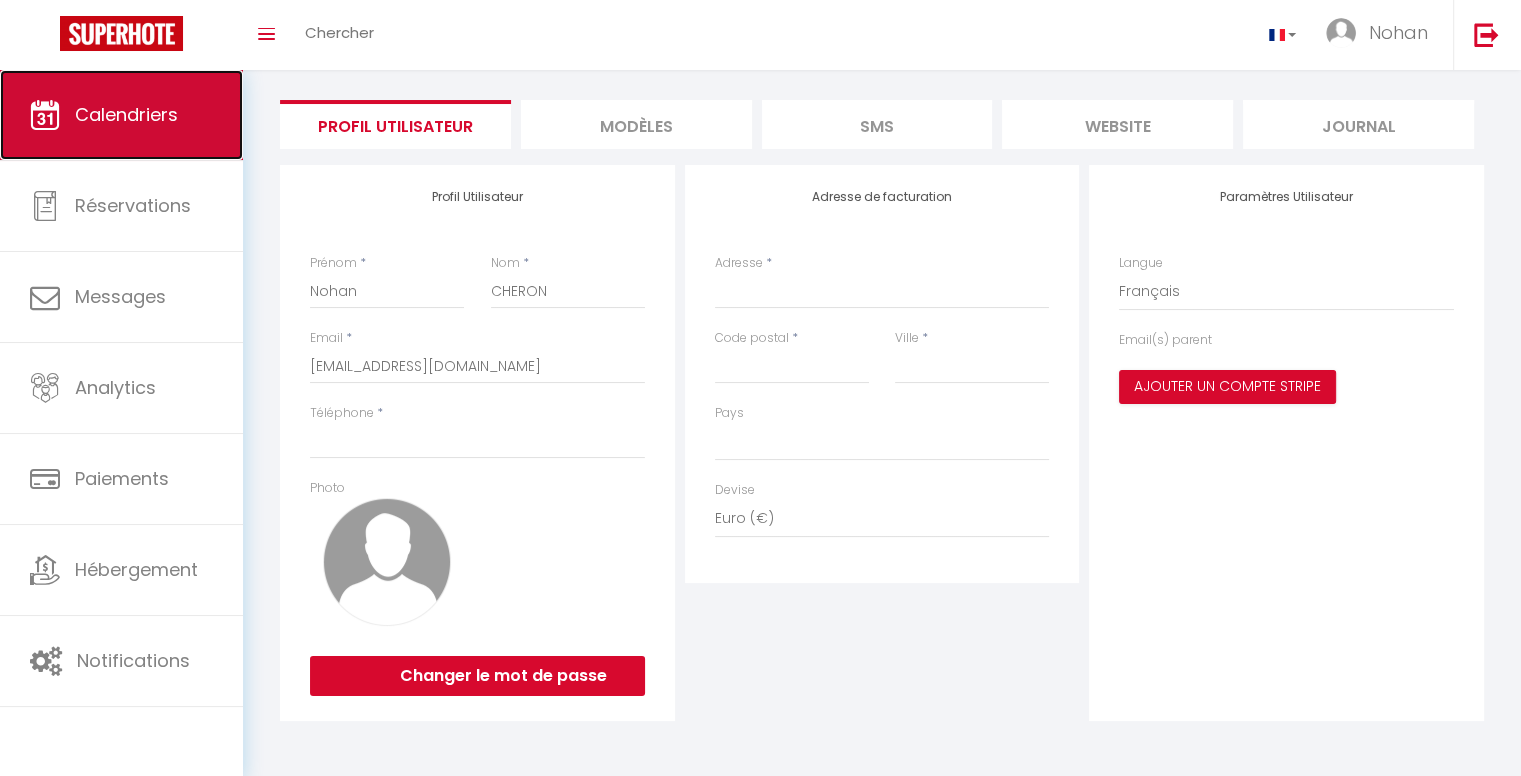 click on "Calendriers" at bounding box center [126, 114] 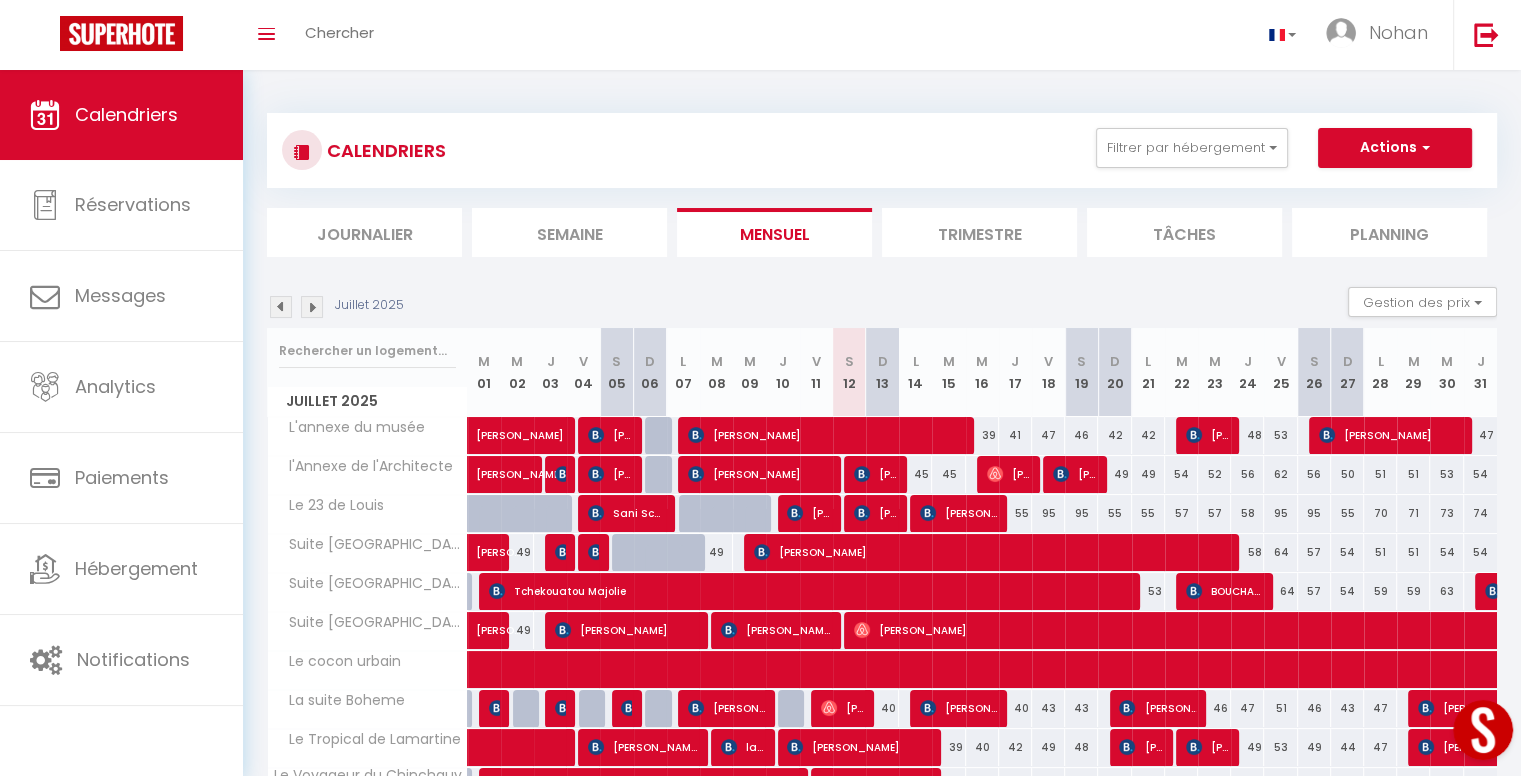 scroll, scrollTop: 159, scrollLeft: 0, axis: vertical 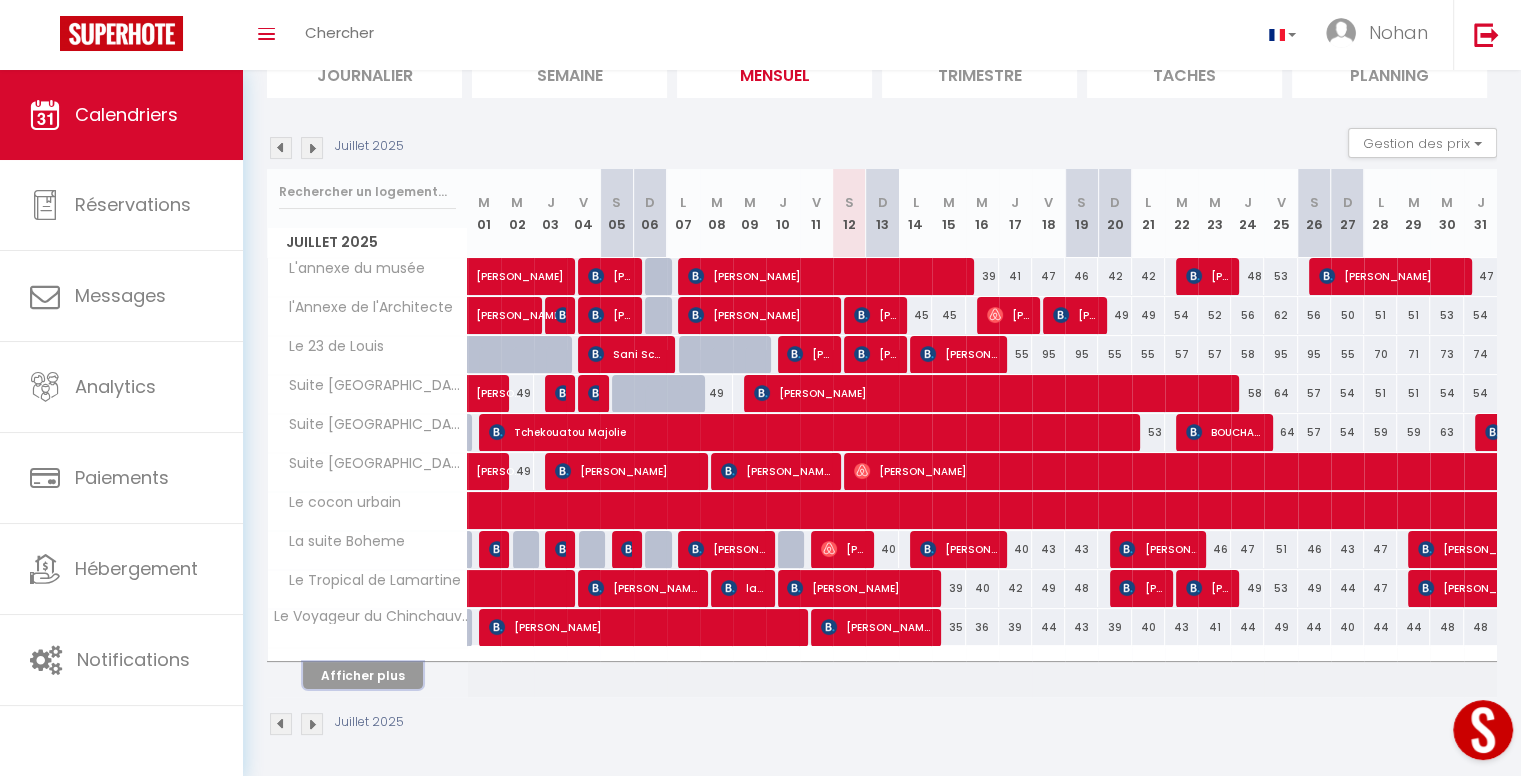 click on "Afficher plus" at bounding box center (363, 675) 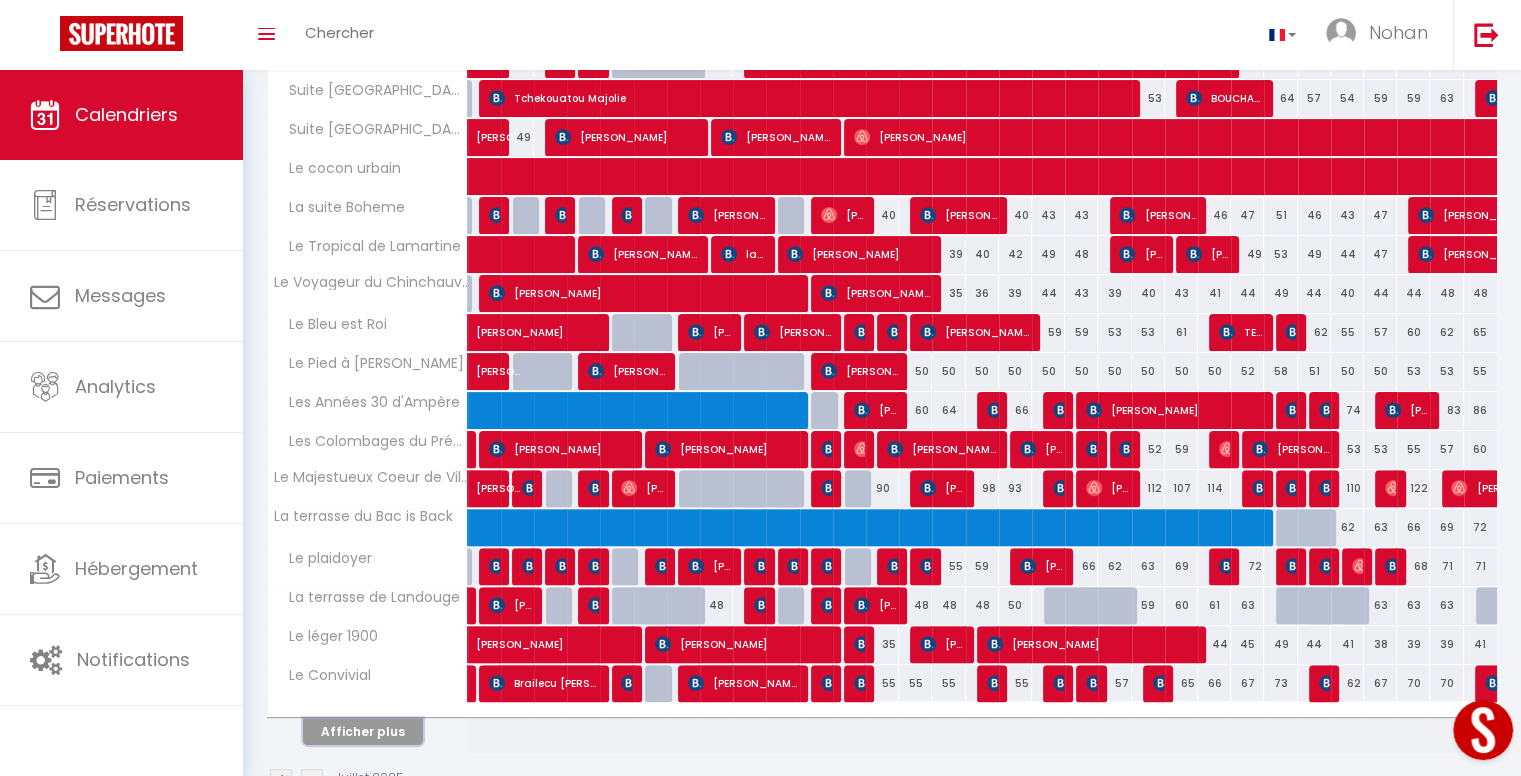 scroll, scrollTop: 496, scrollLeft: 0, axis: vertical 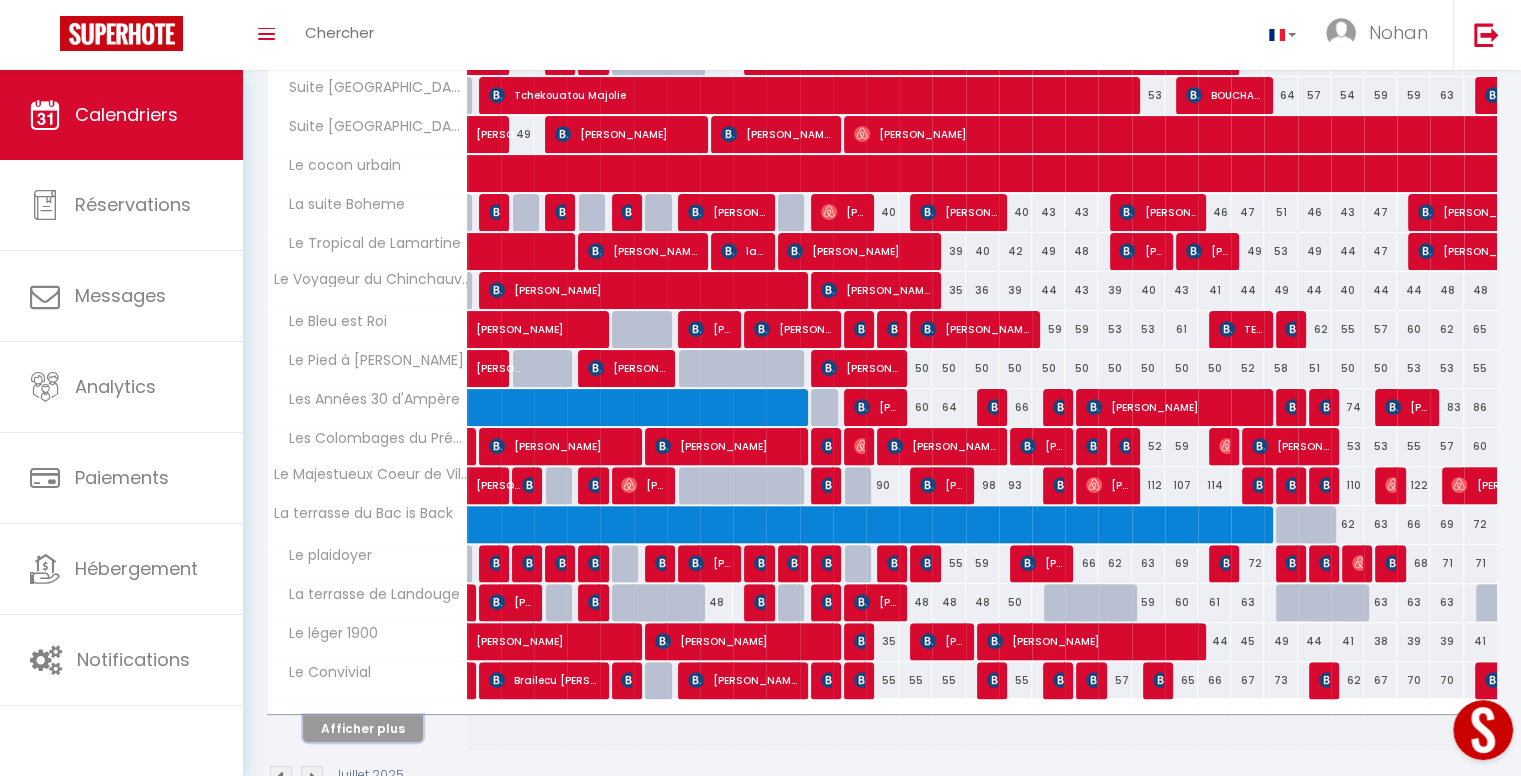 click on "Afficher plus" at bounding box center [363, 728] 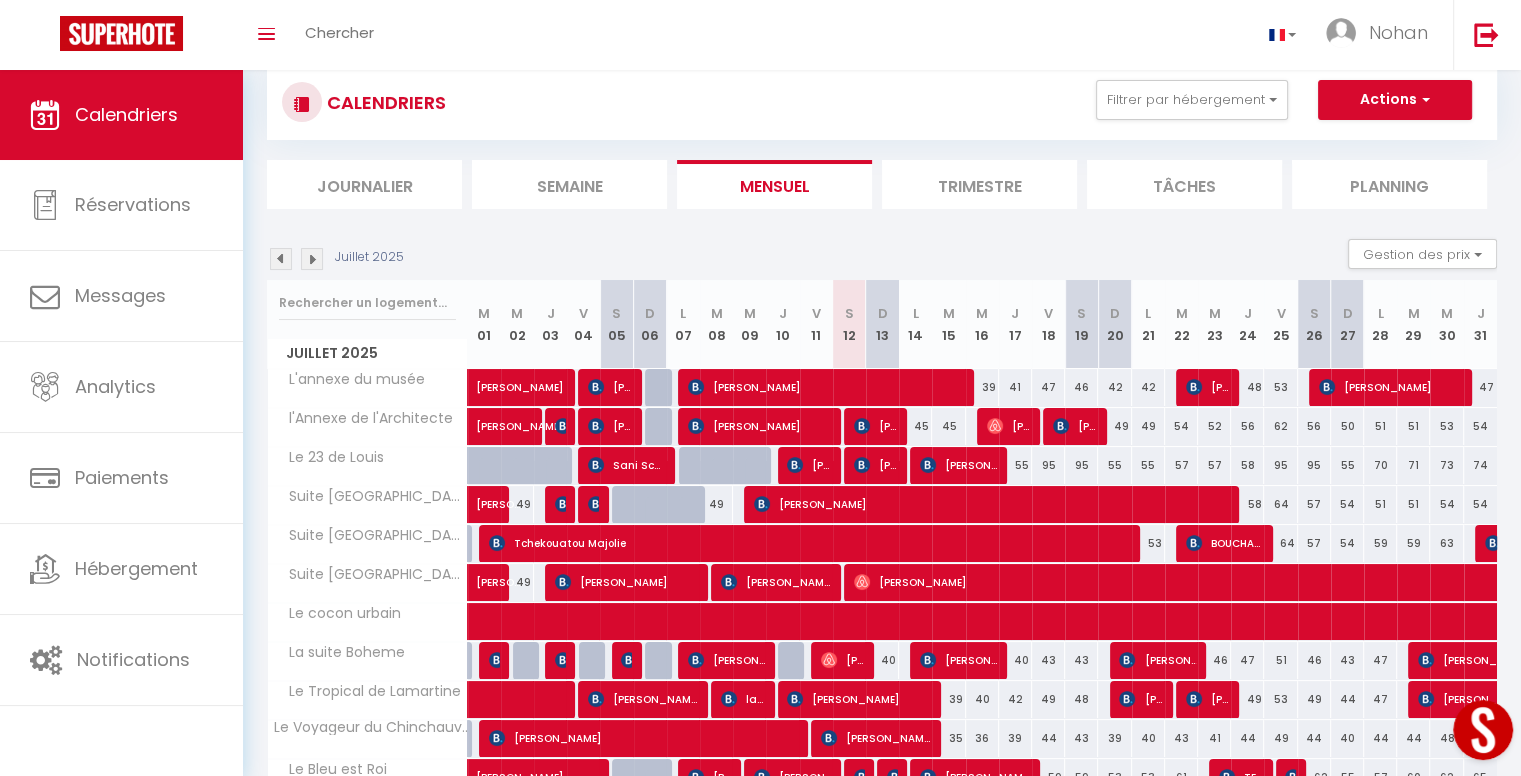 scroll, scrollTop: 0, scrollLeft: 0, axis: both 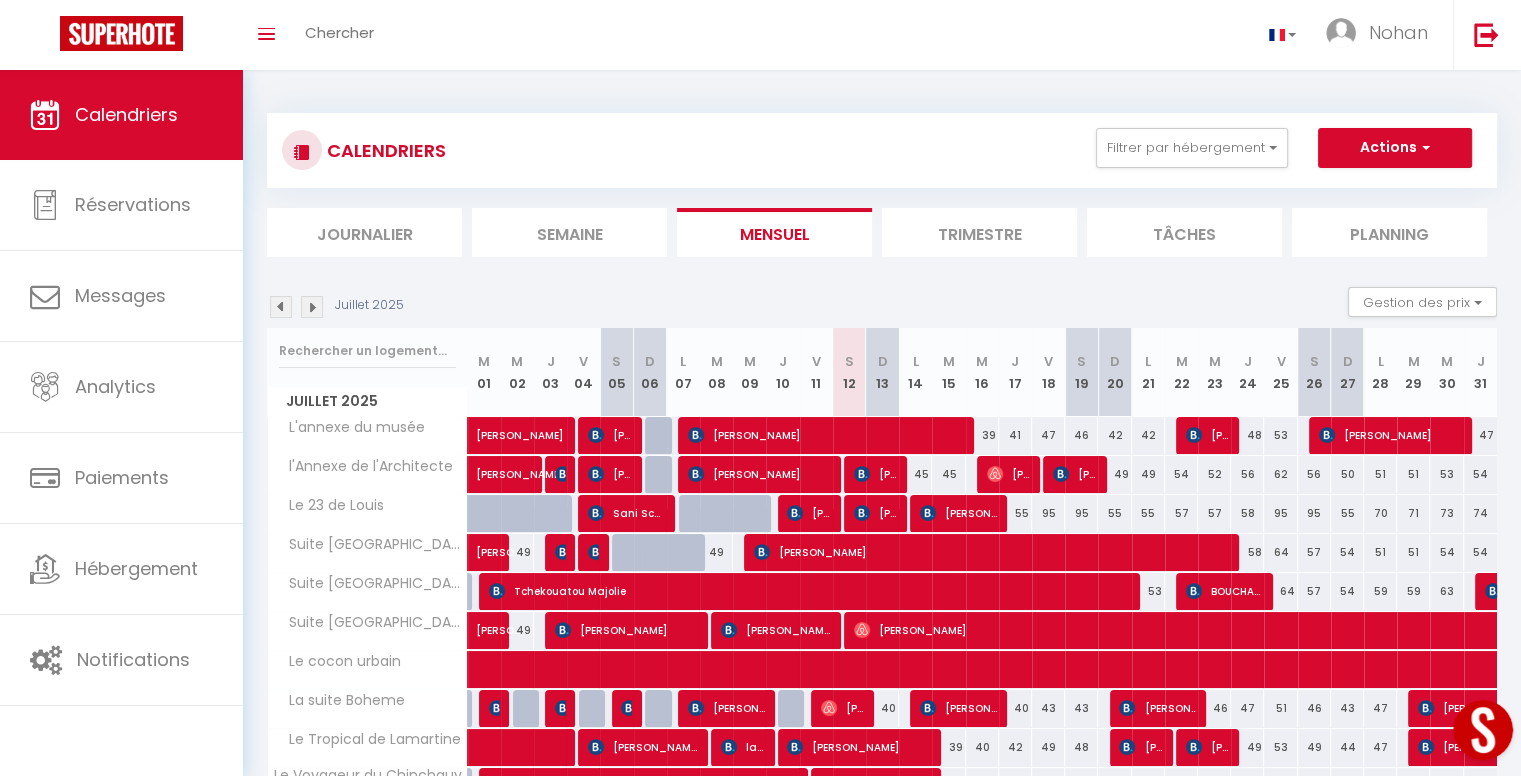 click at bounding box center (312, 307) 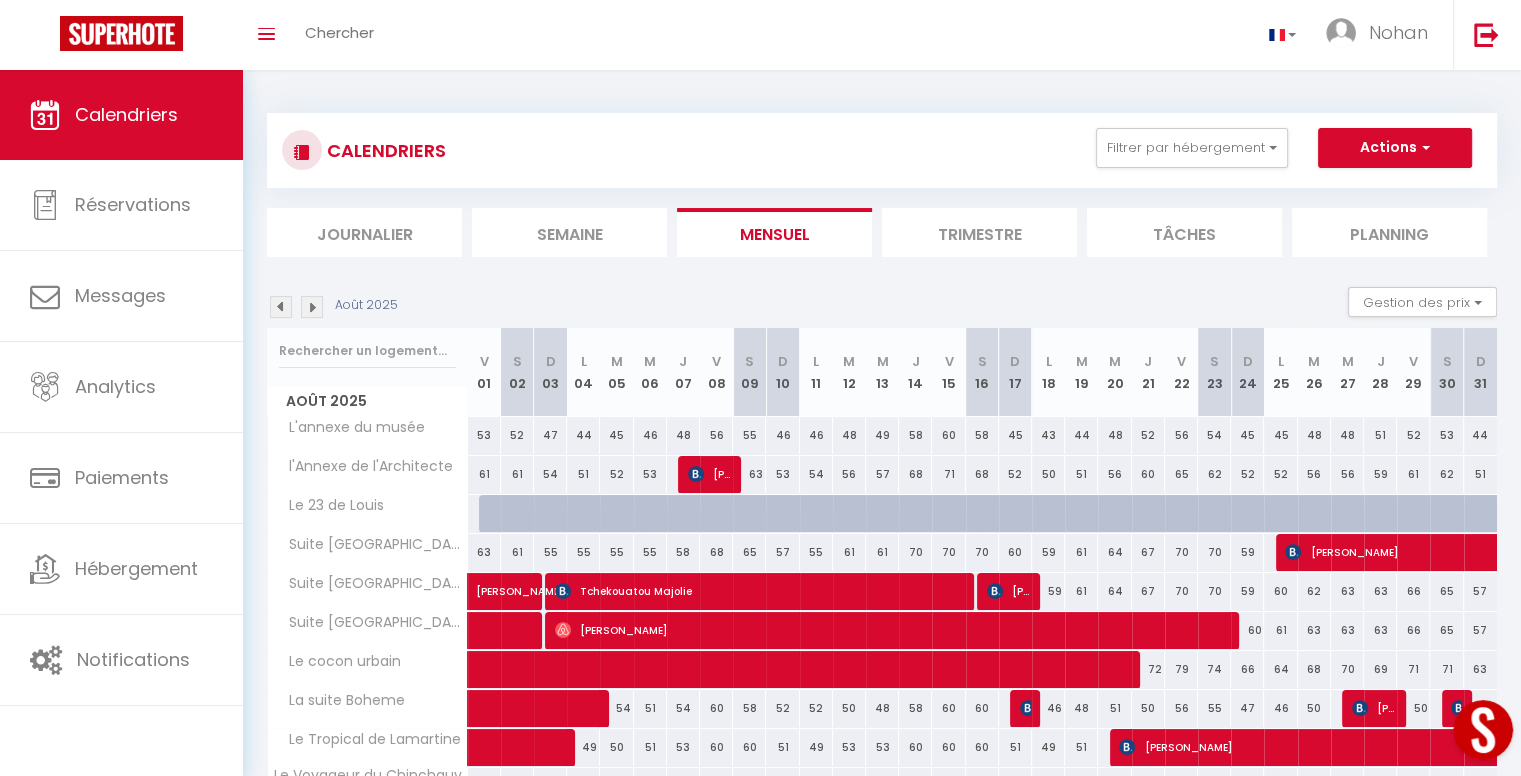 scroll, scrollTop: 159, scrollLeft: 0, axis: vertical 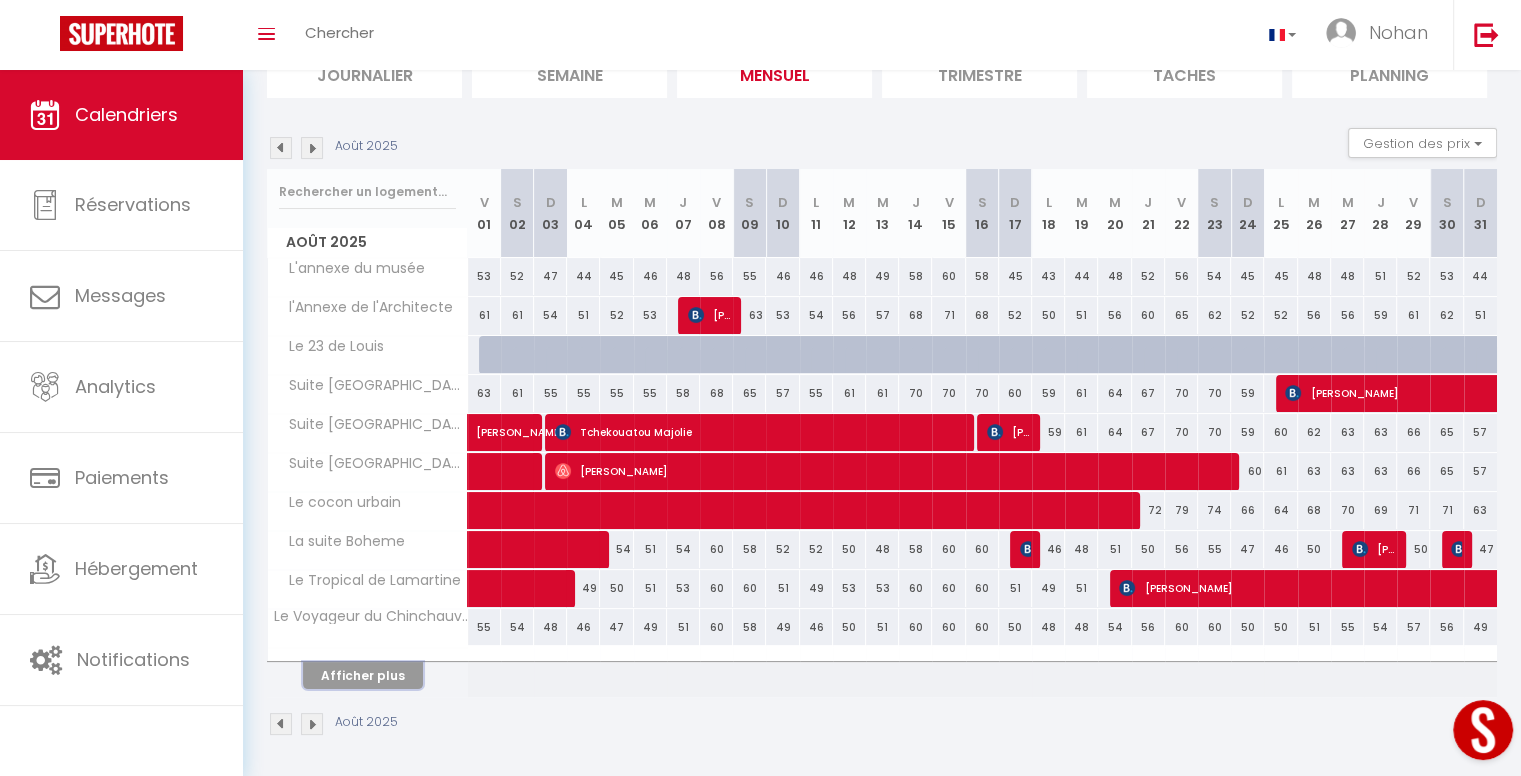 click on "Afficher plus" at bounding box center (363, 675) 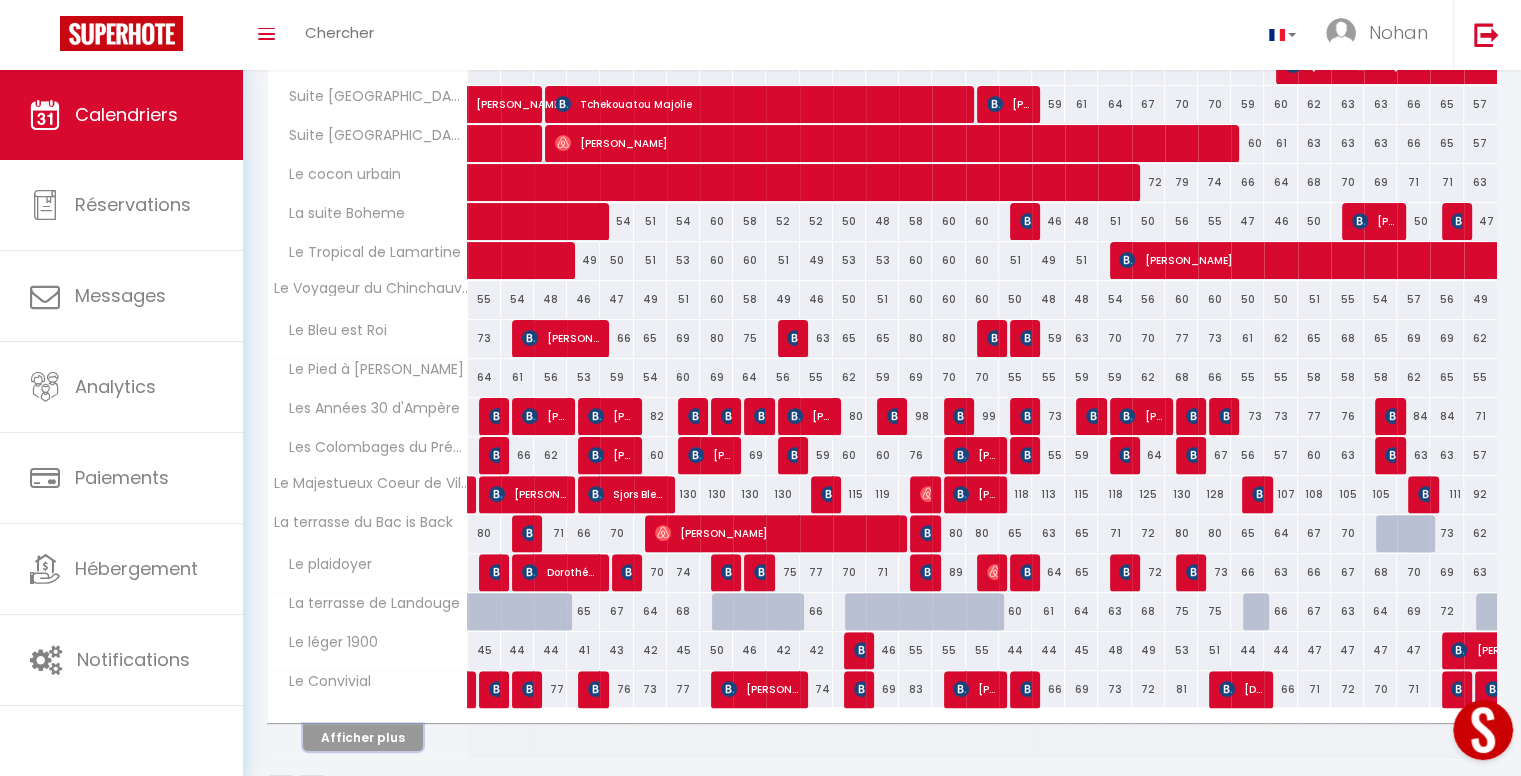 scroll, scrollTop: 547, scrollLeft: 0, axis: vertical 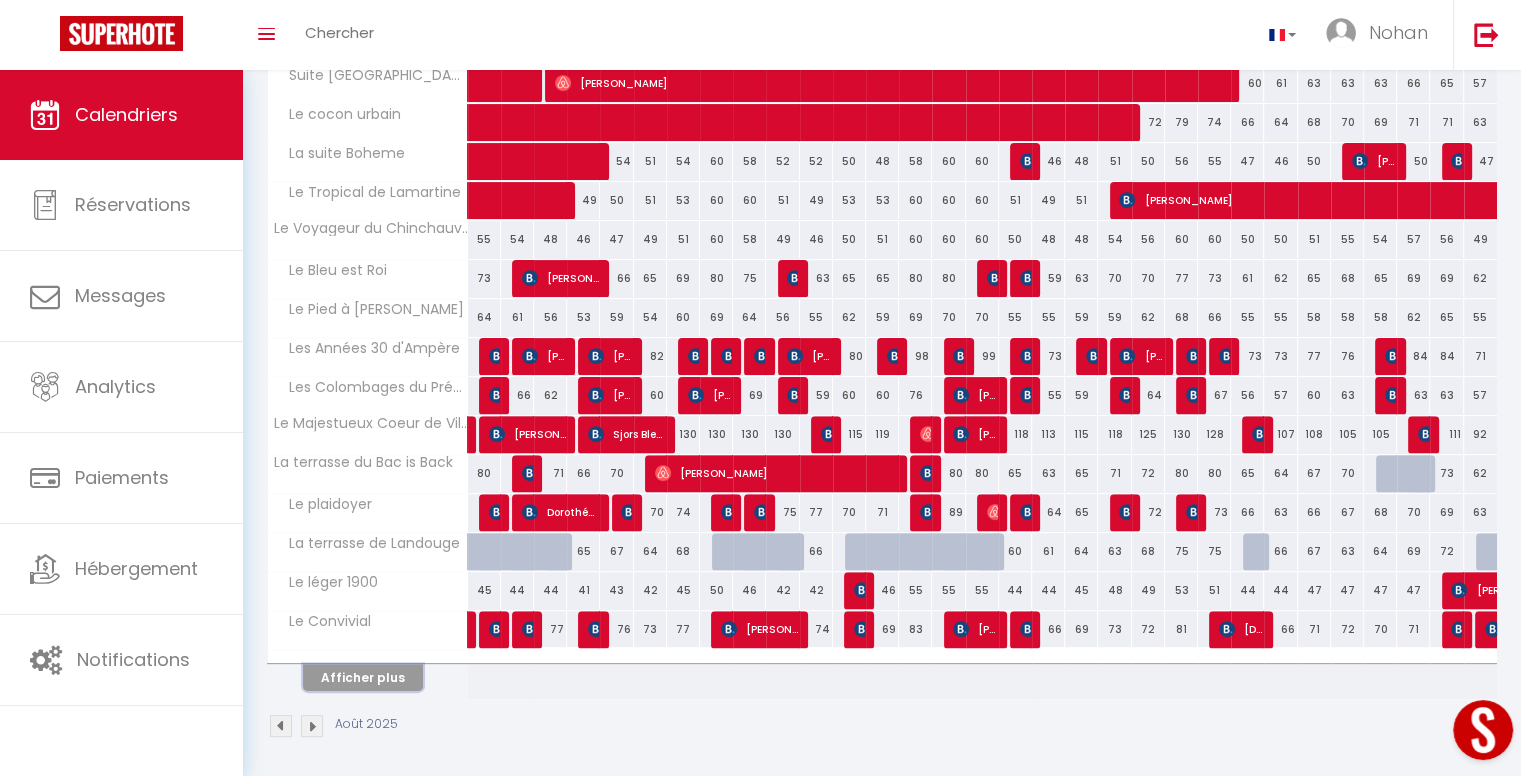 click on "Afficher plus" at bounding box center [363, 677] 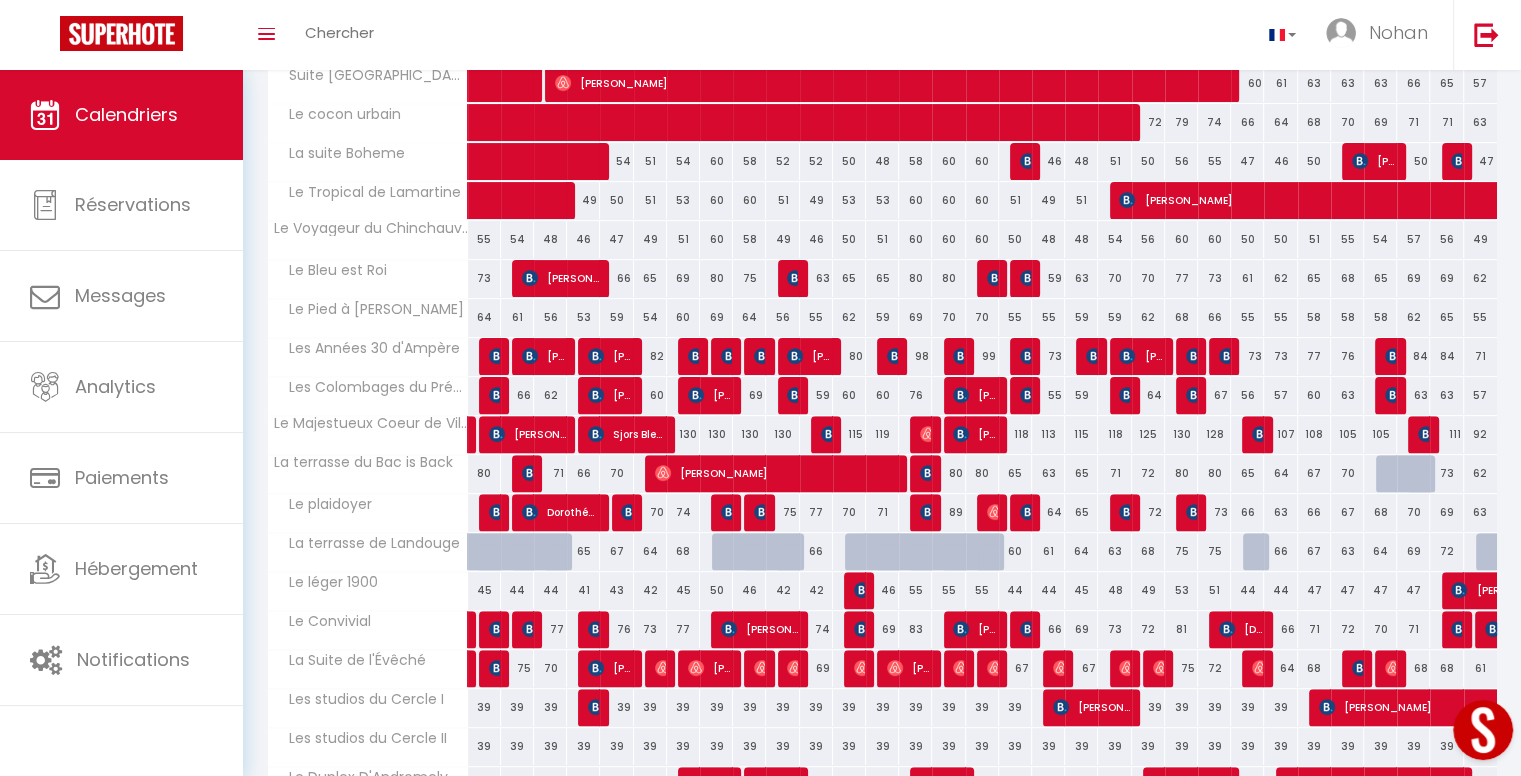 scroll, scrollTop: 653, scrollLeft: 0, axis: vertical 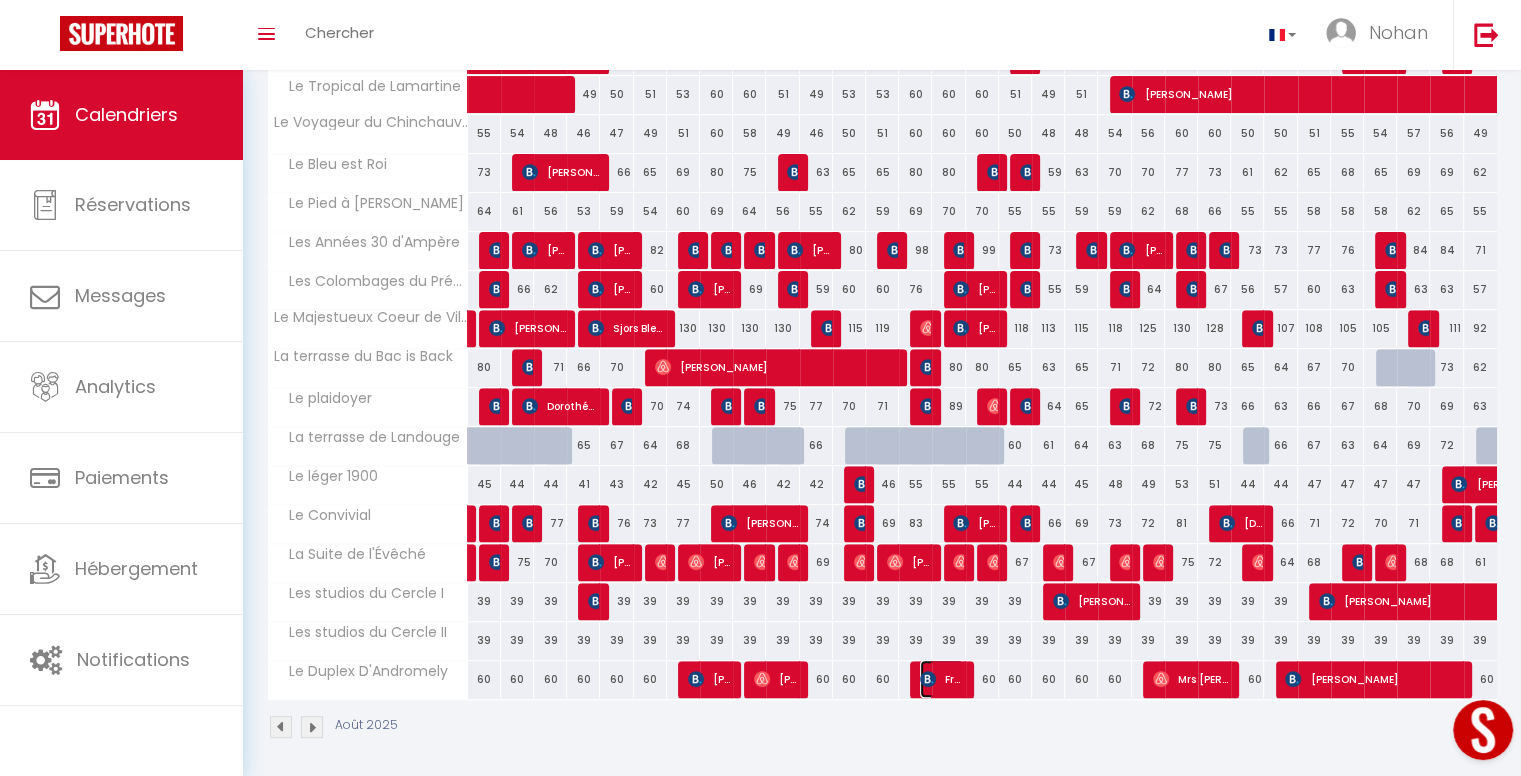 click at bounding box center [928, 679] 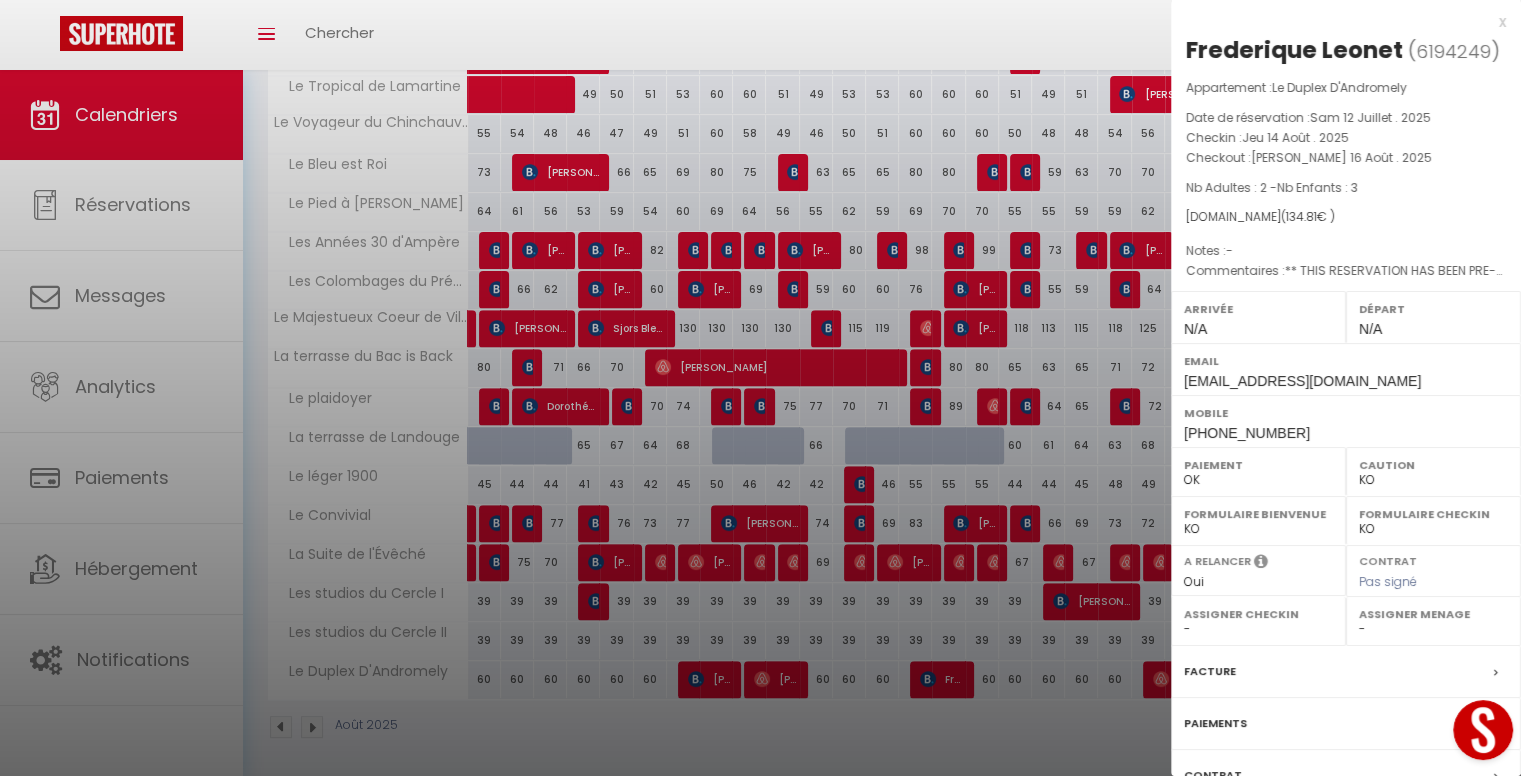 click on "x" at bounding box center [1338, 22] 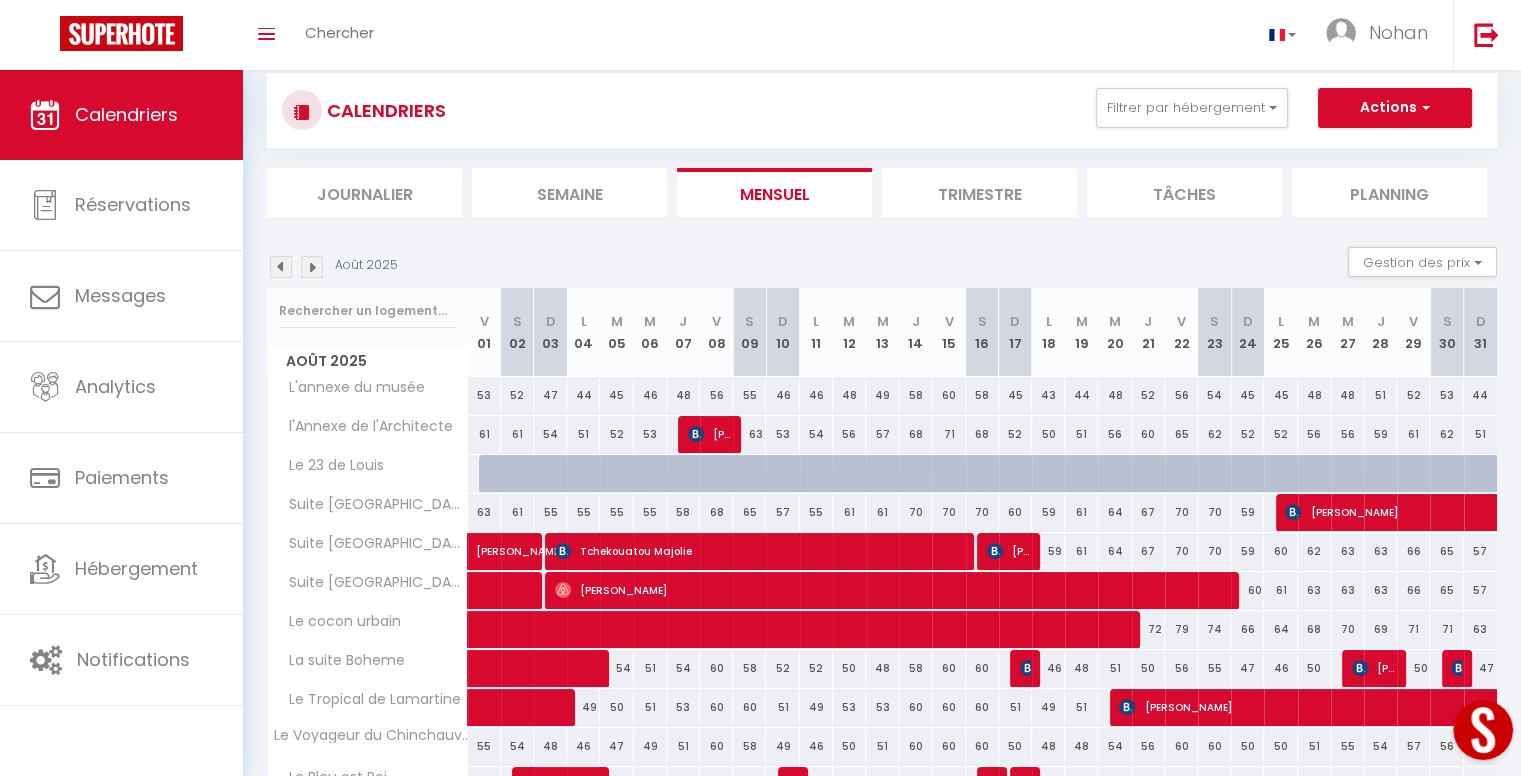 scroll, scrollTop: 0, scrollLeft: 0, axis: both 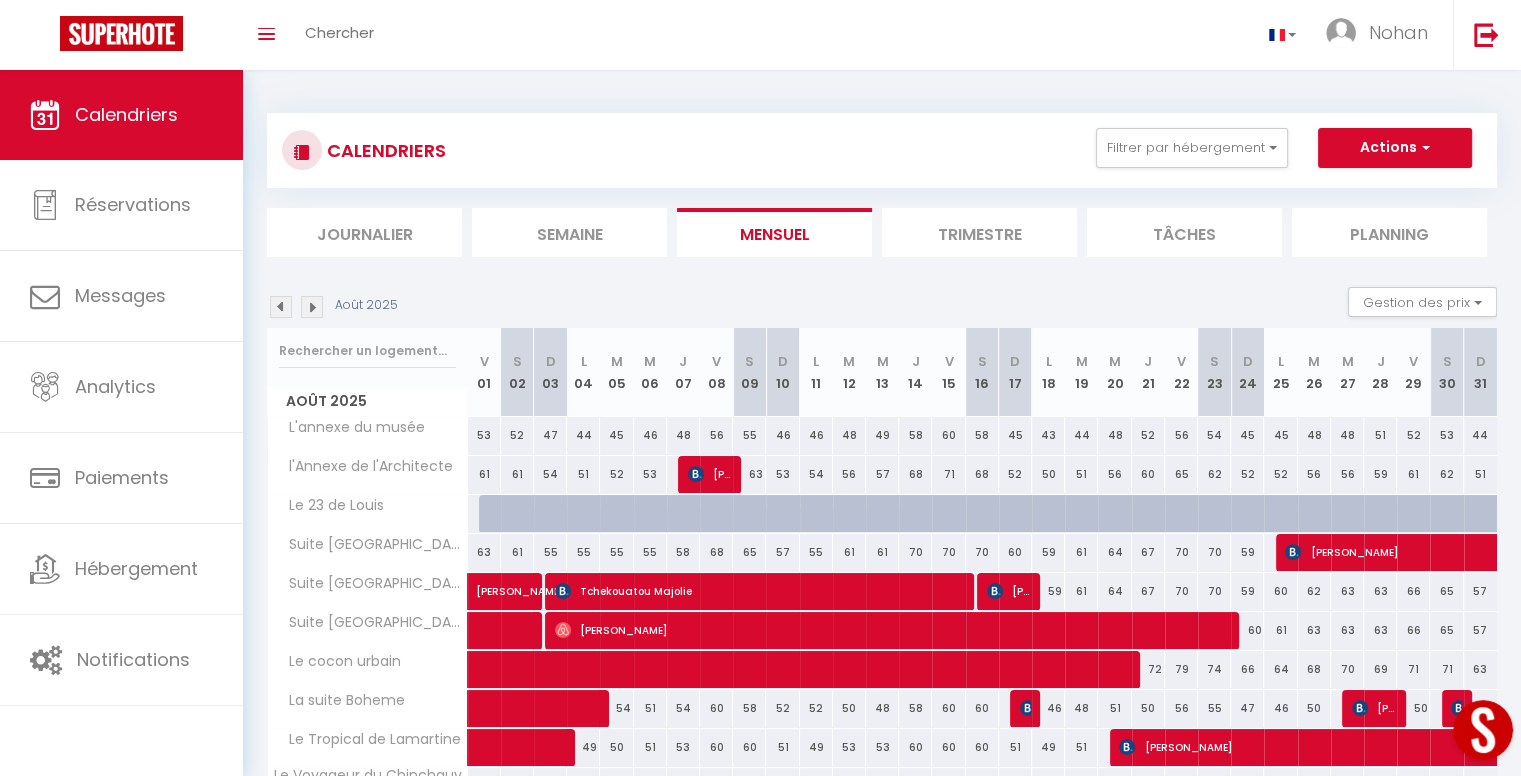 click at bounding box center [281, 307] 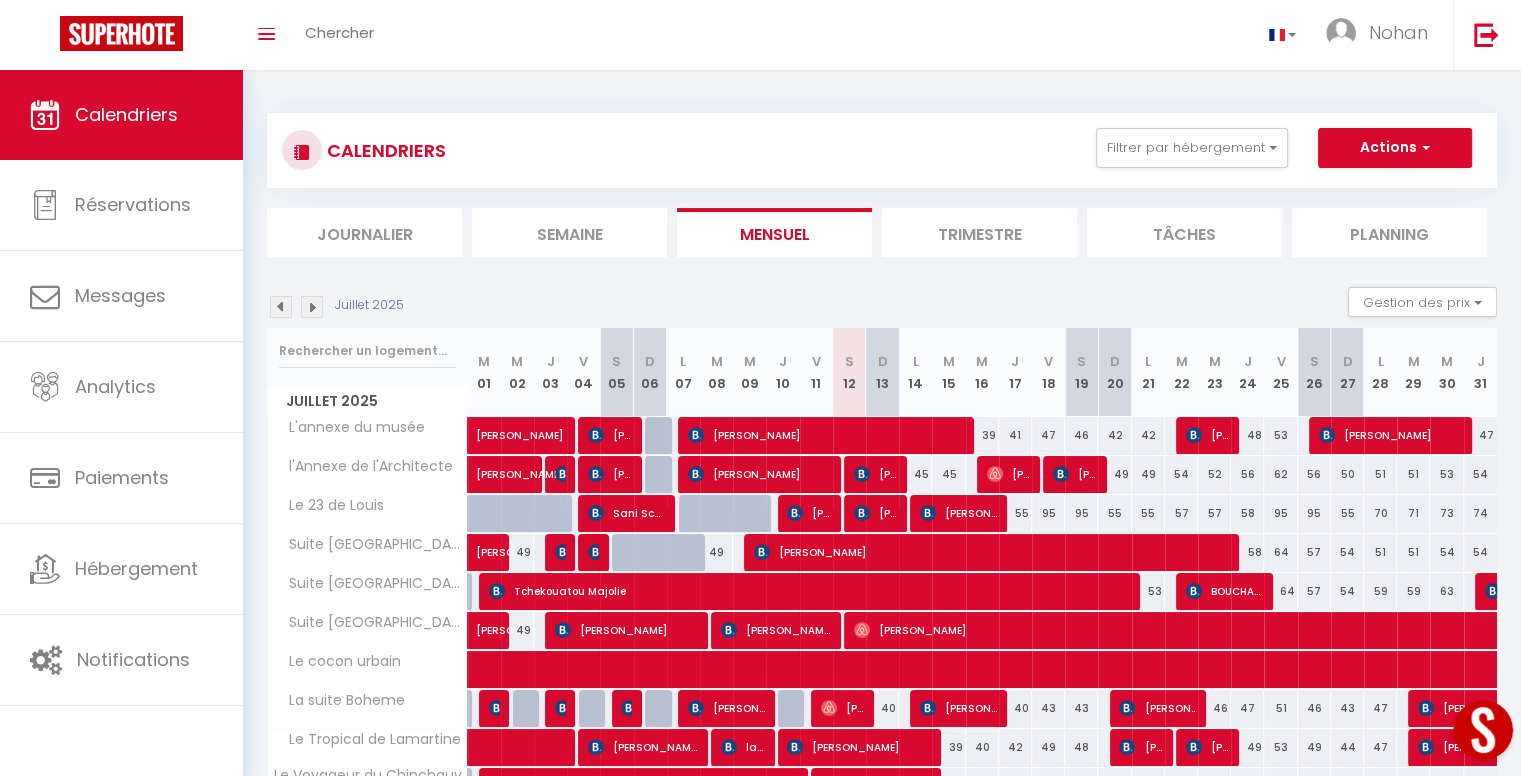 scroll, scrollTop: 159, scrollLeft: 0, axis: vertical 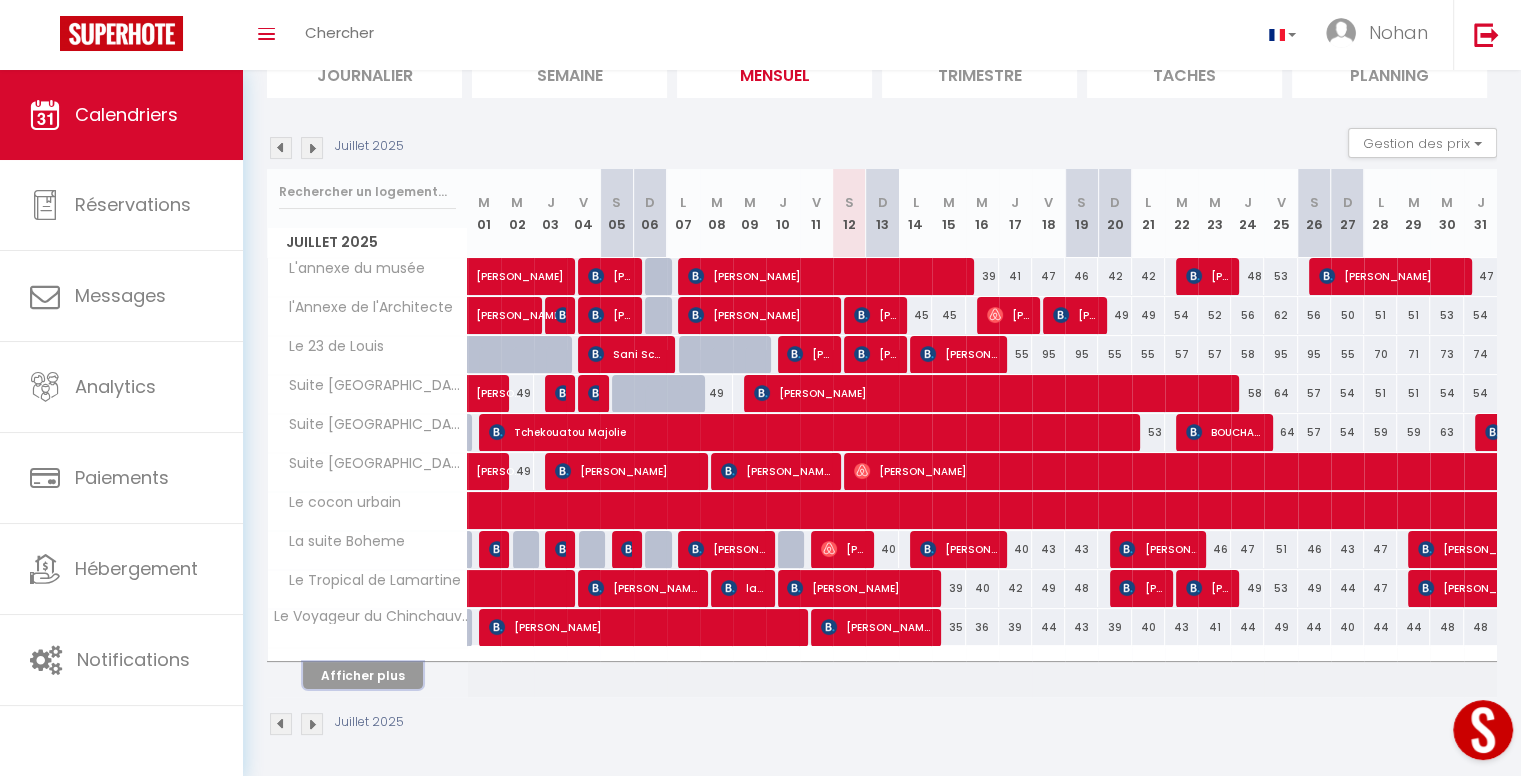 click on "Afficher plus" at bounding box center (363, 675) 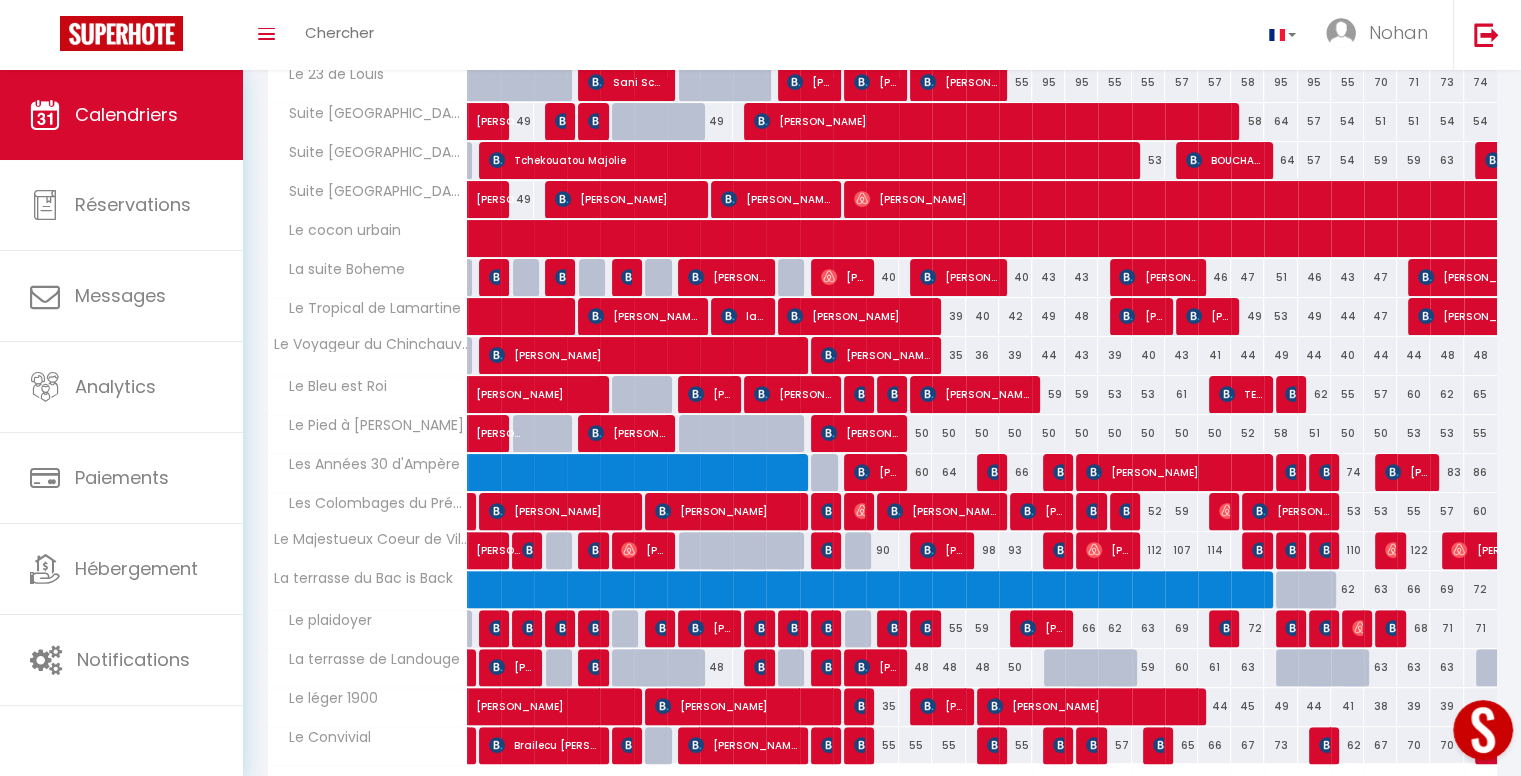 scroll, scrollTop: 477, scrollLeft: 0, axis: vertical 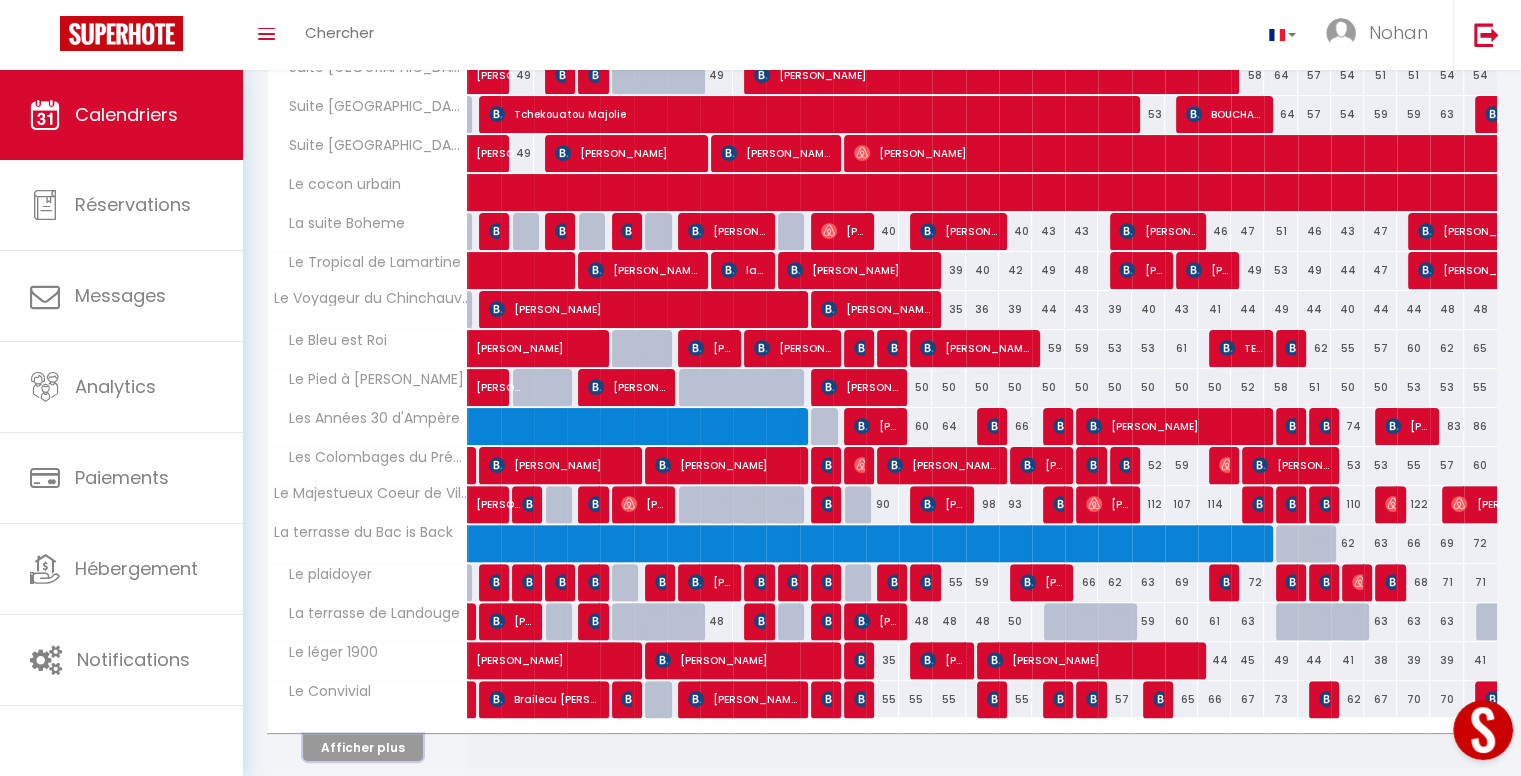 click on "Afficher plus" at bounding box center [363, 747] 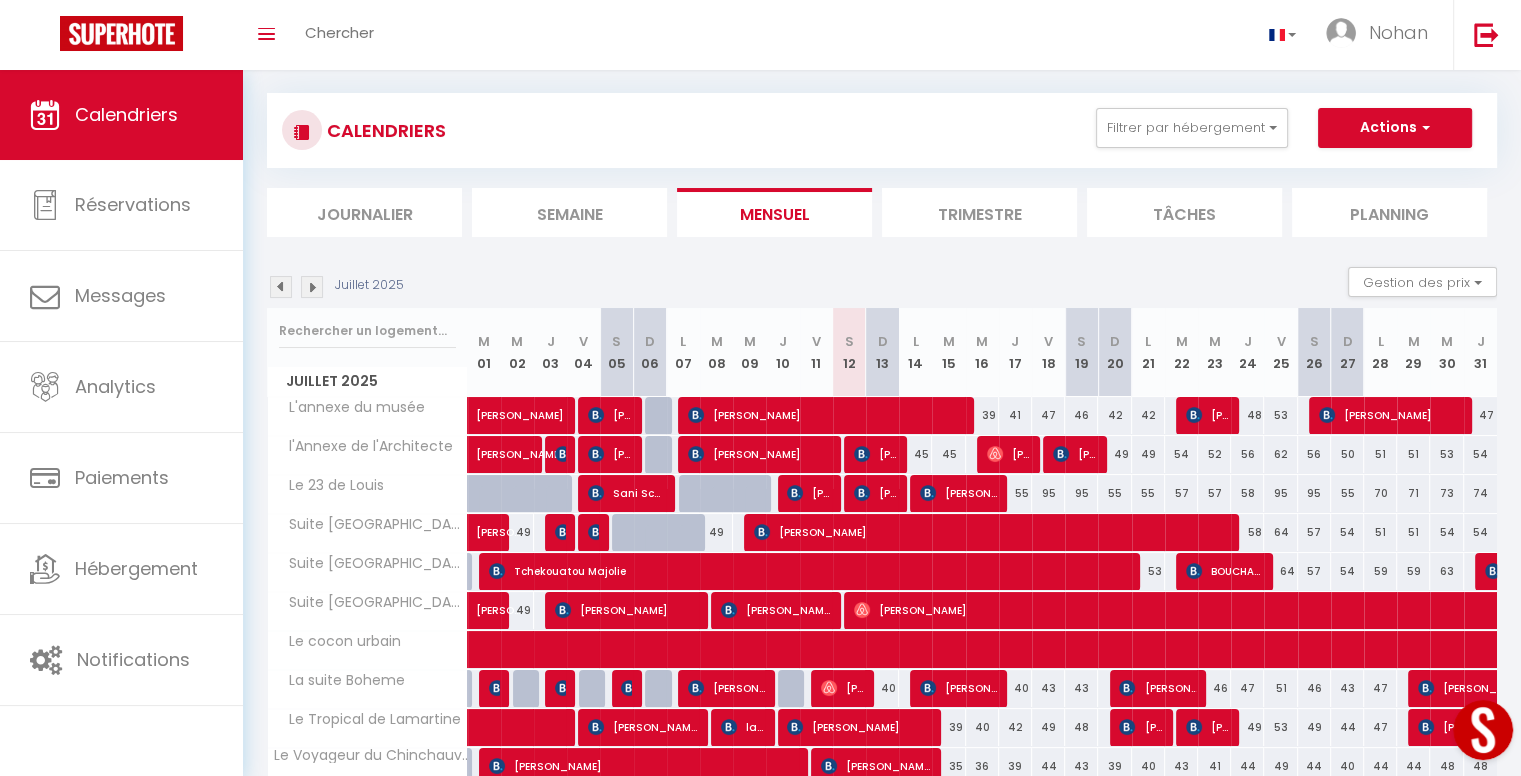 scroll, scrollTop: 14, scrollLeft: 0, axis: vertical 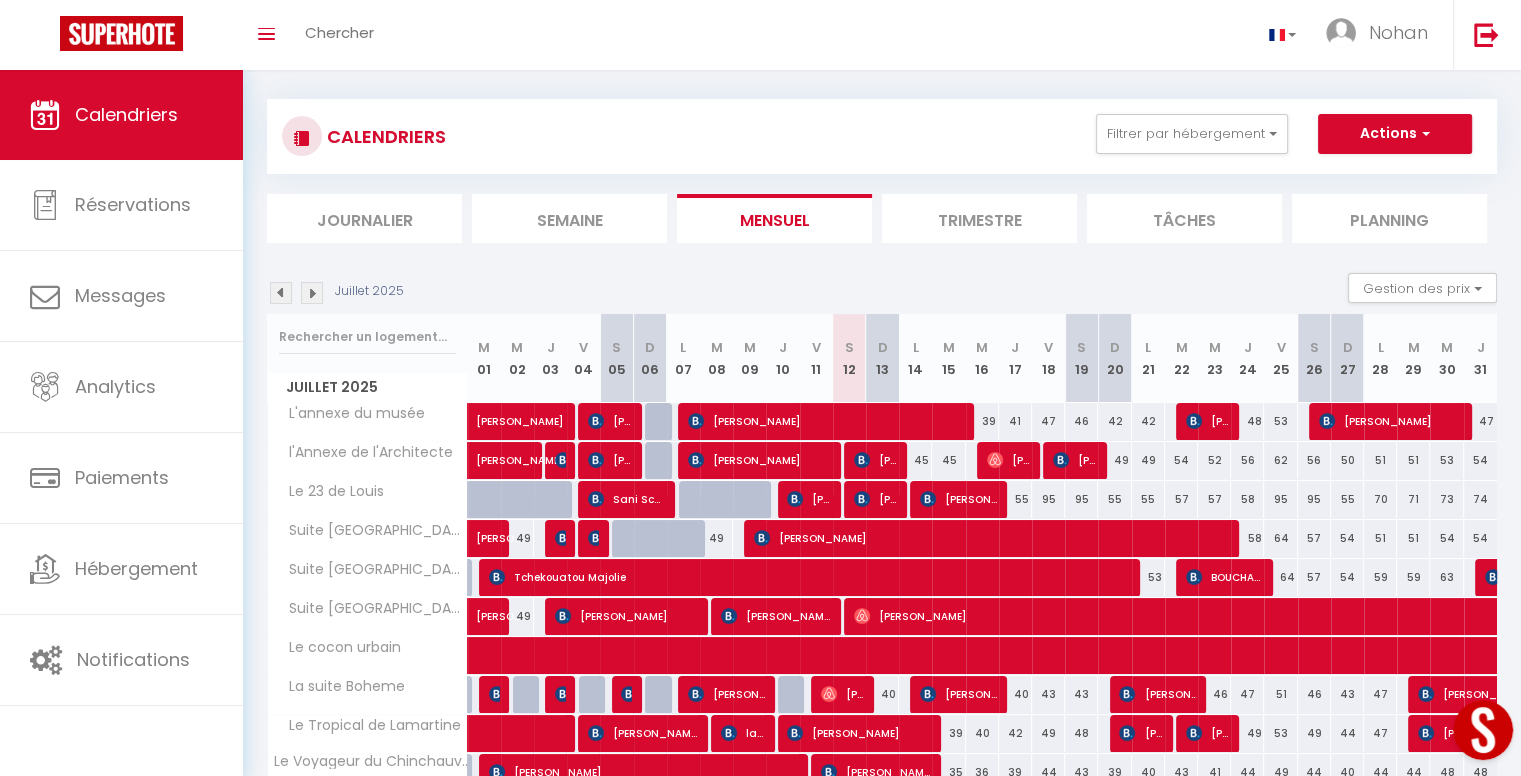 click at bounding box center (312, 293) 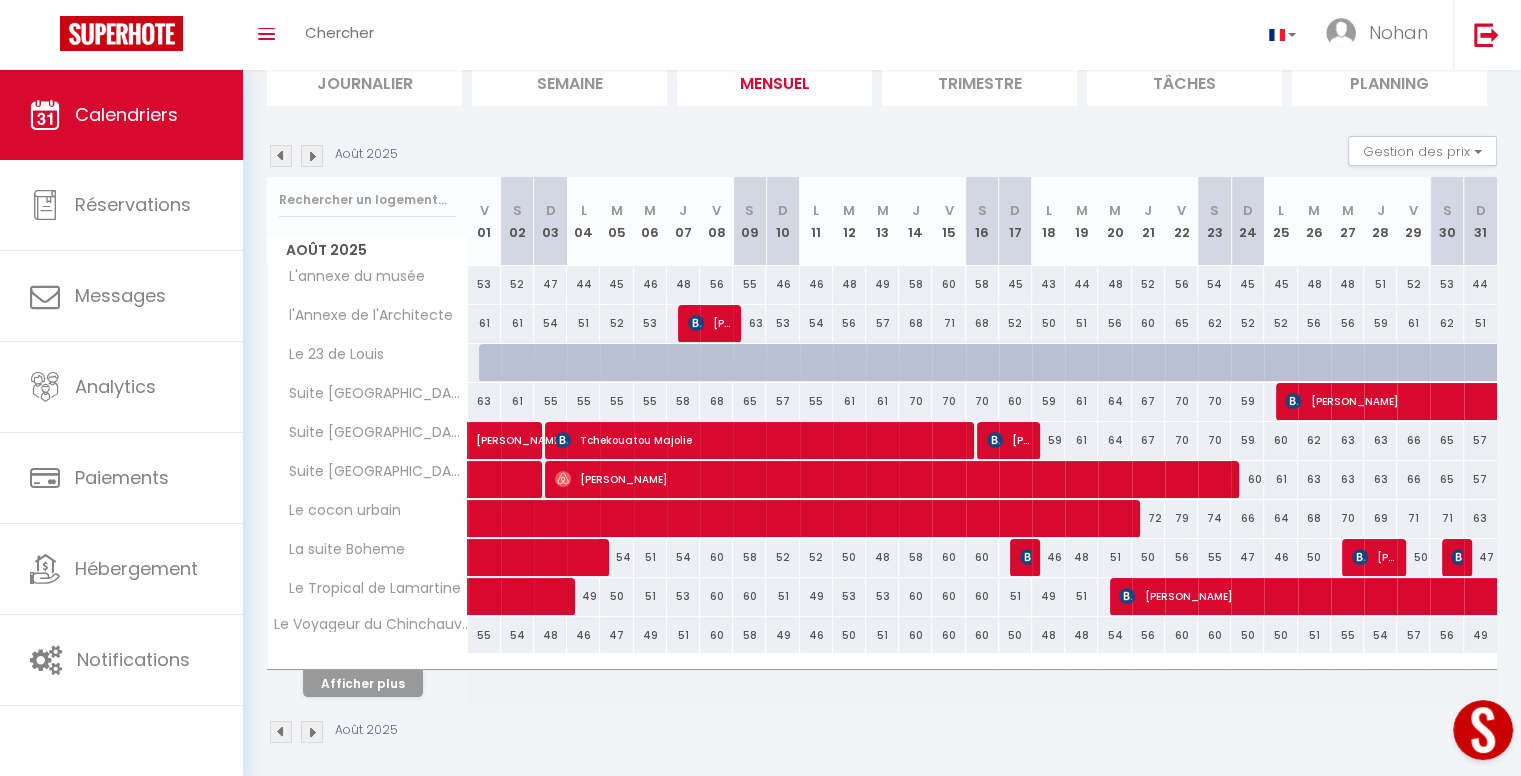 scroll, scrollTop: 159, scrollLeft: 0, axis: vertical 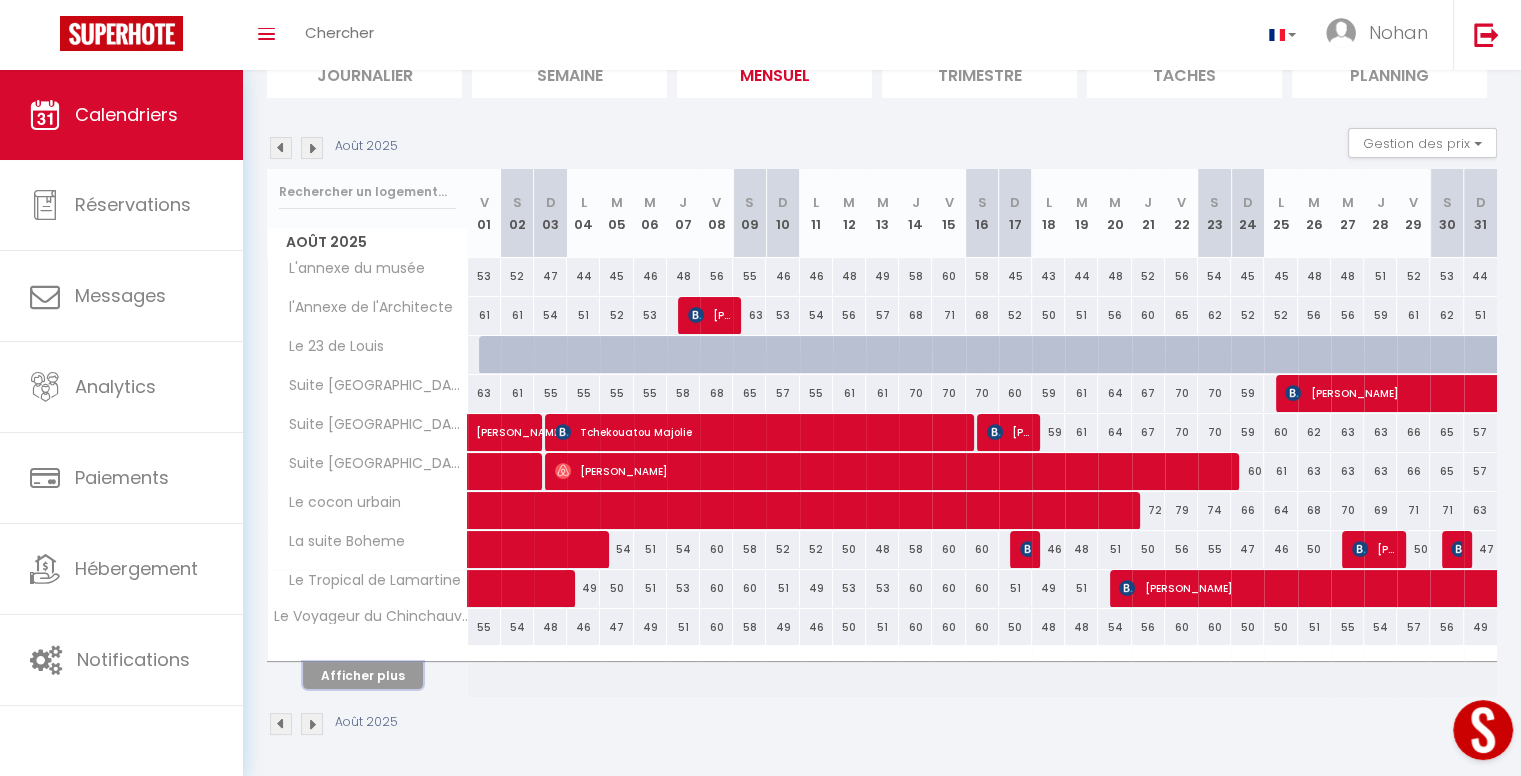 click on "Afficher plus" at bounding box center [363, 675] 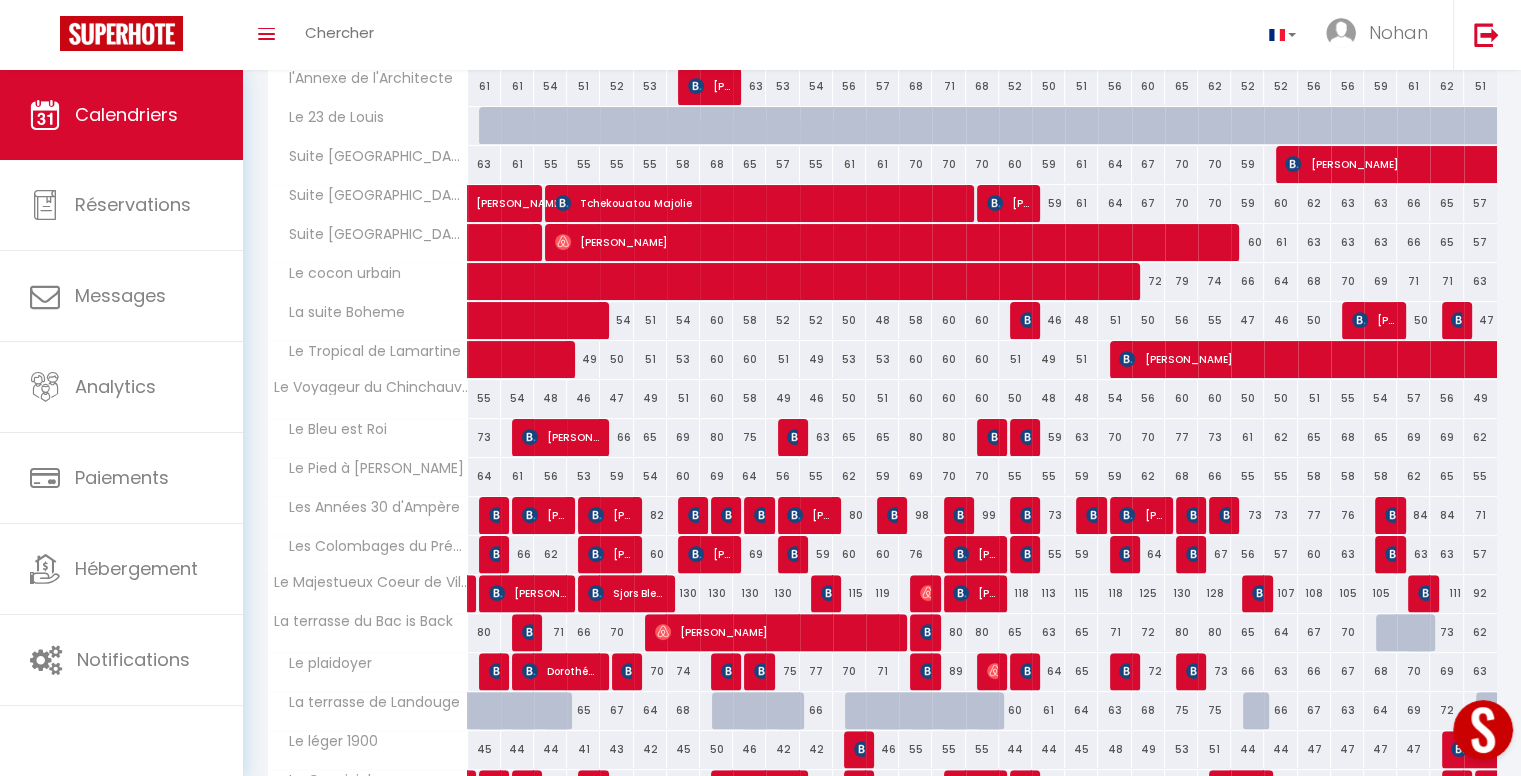 scroll, scrollTop: 547, scrollLeft: 0, axis: vertical 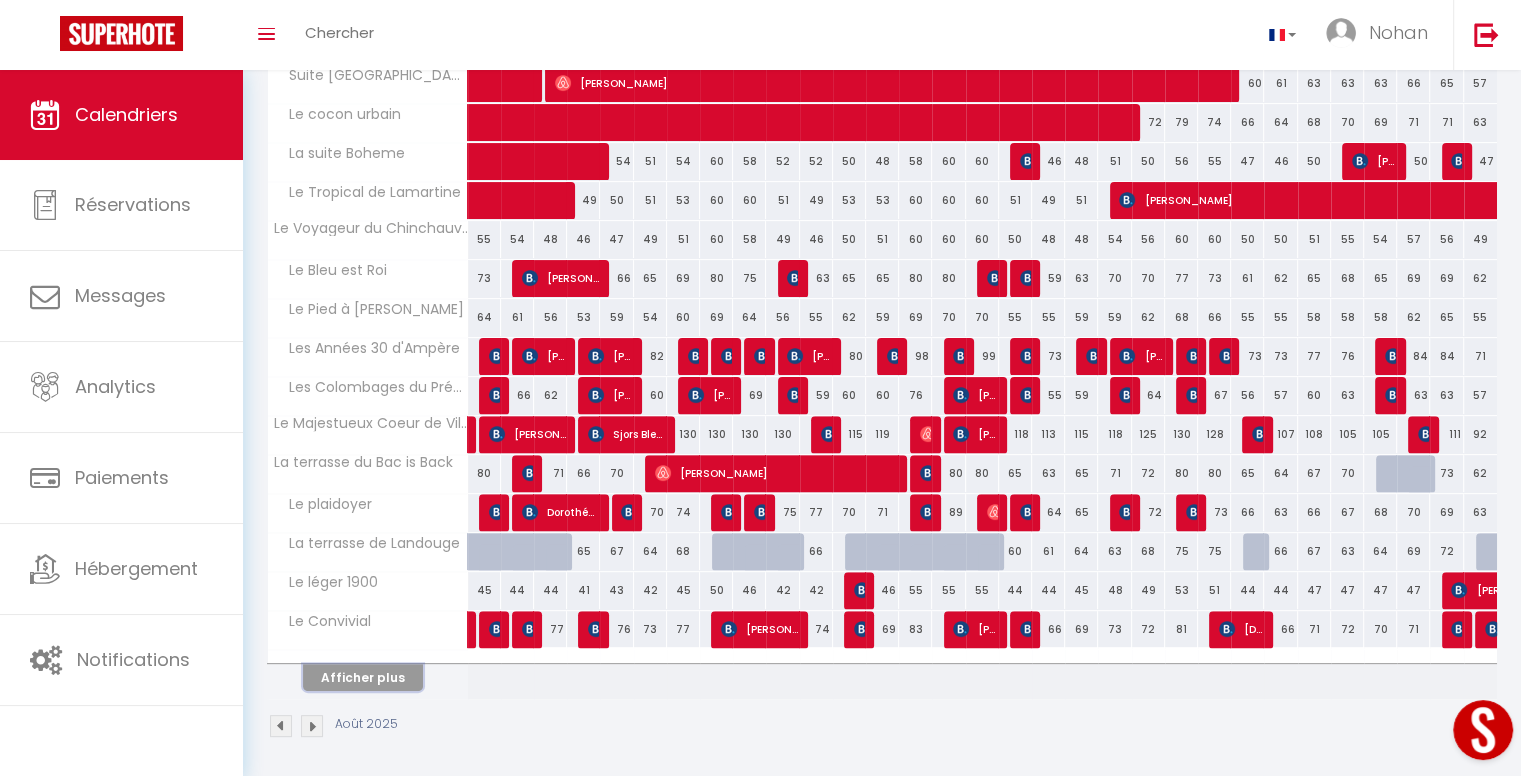 click on "Afficher plus" at bounding box center (363, 677) 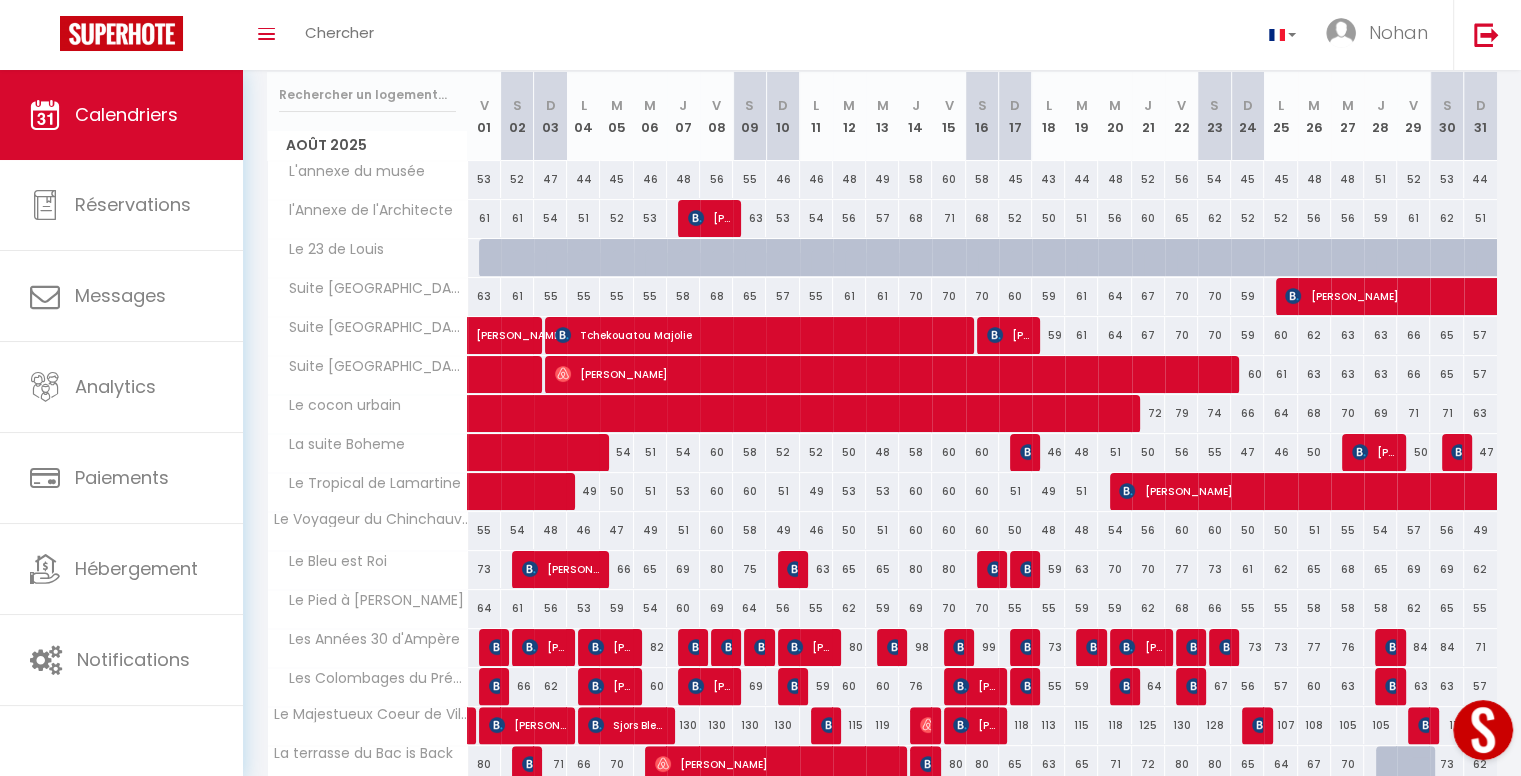 scroll, scrollTop: 252, scrollLeft: 0, axis: vertical 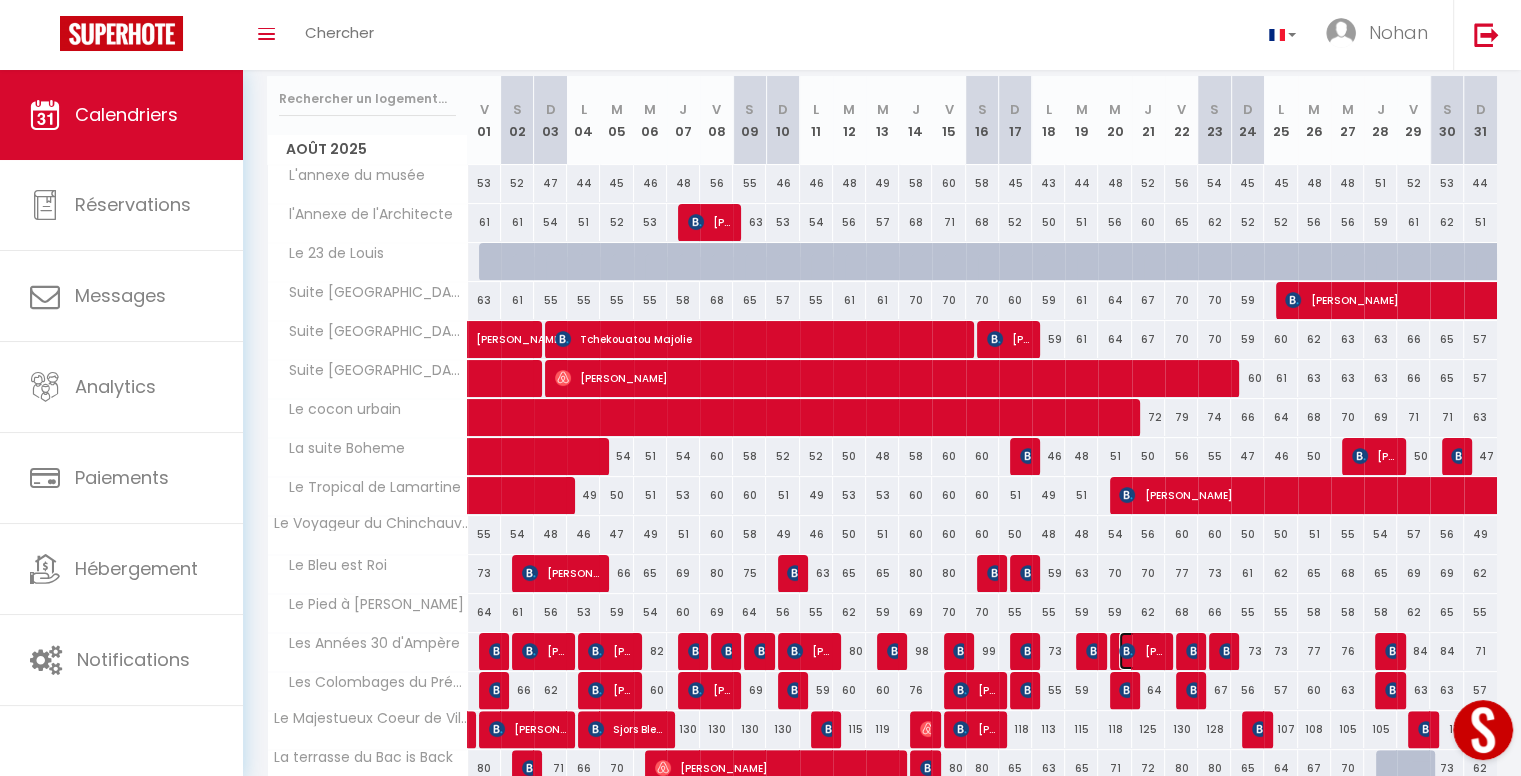 click at bounding box center (1127, 651) 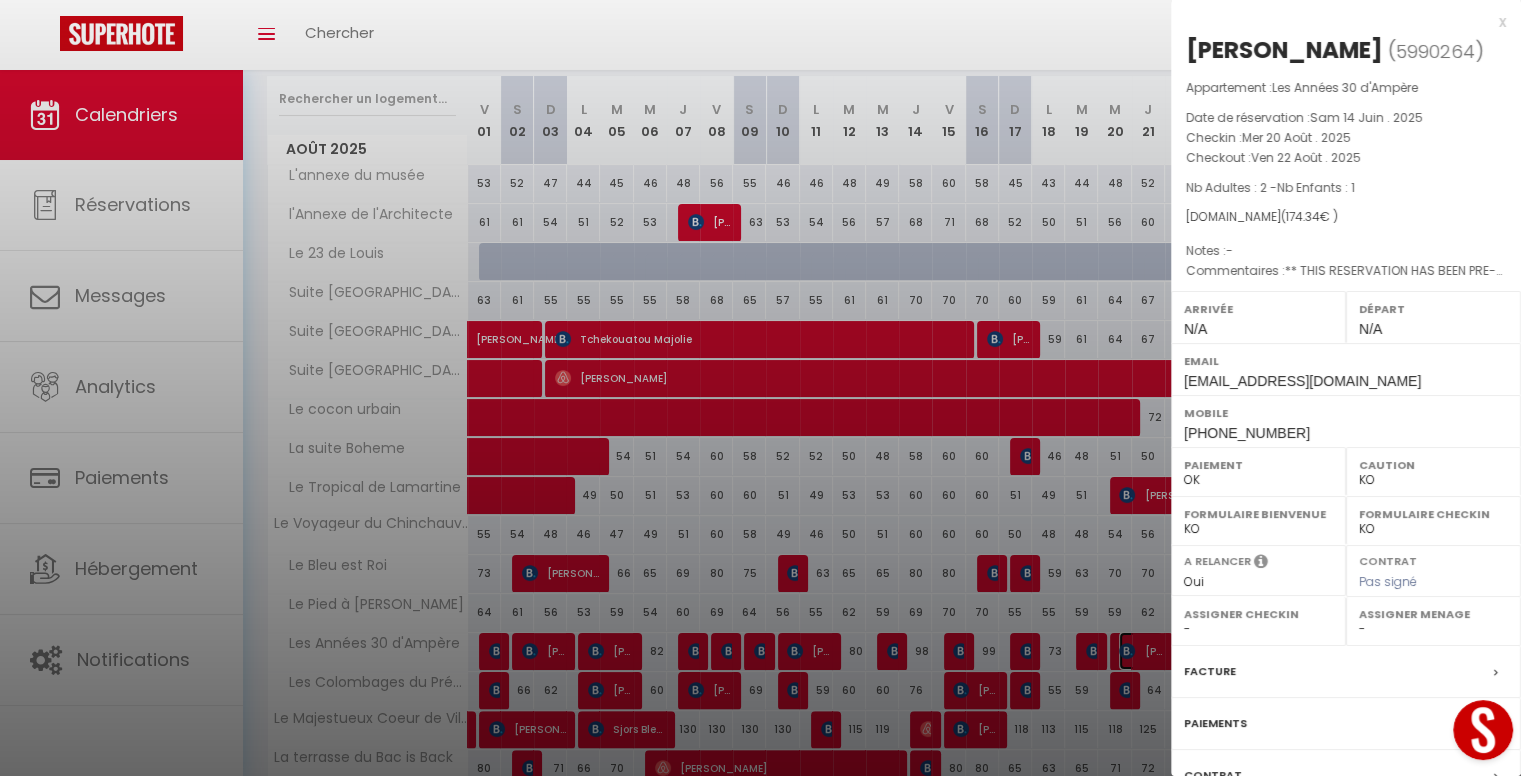 scroll, scrollTop: 653, scrollLeft: 0, axis: vertical 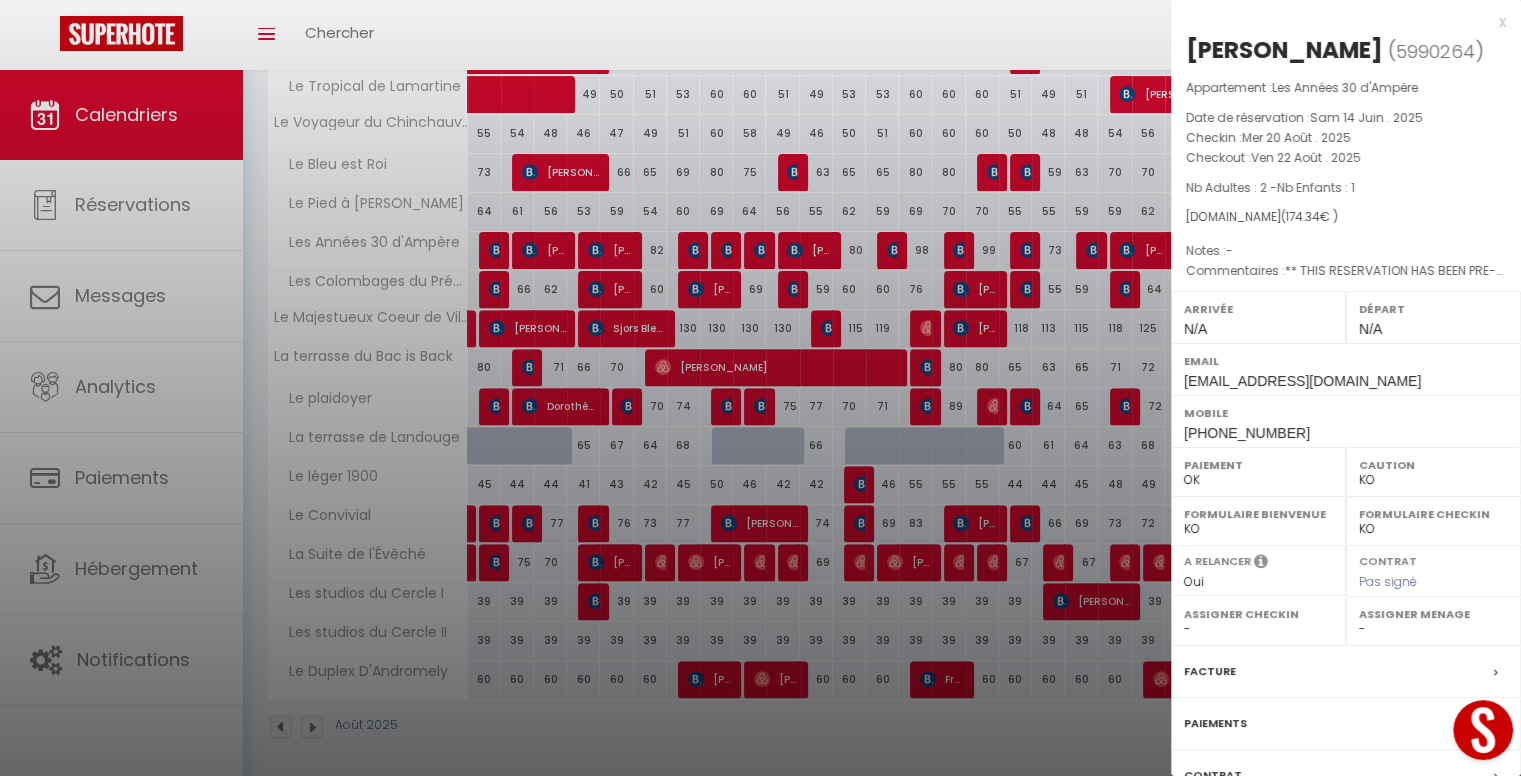 click at bounding box center [760, 388] 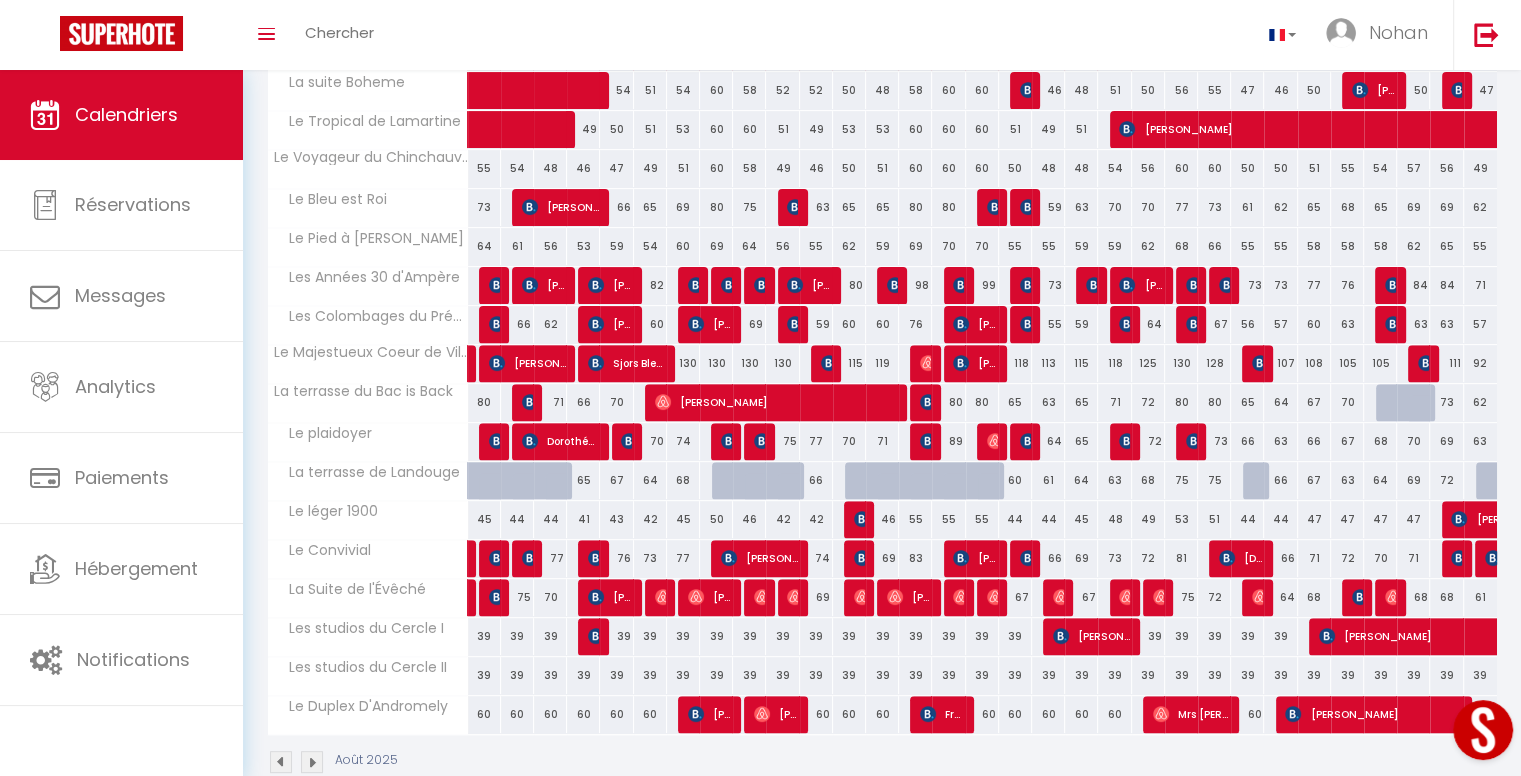scroll, scrollTop: 620, scrollLeft: 0, axis: vertical 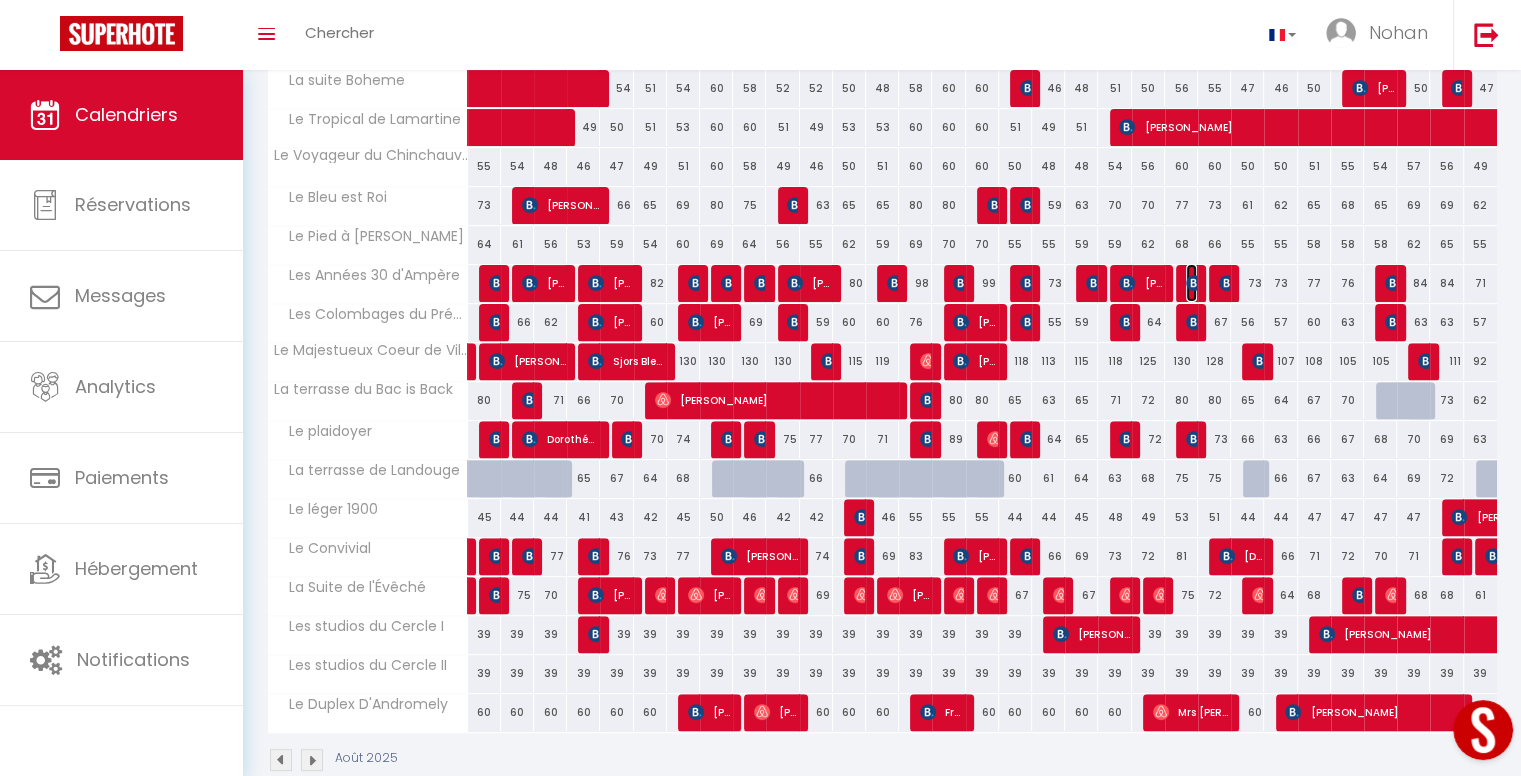 click on "[PERSON_NAME]" at bounding box center (1191, 283) 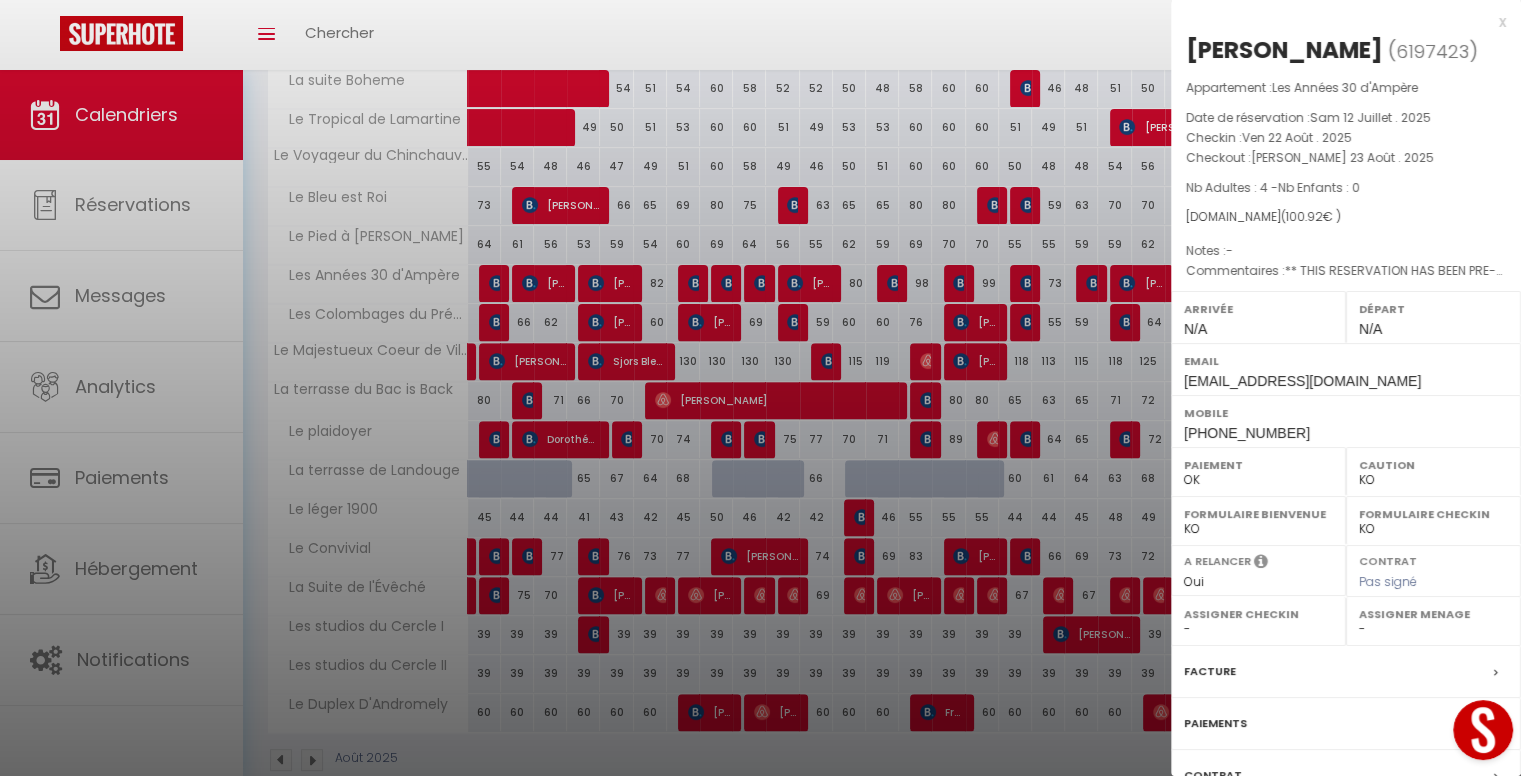 click at bounding box center [760, 388] 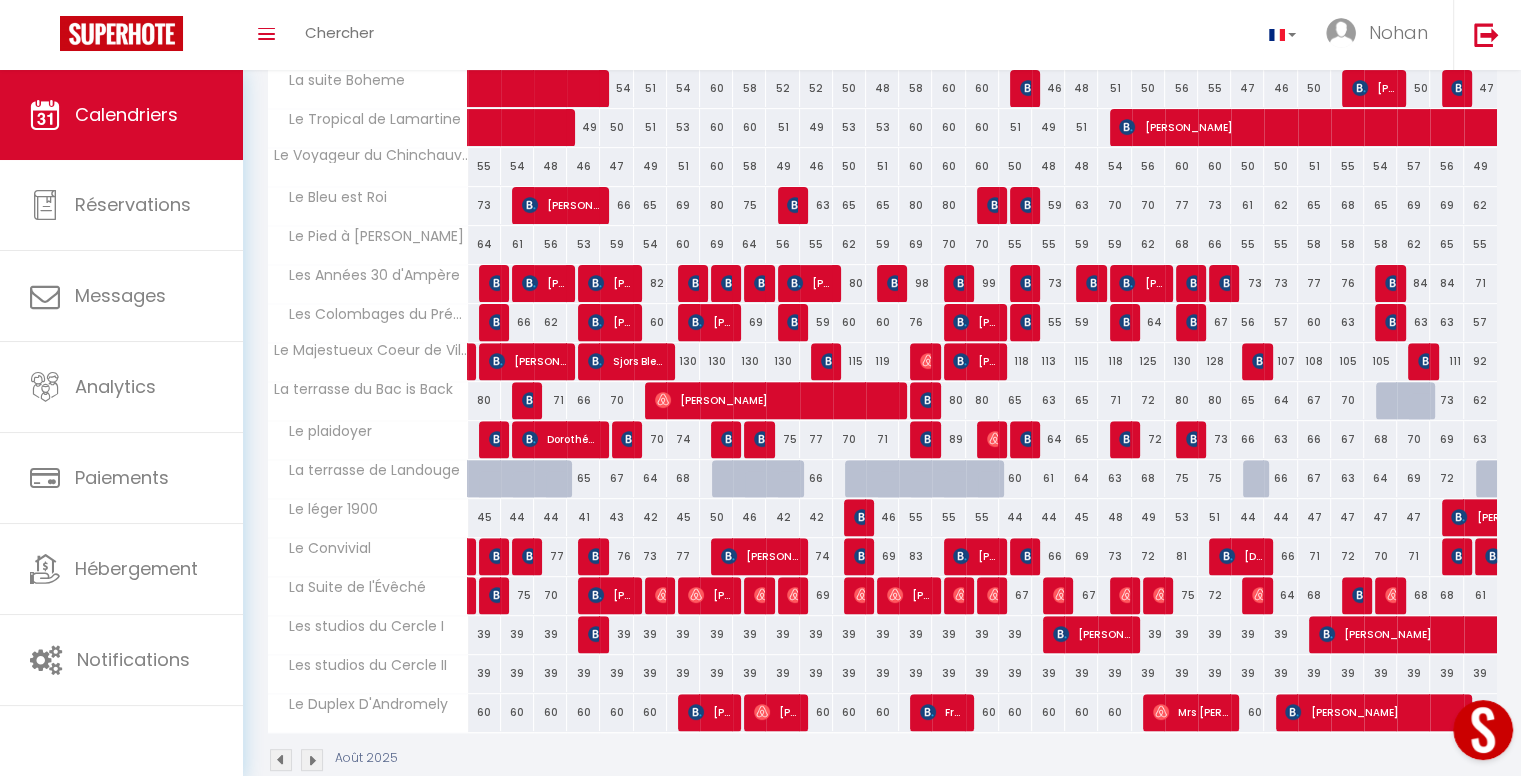 click on "73" at bounding box center [1247, 283] 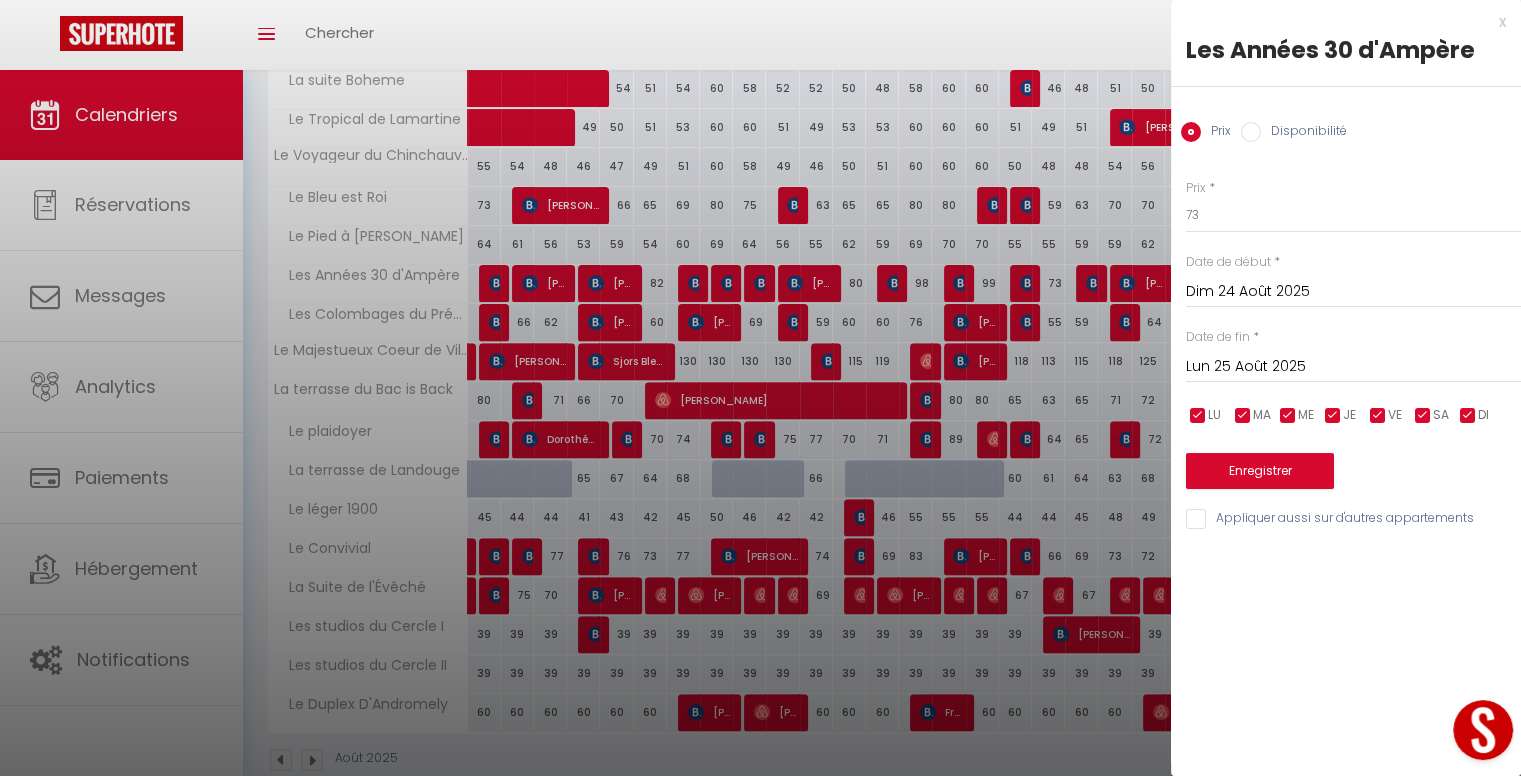 click at bounding box center [760, 388] 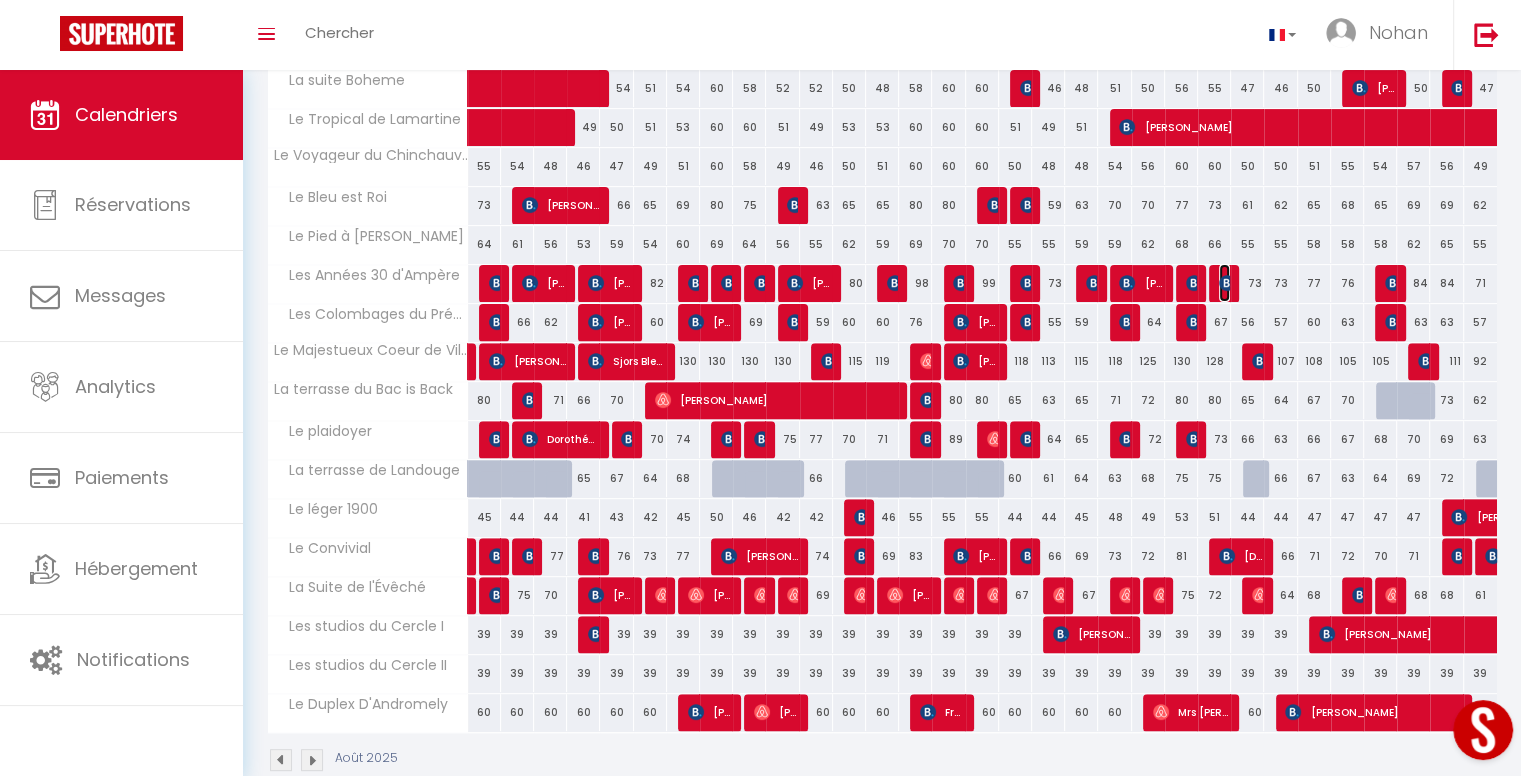 click at bounding box center (1227, 283) 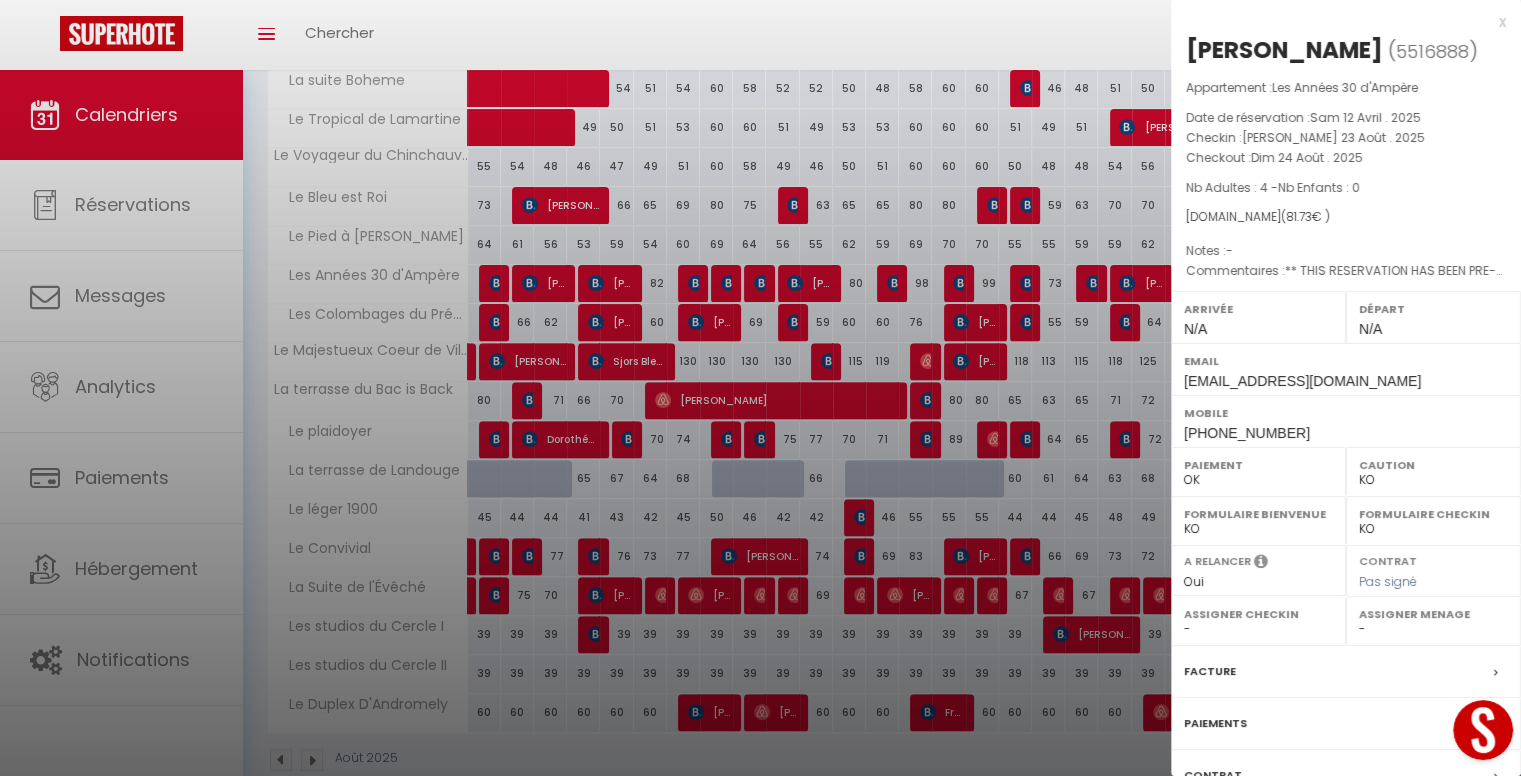 click at bounding box center (760, 388) 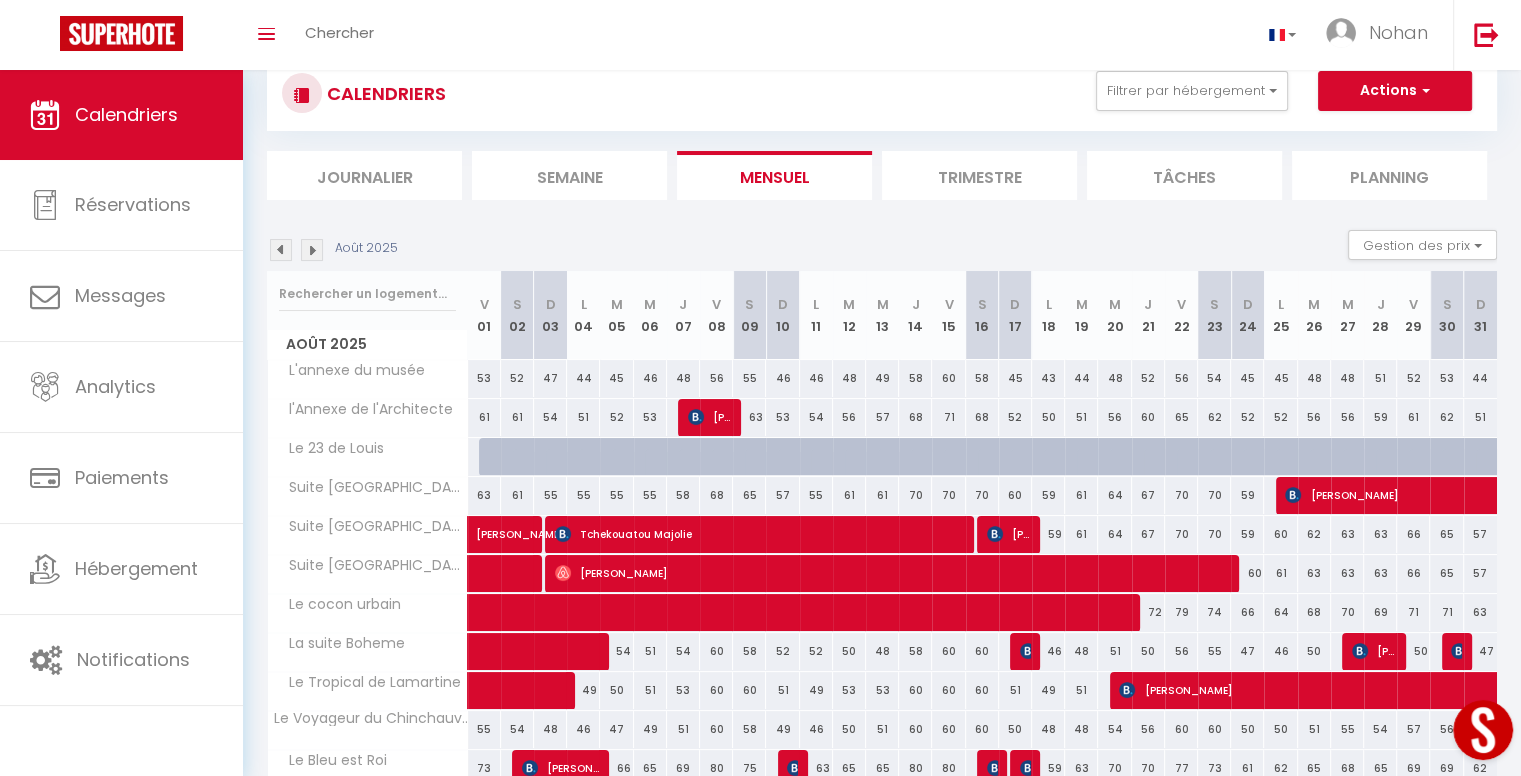 scroll, scrollTop: 0, scrollLeft: 0, axis: both 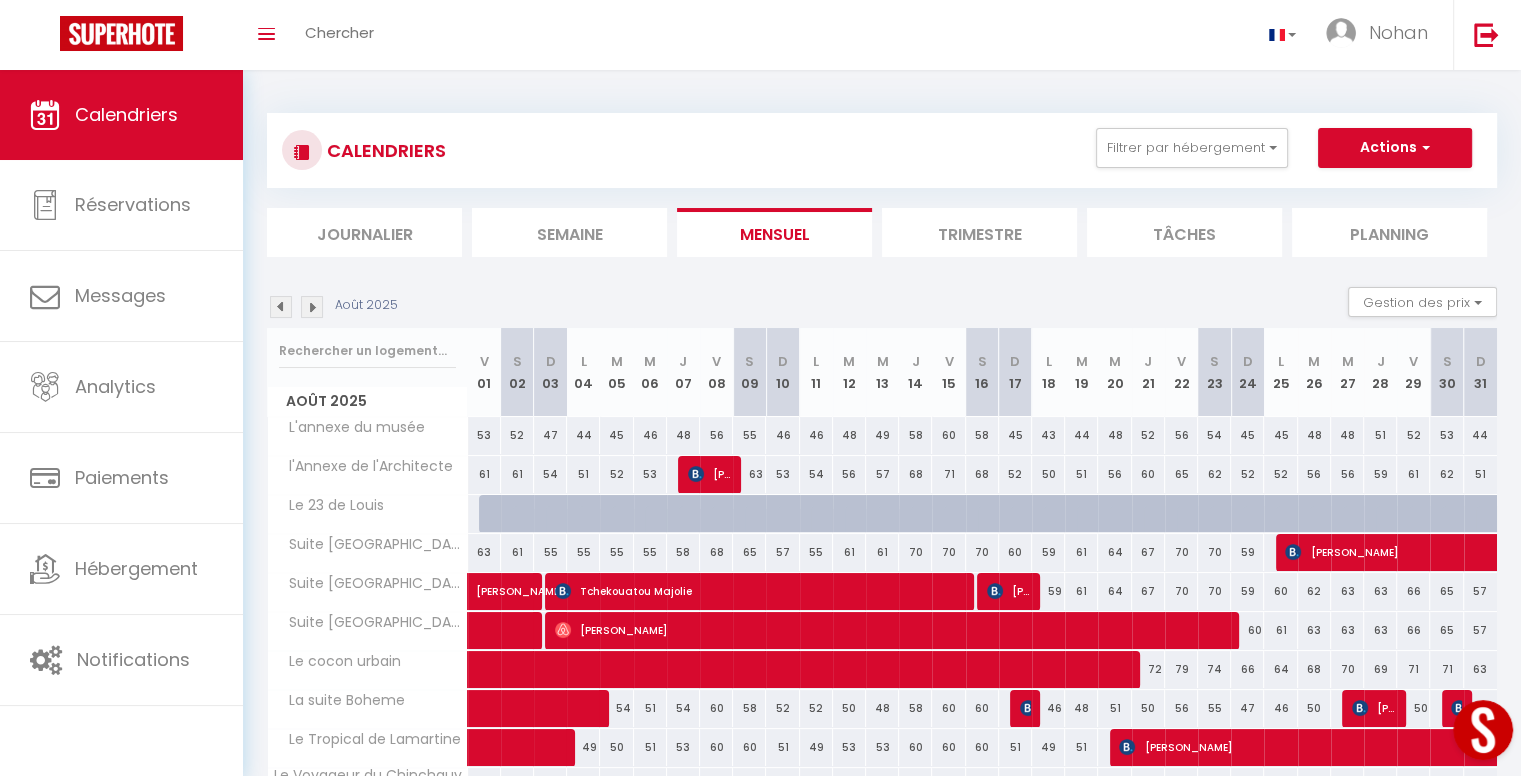 click on "Journalier" at bounding box center (364, 232) 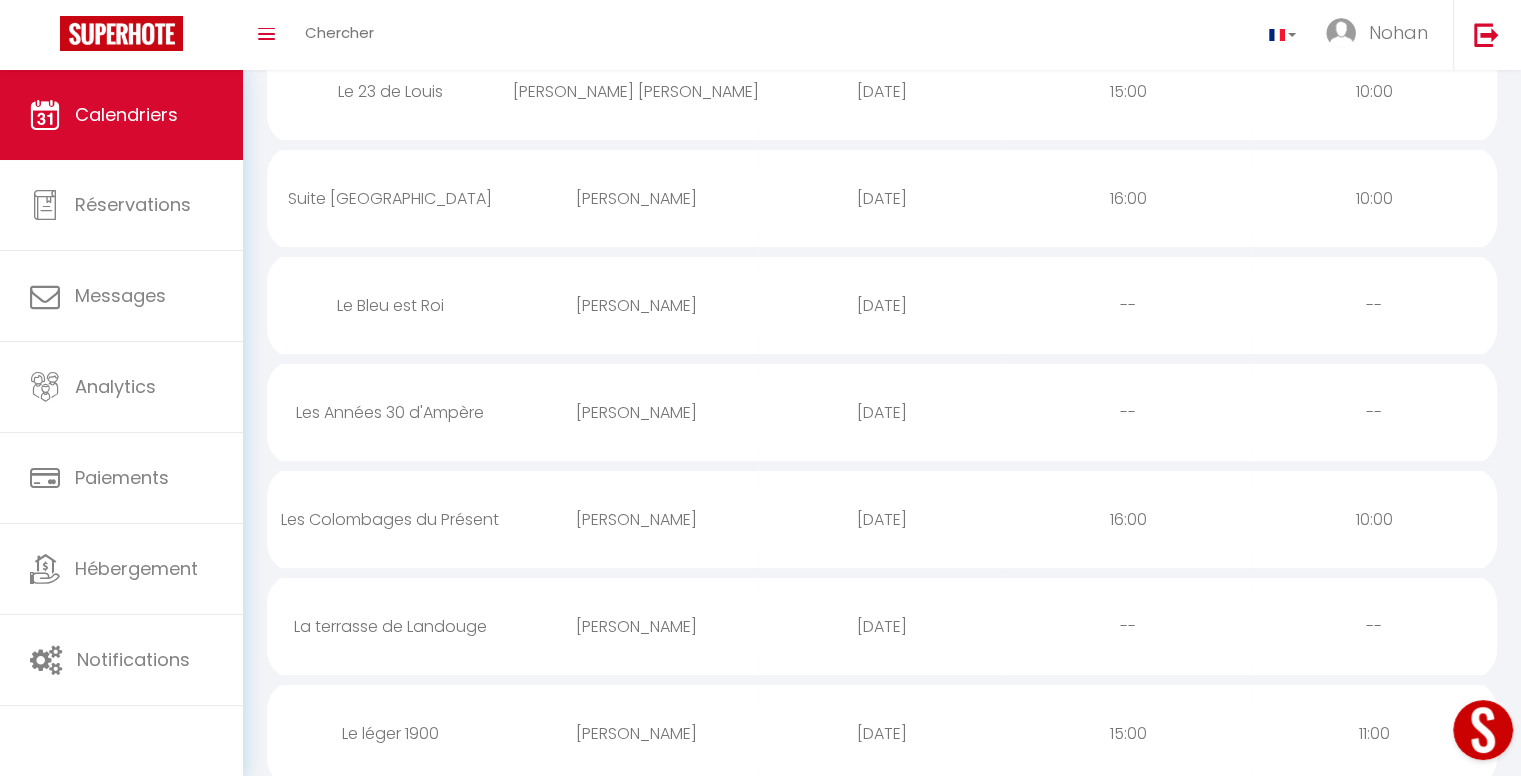 scroll, scrollTop: 475, scrollLeft: 0, axis: vertical 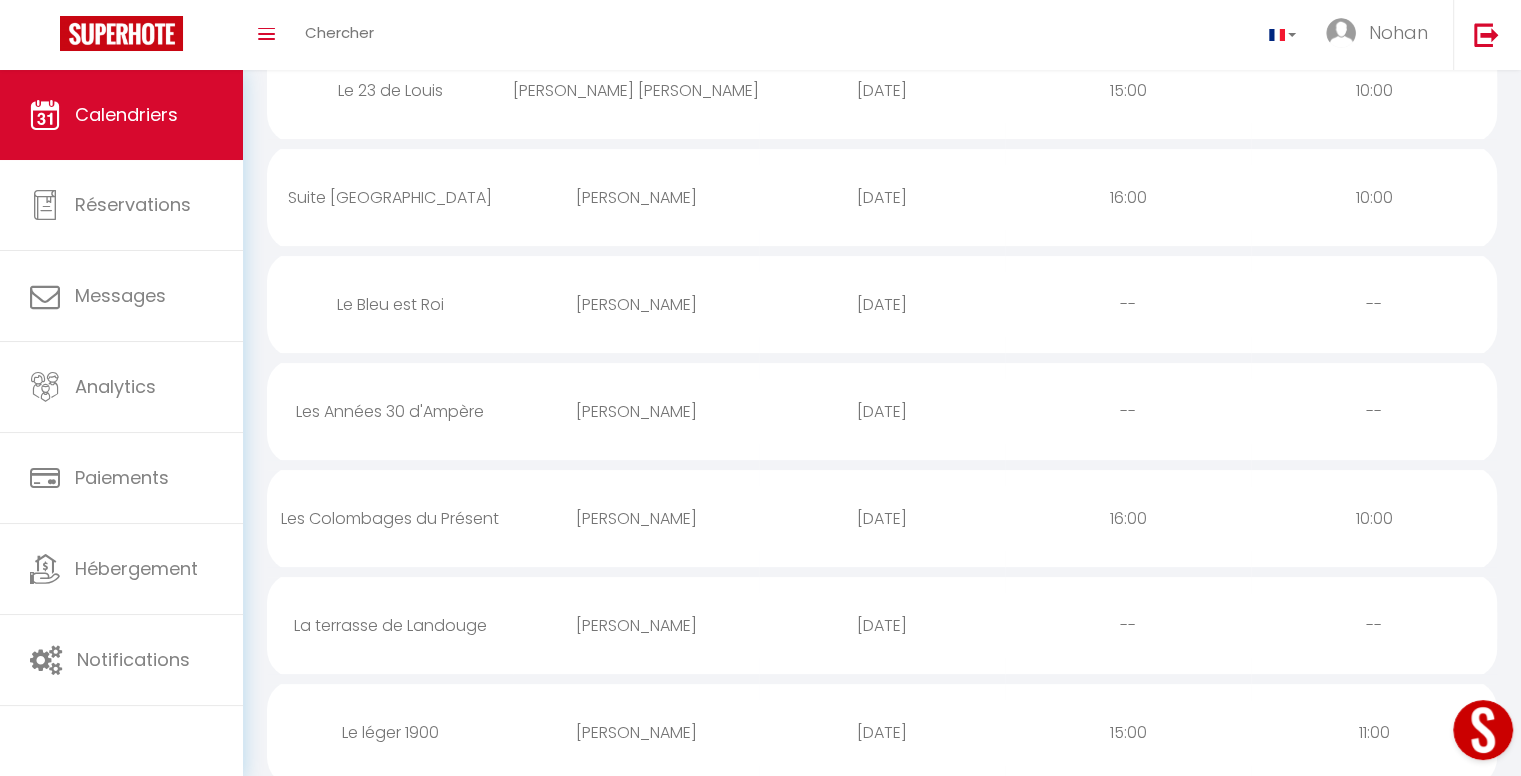 click on "Les Colombages du Présent" at bounding box center [390, 518] 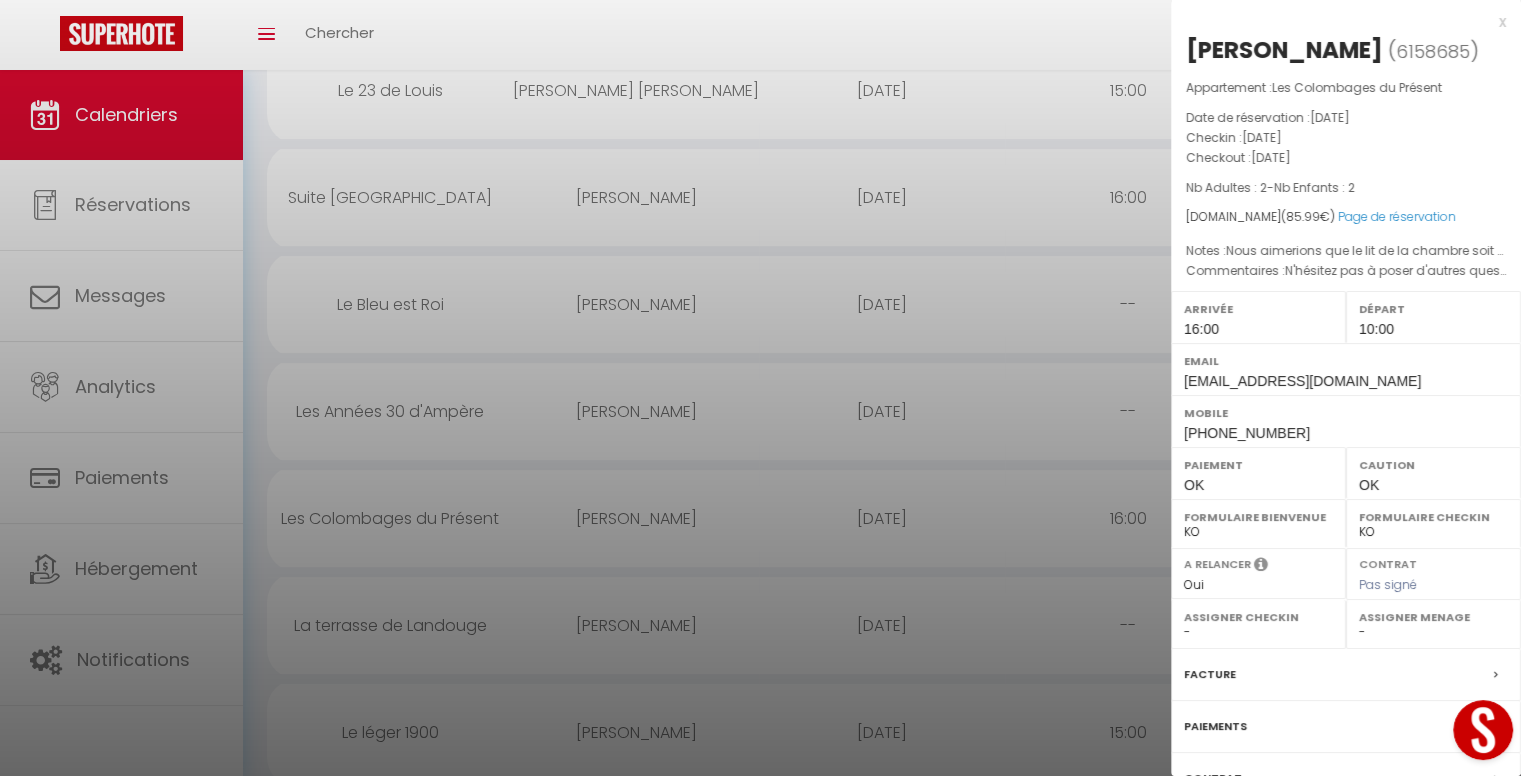 click at bounding box center (760, 388) 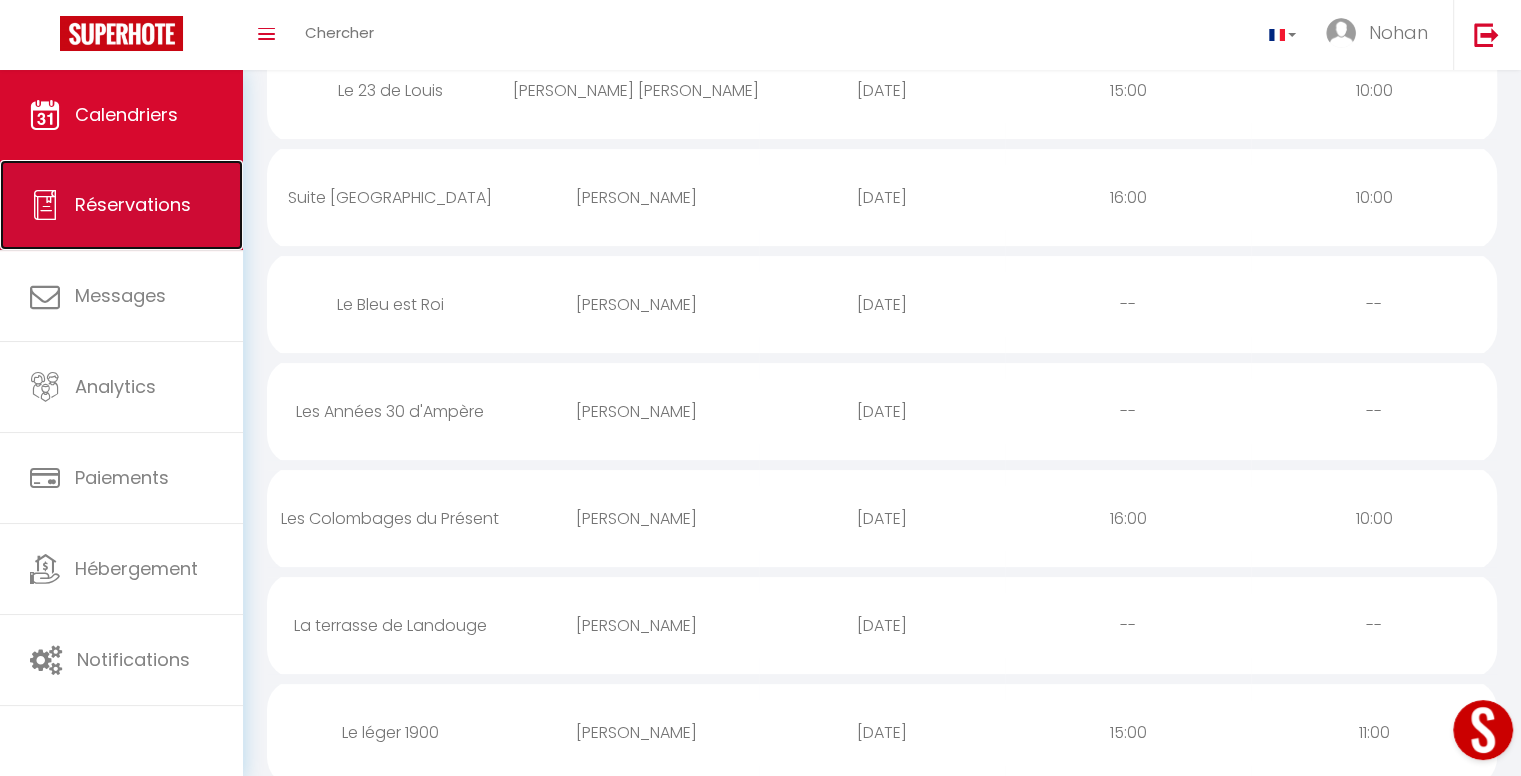 click on "Réservations" at bounding box center [121, 205] 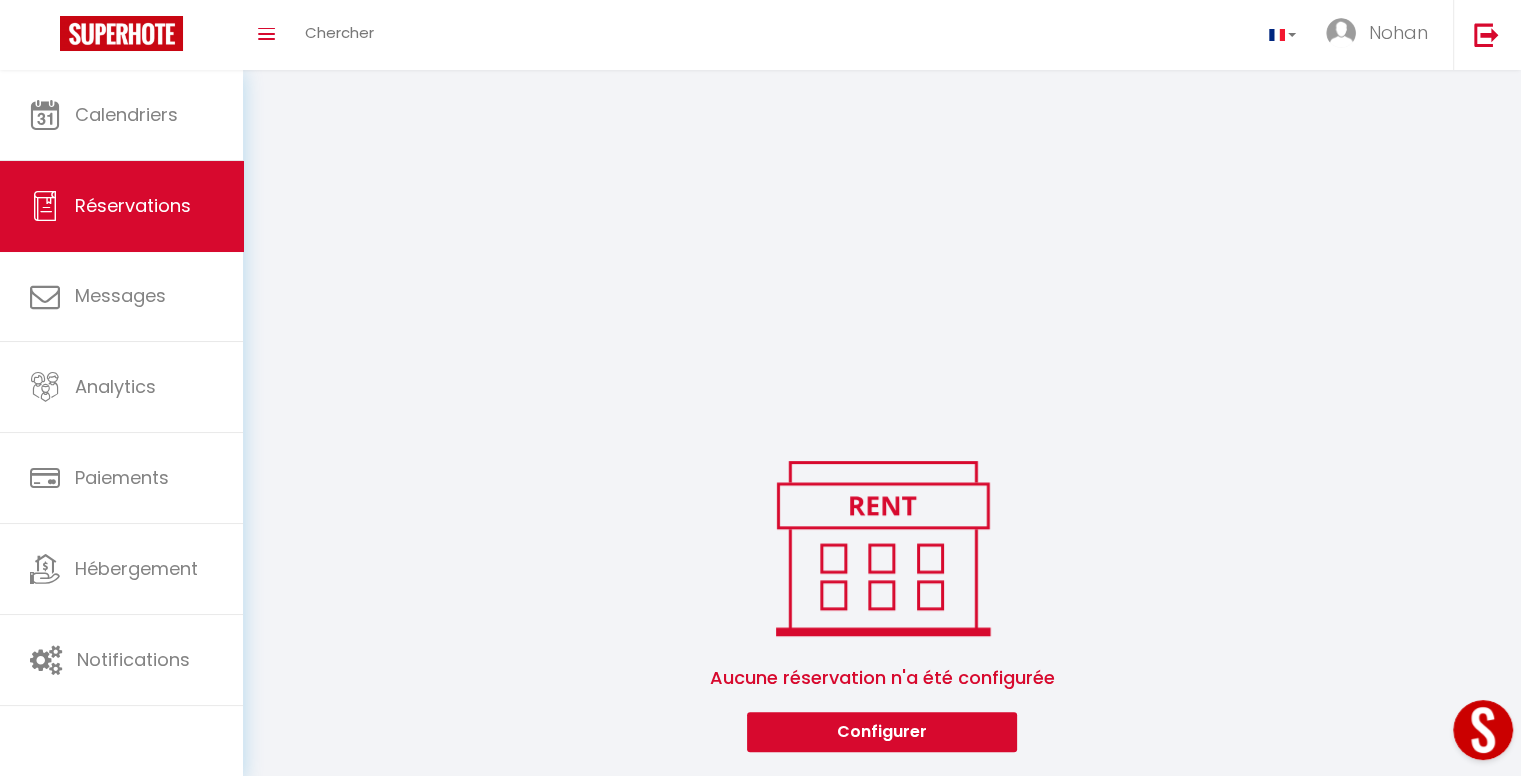 scroll, scrollTop: 388, scrollLeft: 0, axis: vertical 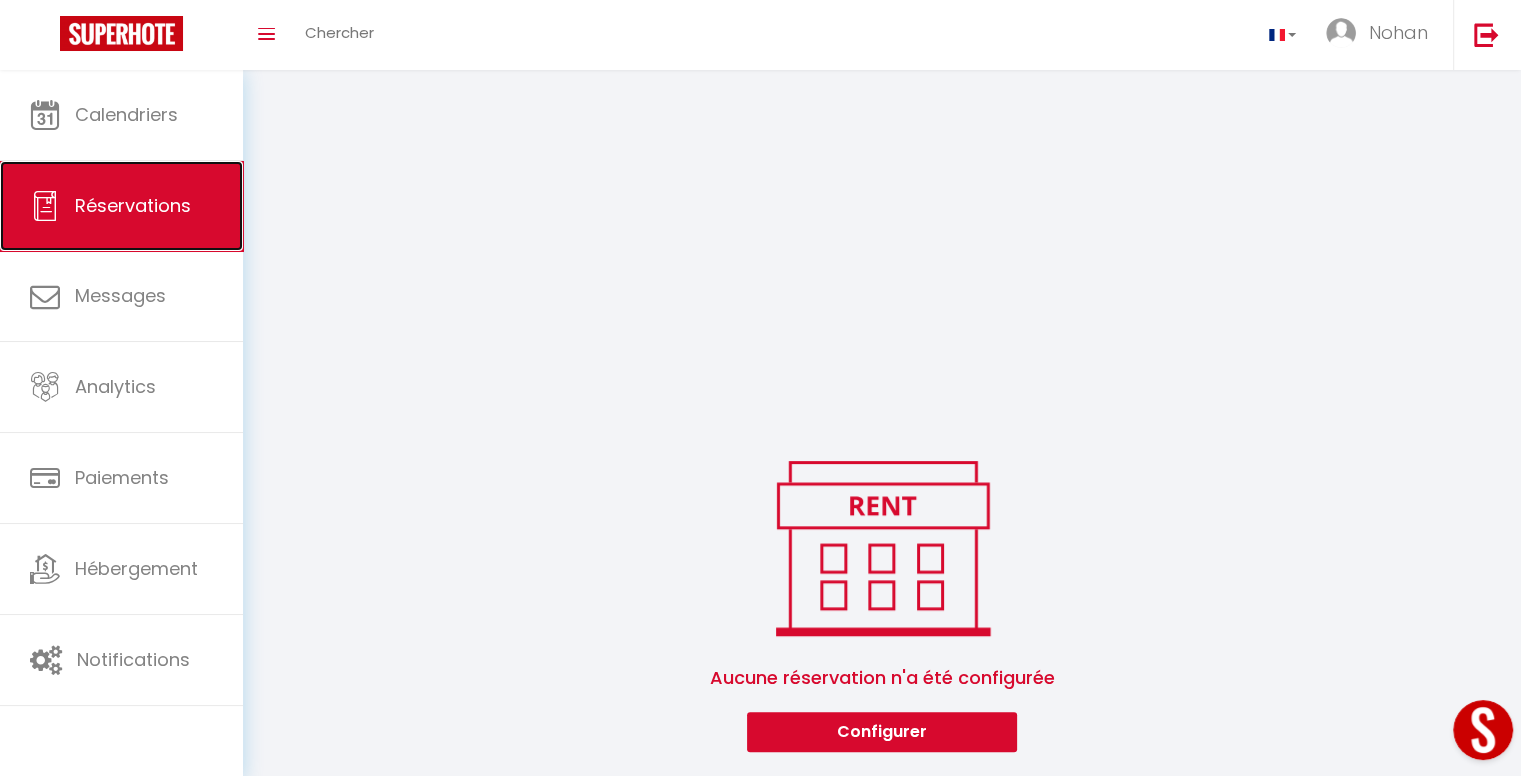click on "Réservations" at bounding box center (133, 205) 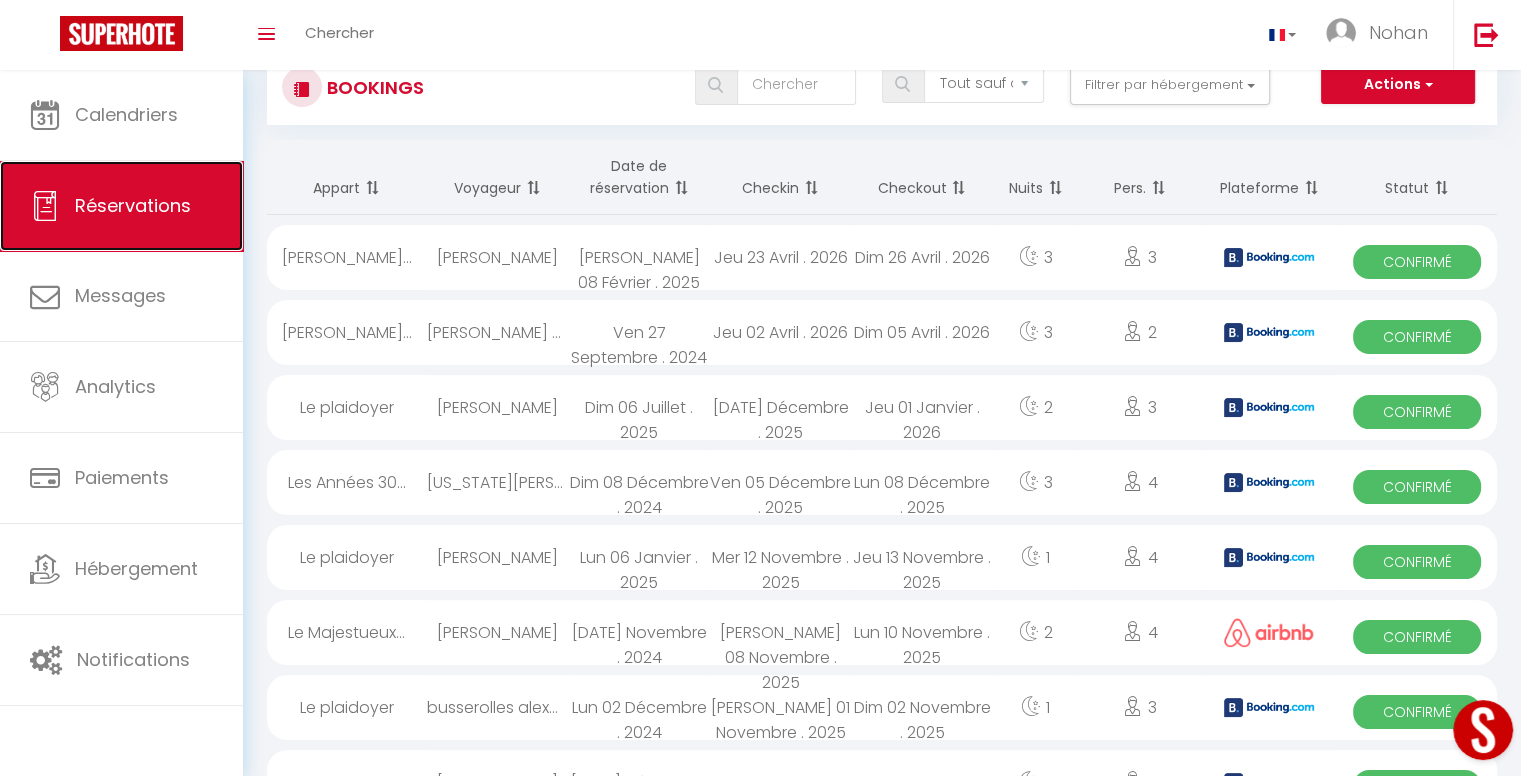 scroll, scrollTop: 0, scrollLeft: 0, axis: both 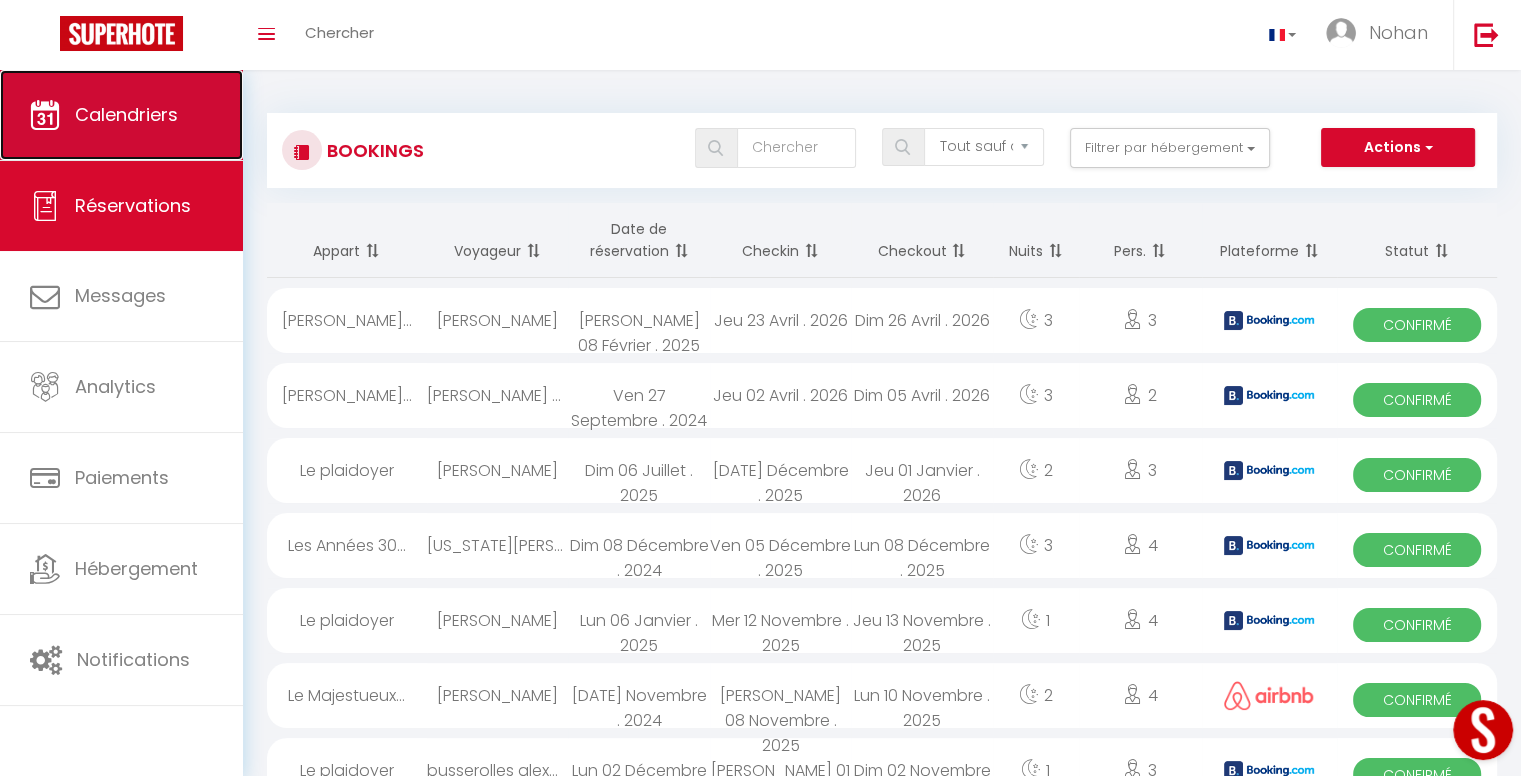 click on "Calendriers" at bounding box center [121, 115] 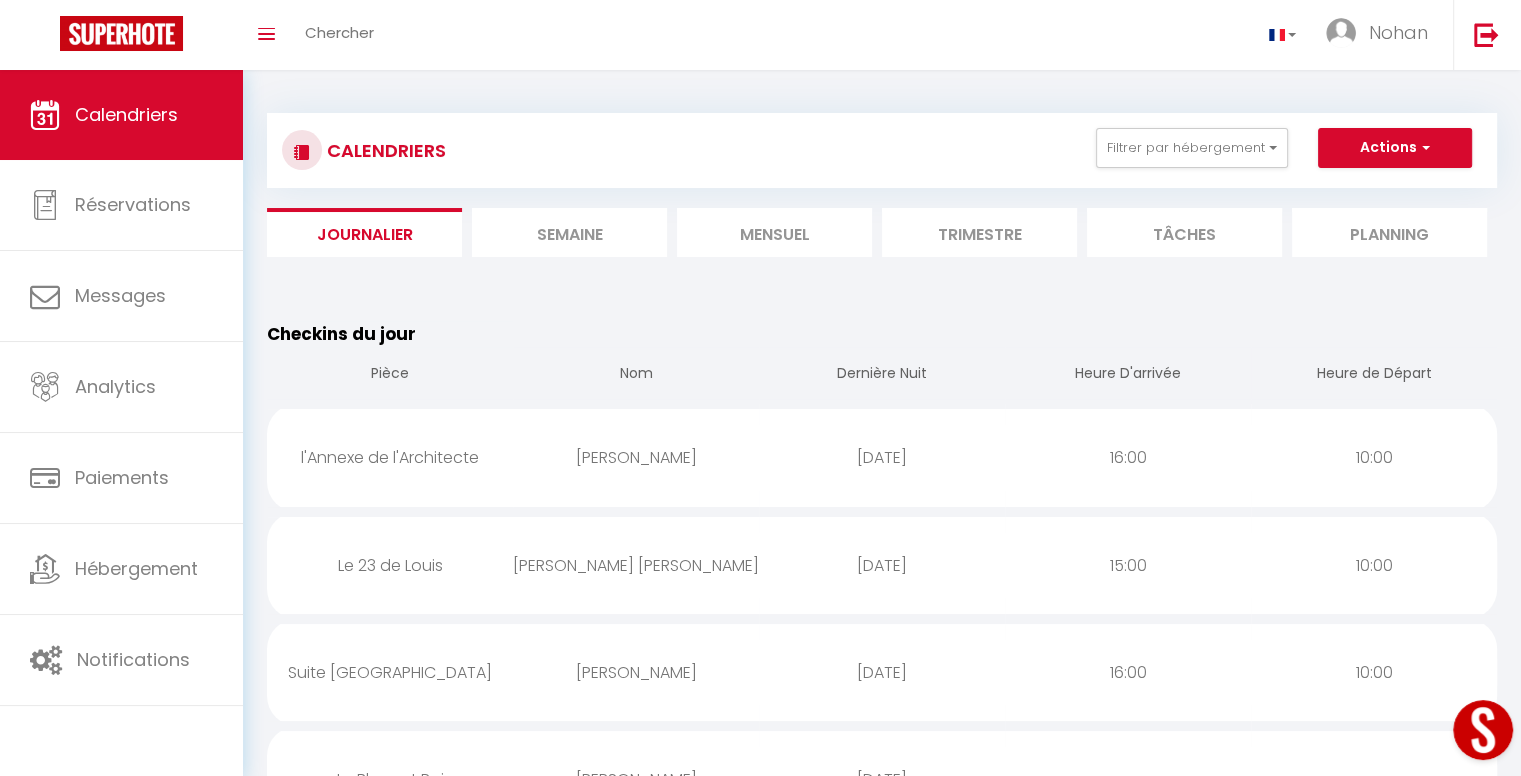click on "Mensuel" at bounding box center (774, 232) 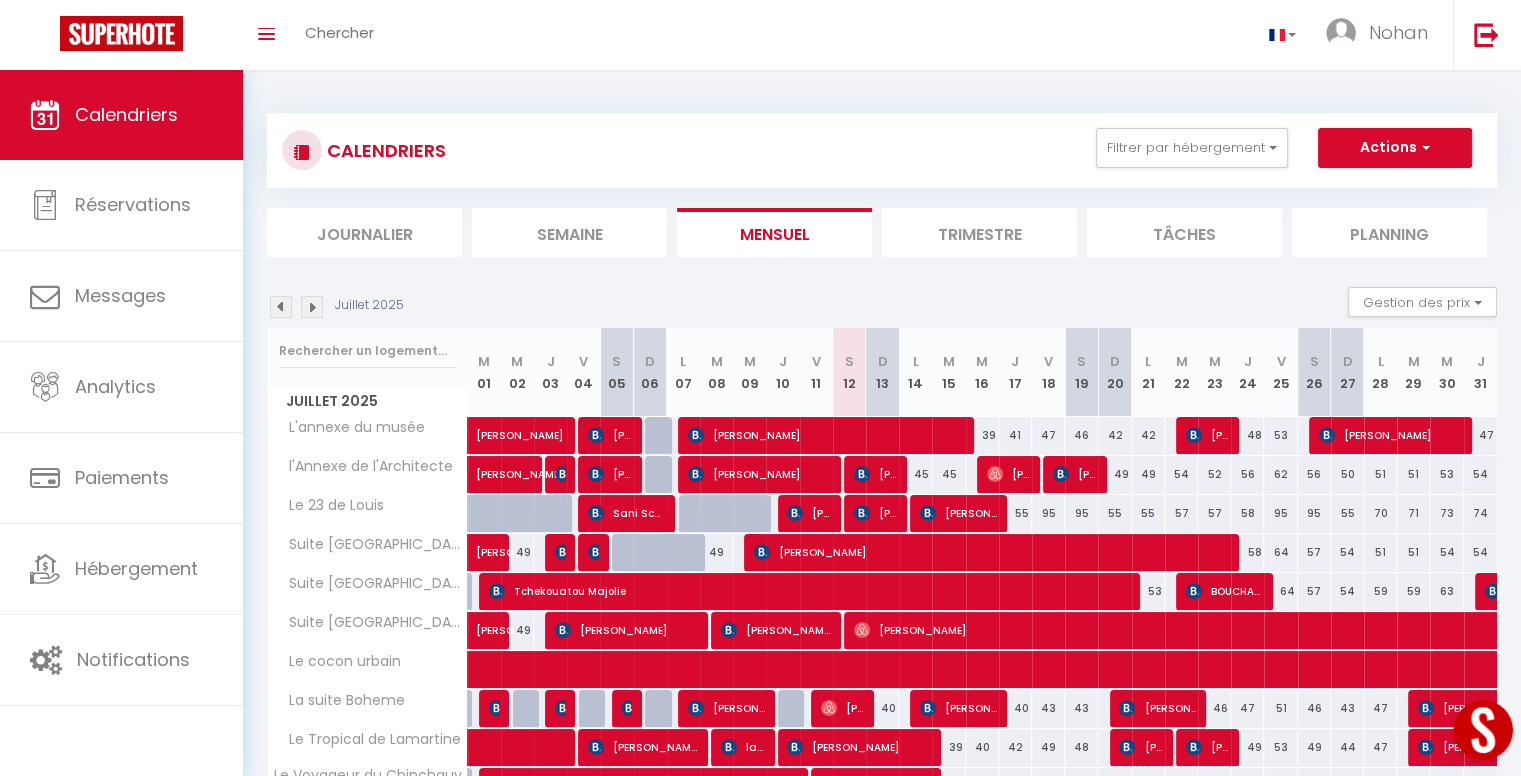scroll, scrollTop: 159, scrollLeft: 0, axis: vertical 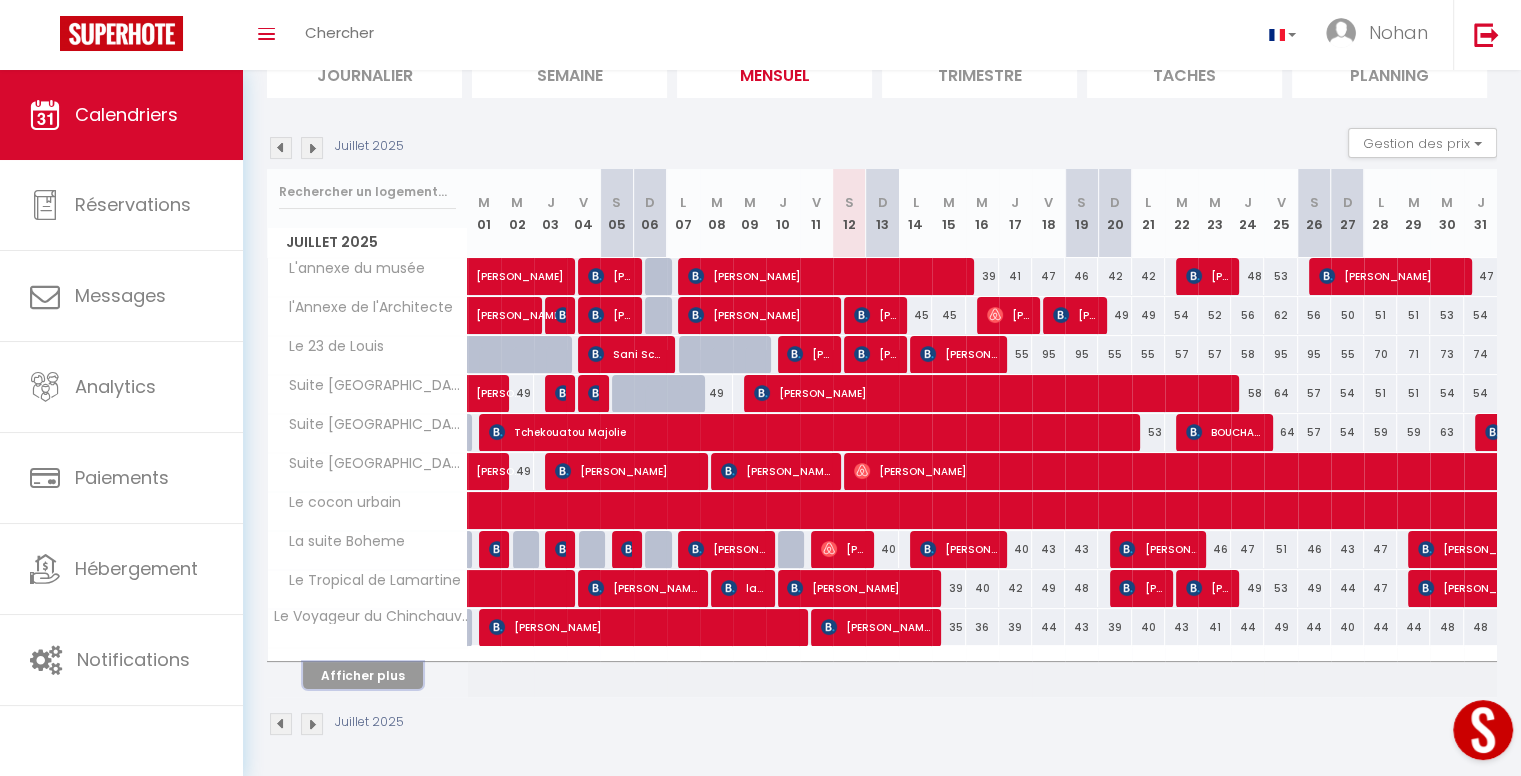 click on "Afficher plus" at bounding box center (363, 675) 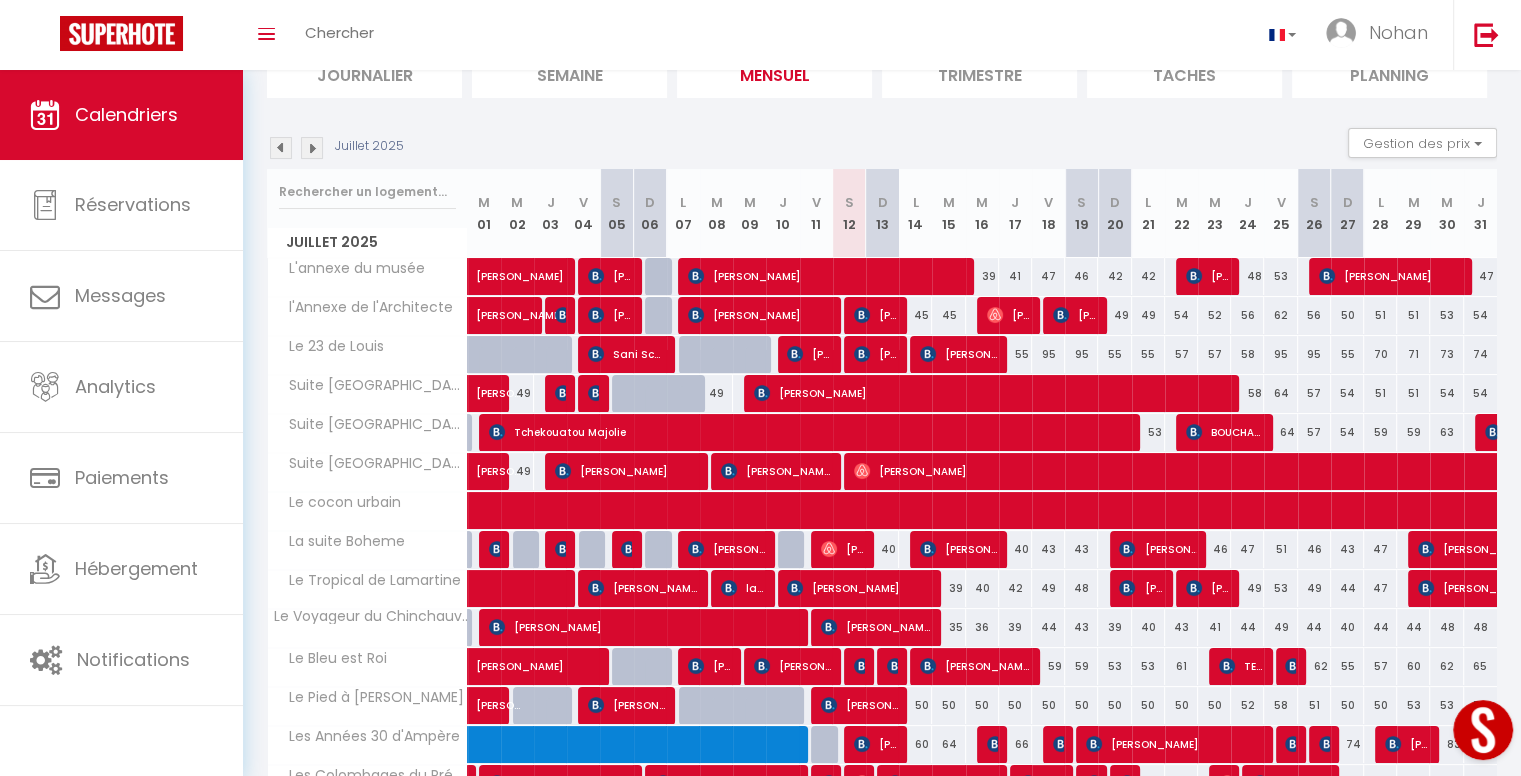 scroll, scrollTop: 547, scrollLeft: 0, axis: vertical 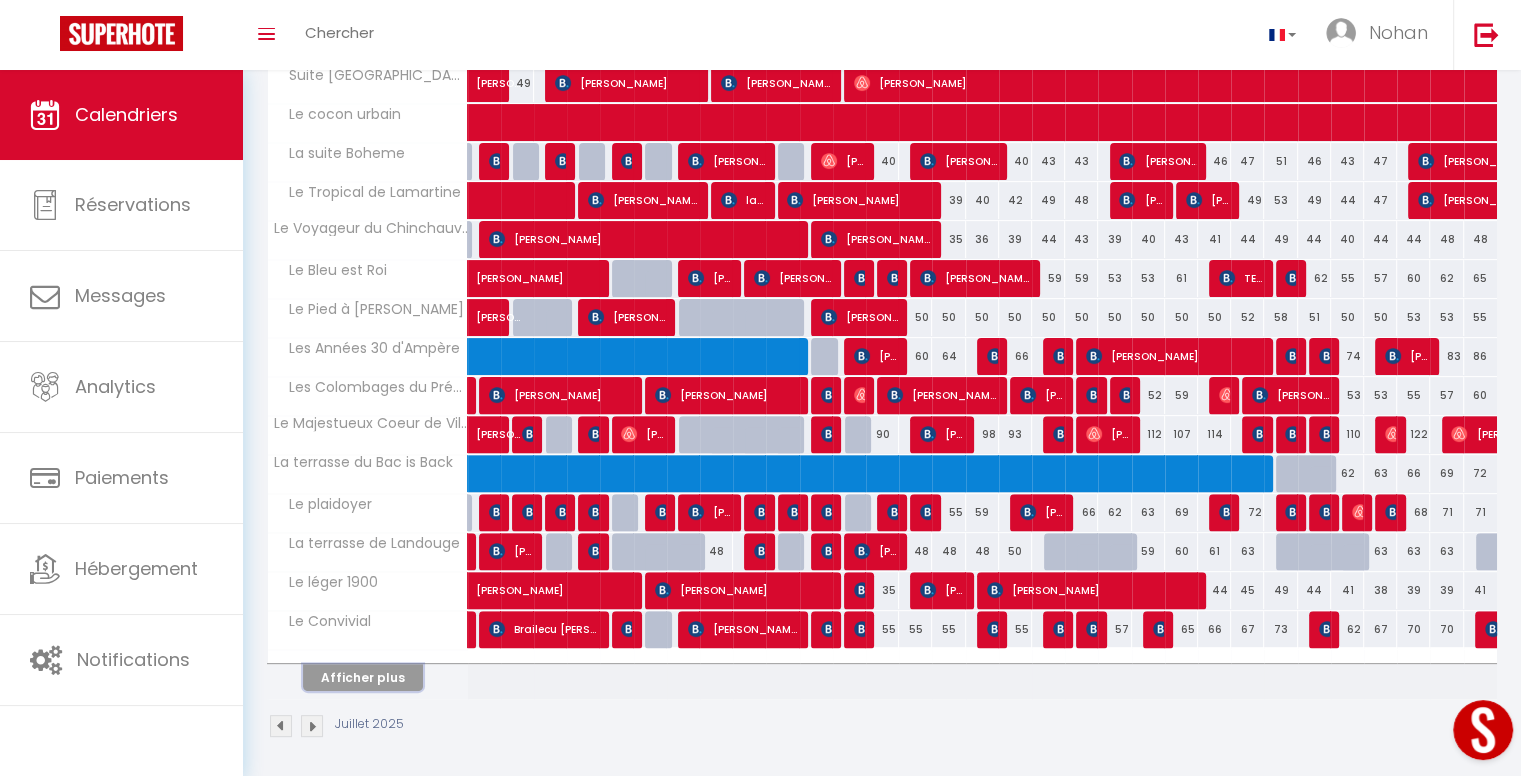 click on "Afficher plus" at bounding box center [363, 677] 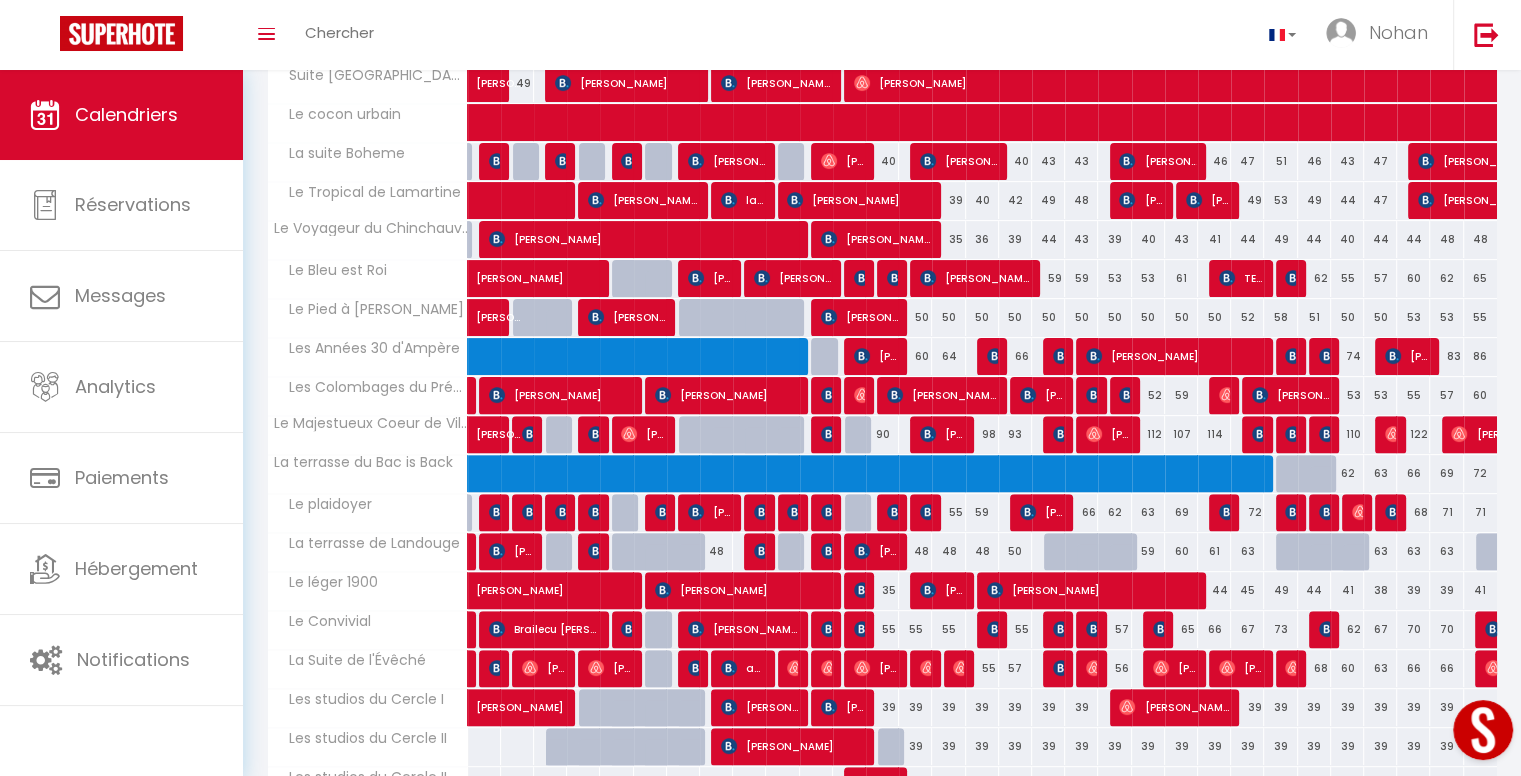 scroll, scrollTop: 692, scrollLeft: 0, axis: vertical 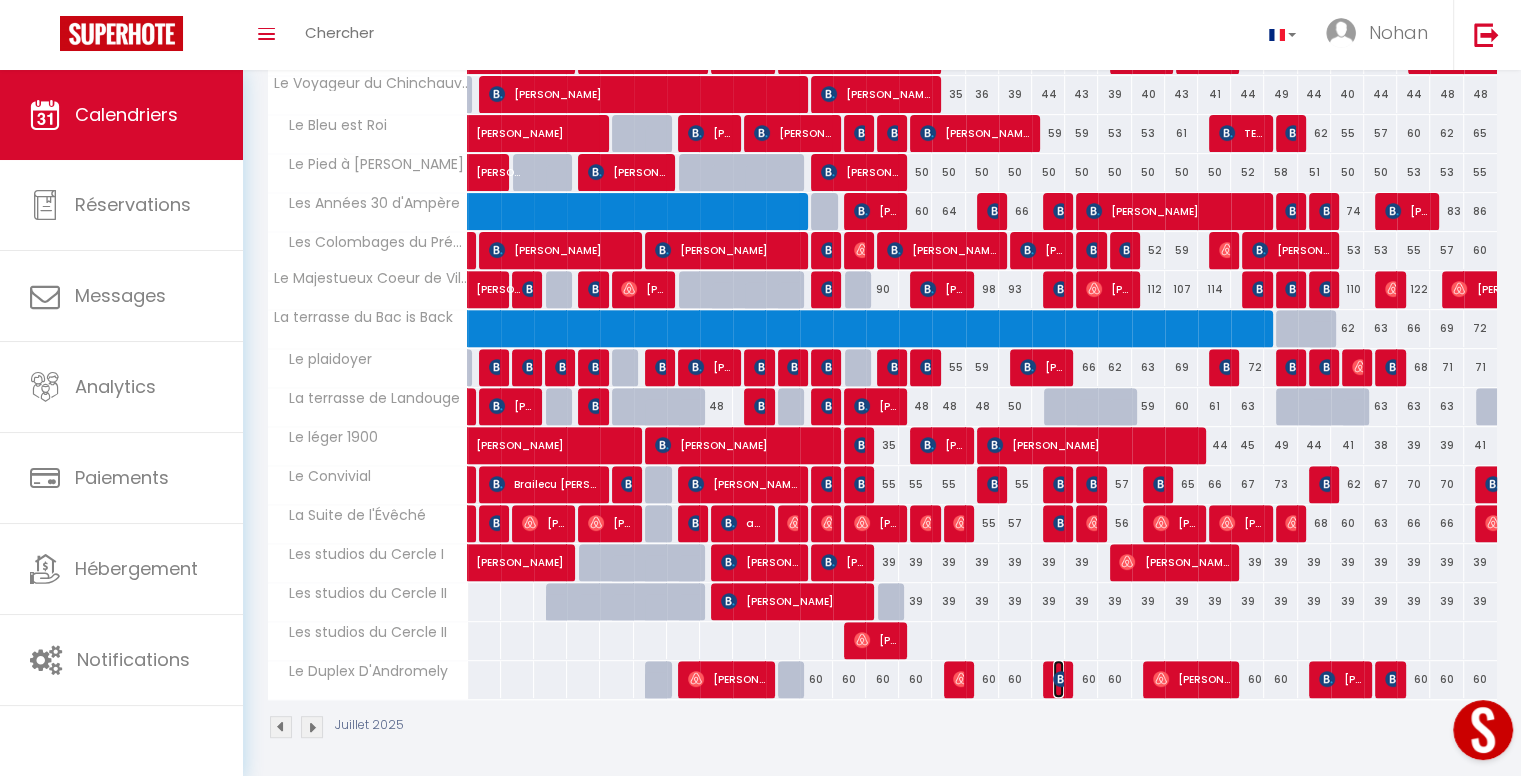 click at bounding box center (1061, 679) 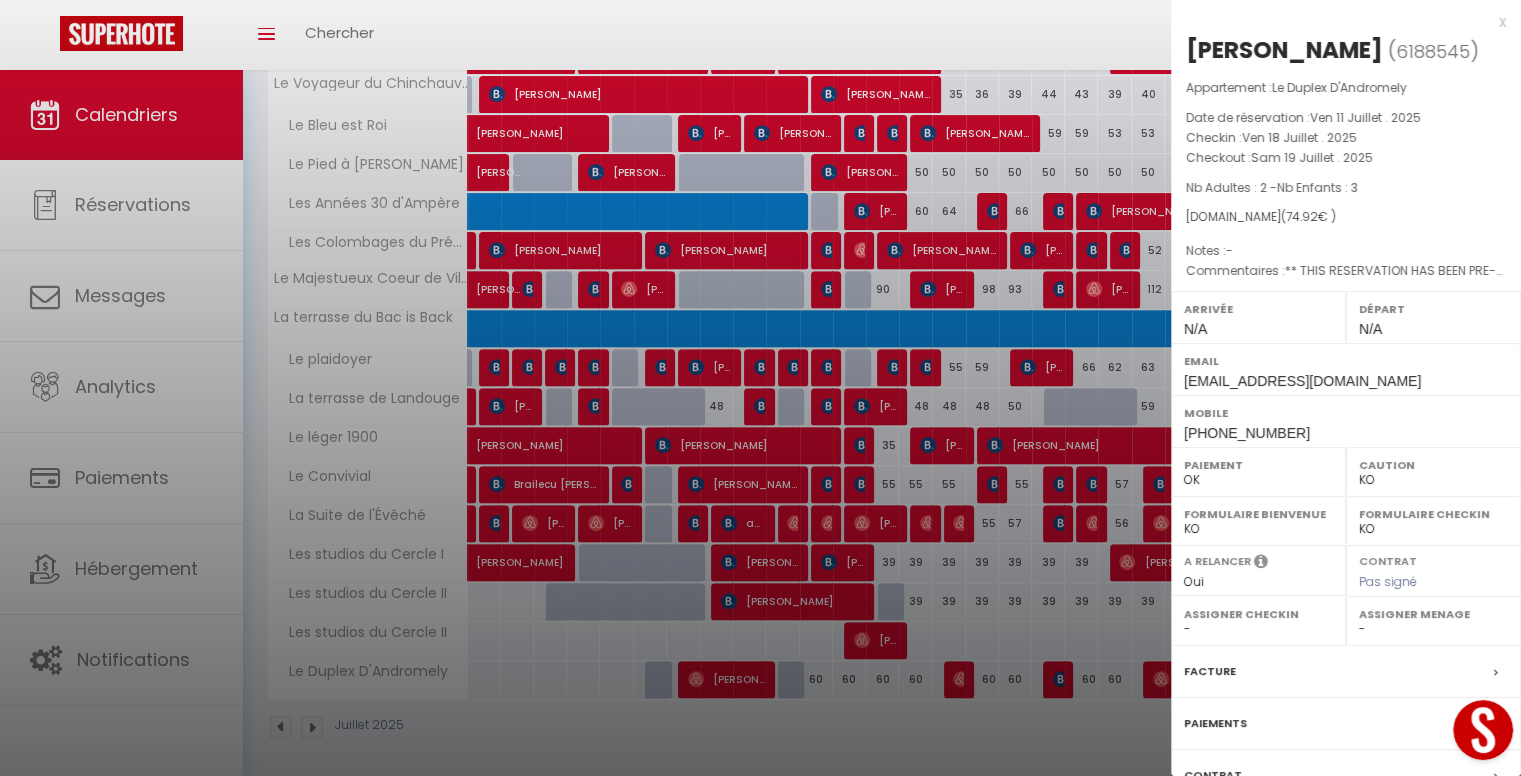 click at bounding box center (760, 388) 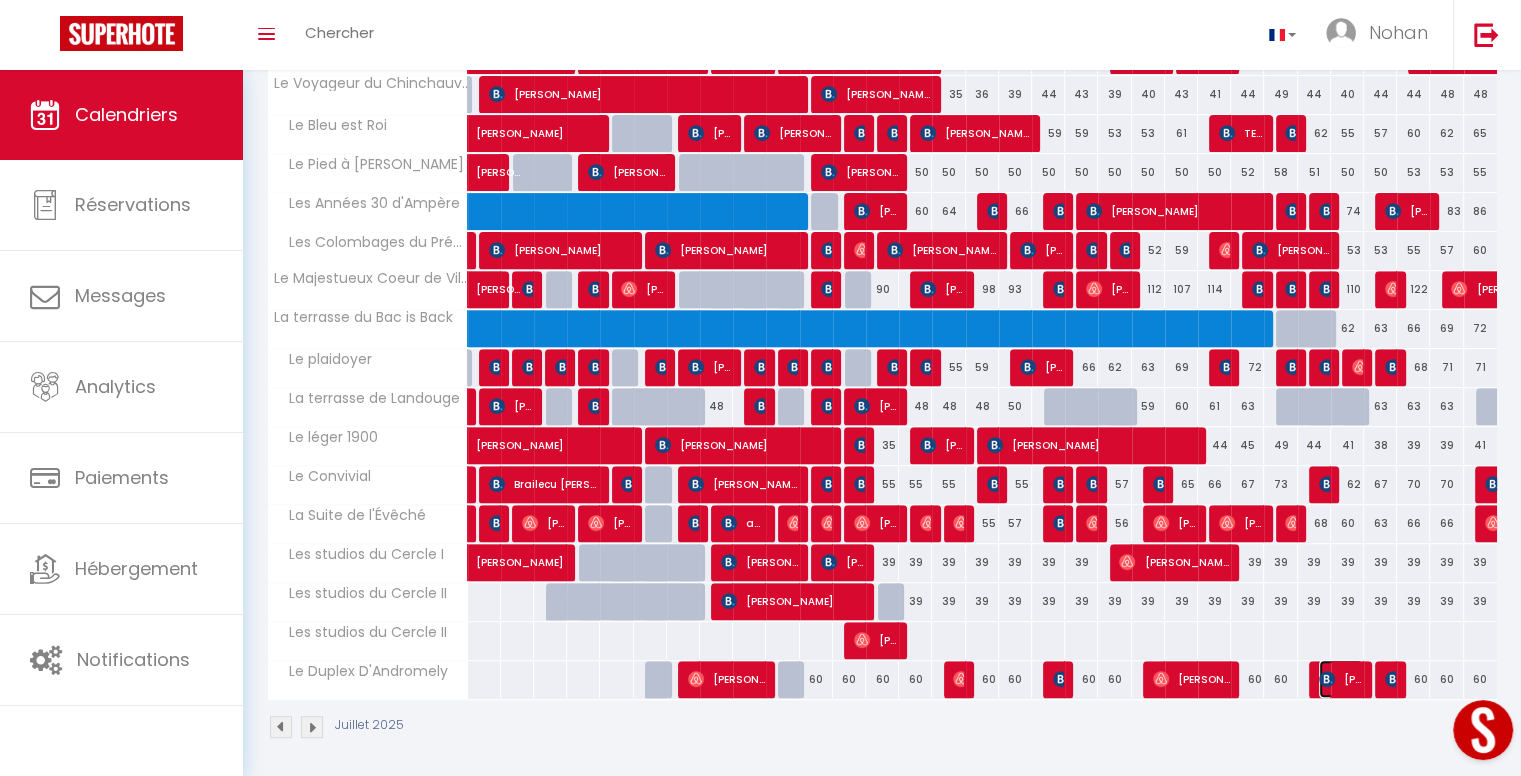 click on "[PERSON_NAME]" at bounding box center [1341, 679] 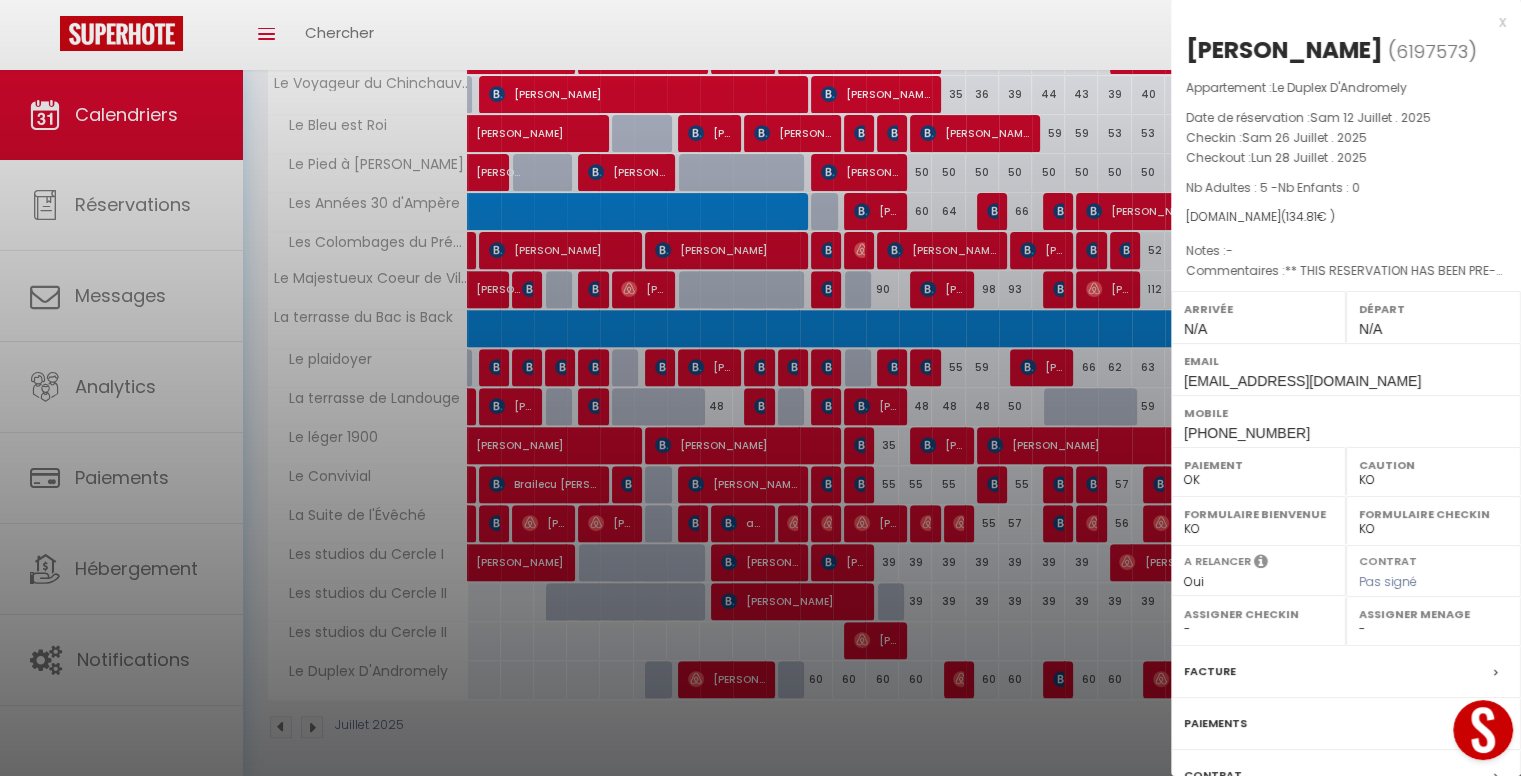 click at bounding box center (760, 388) 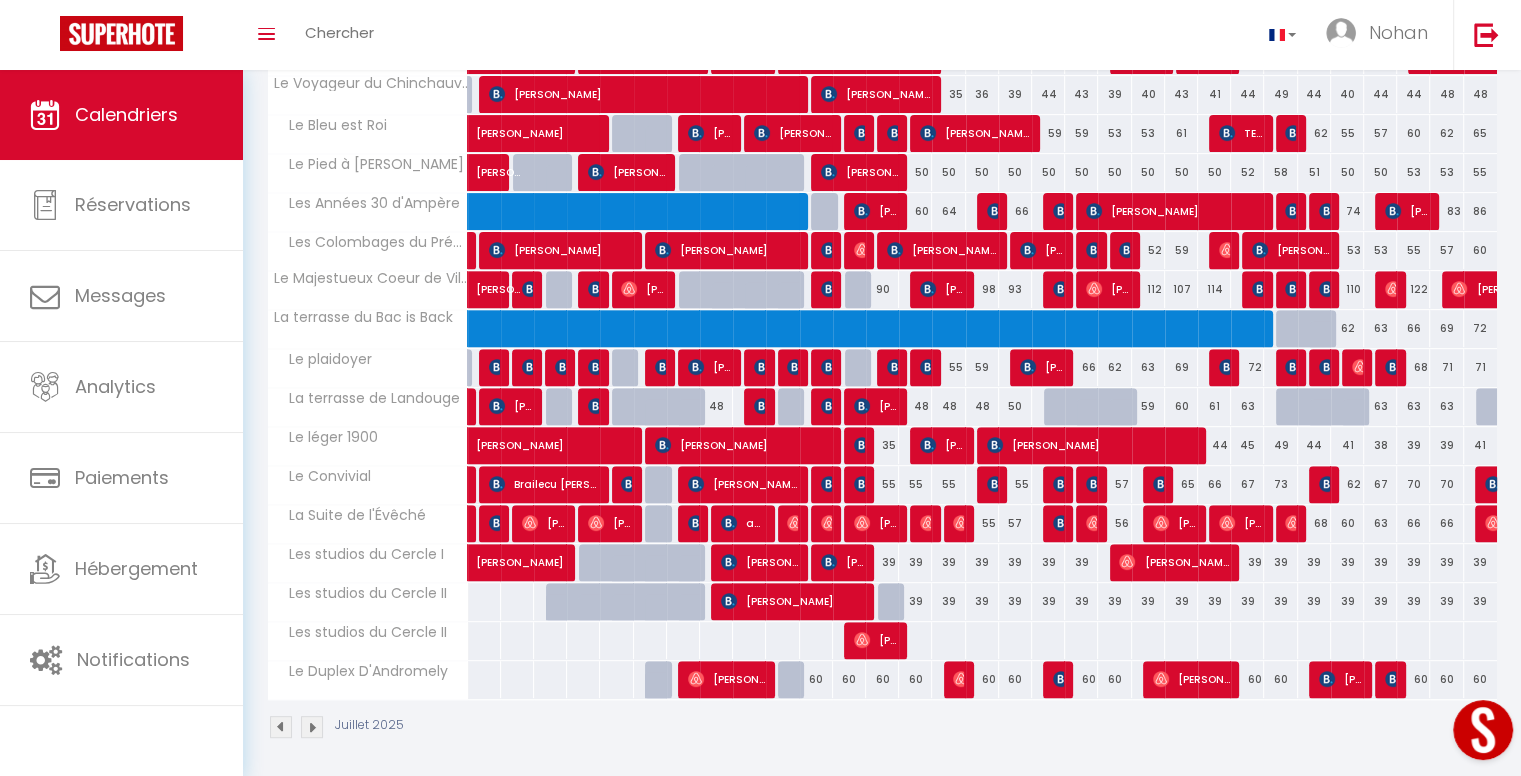 scroll, scrollTop: 0, scrollLeft: 0, axis: both 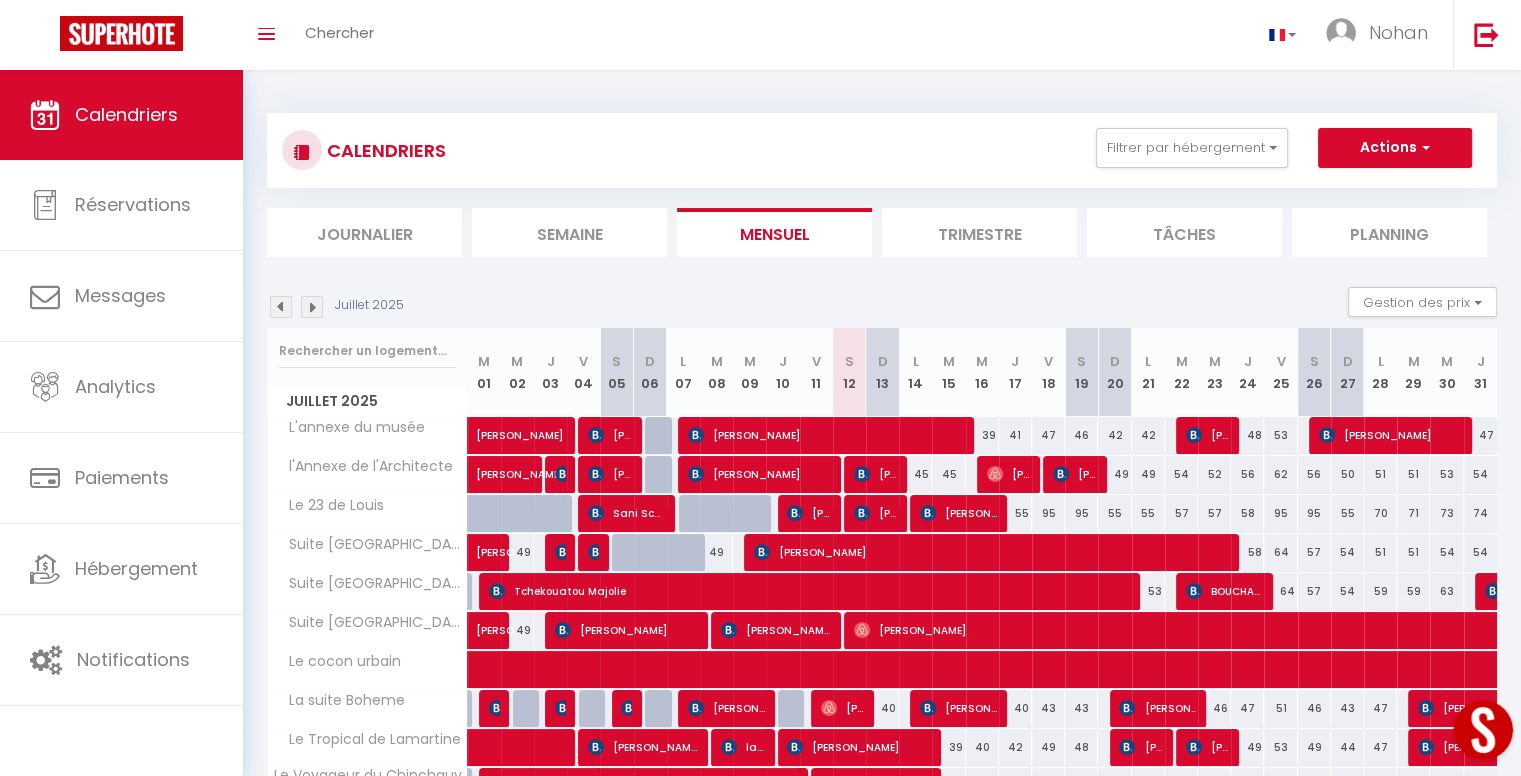 click on "Journalier" at bounding box center (364, 232) 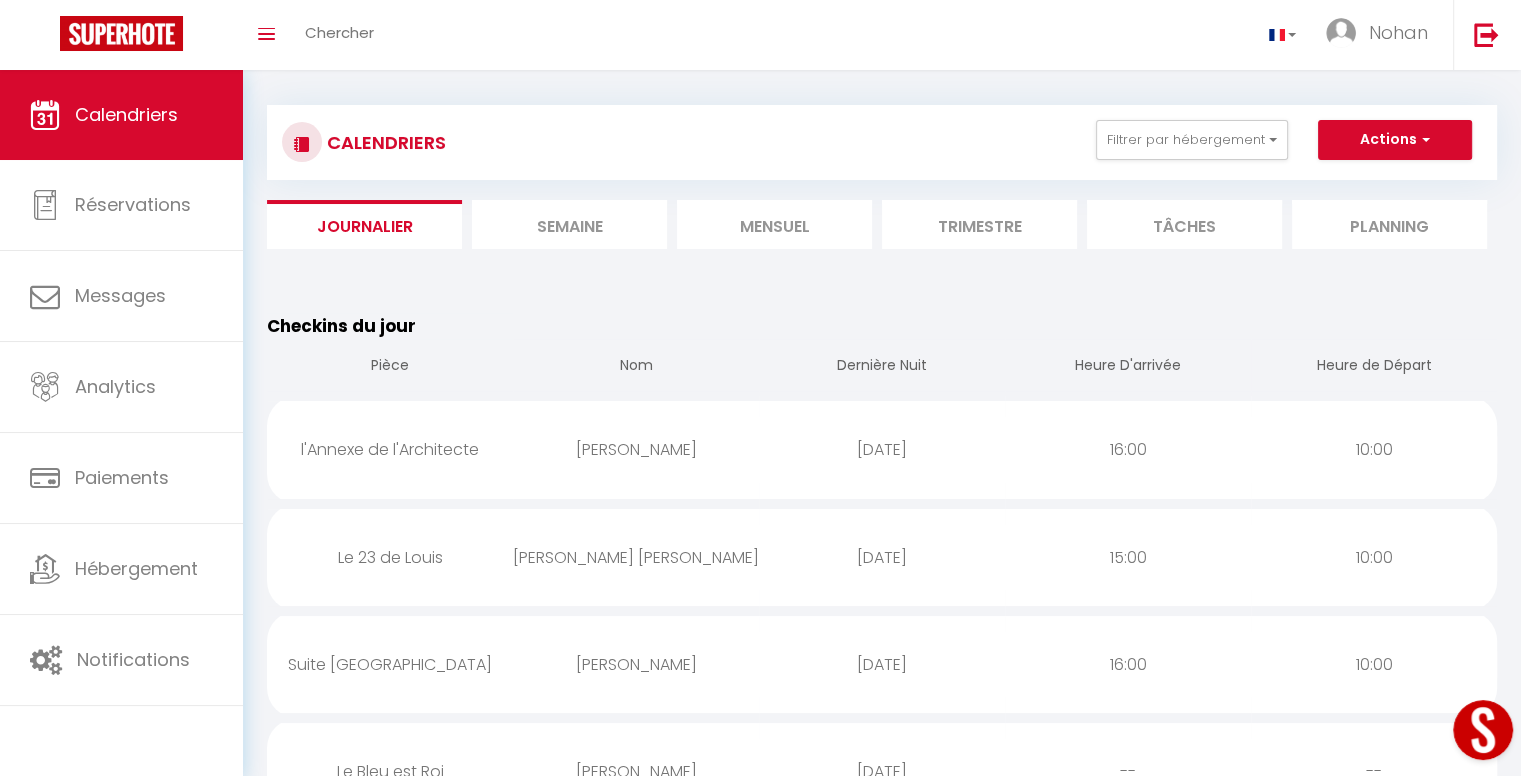 scroll, scrollTop: 6, scrollLeft: 0, axis: vertical 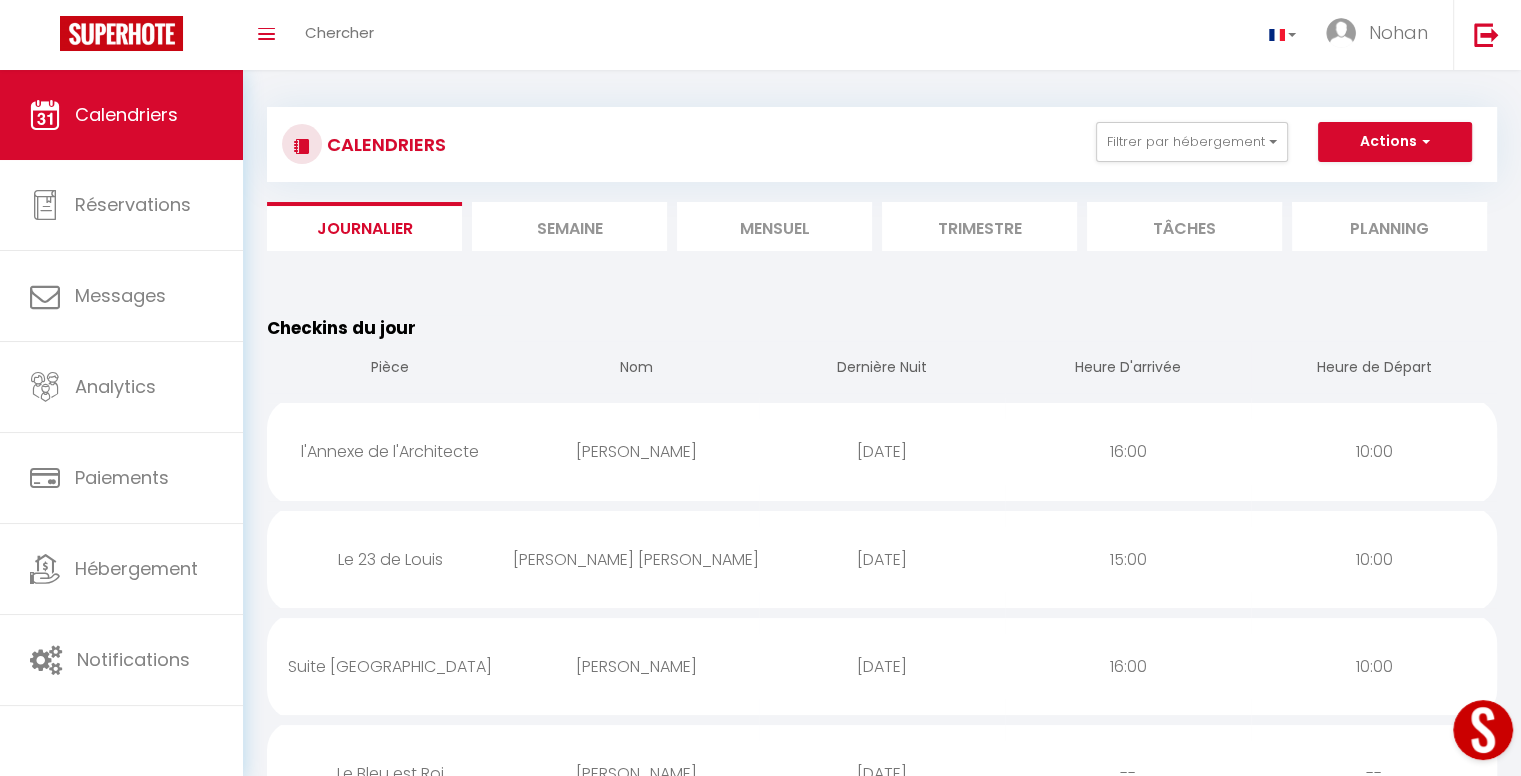 click on "Semaine" at bounding box center (569, 226) 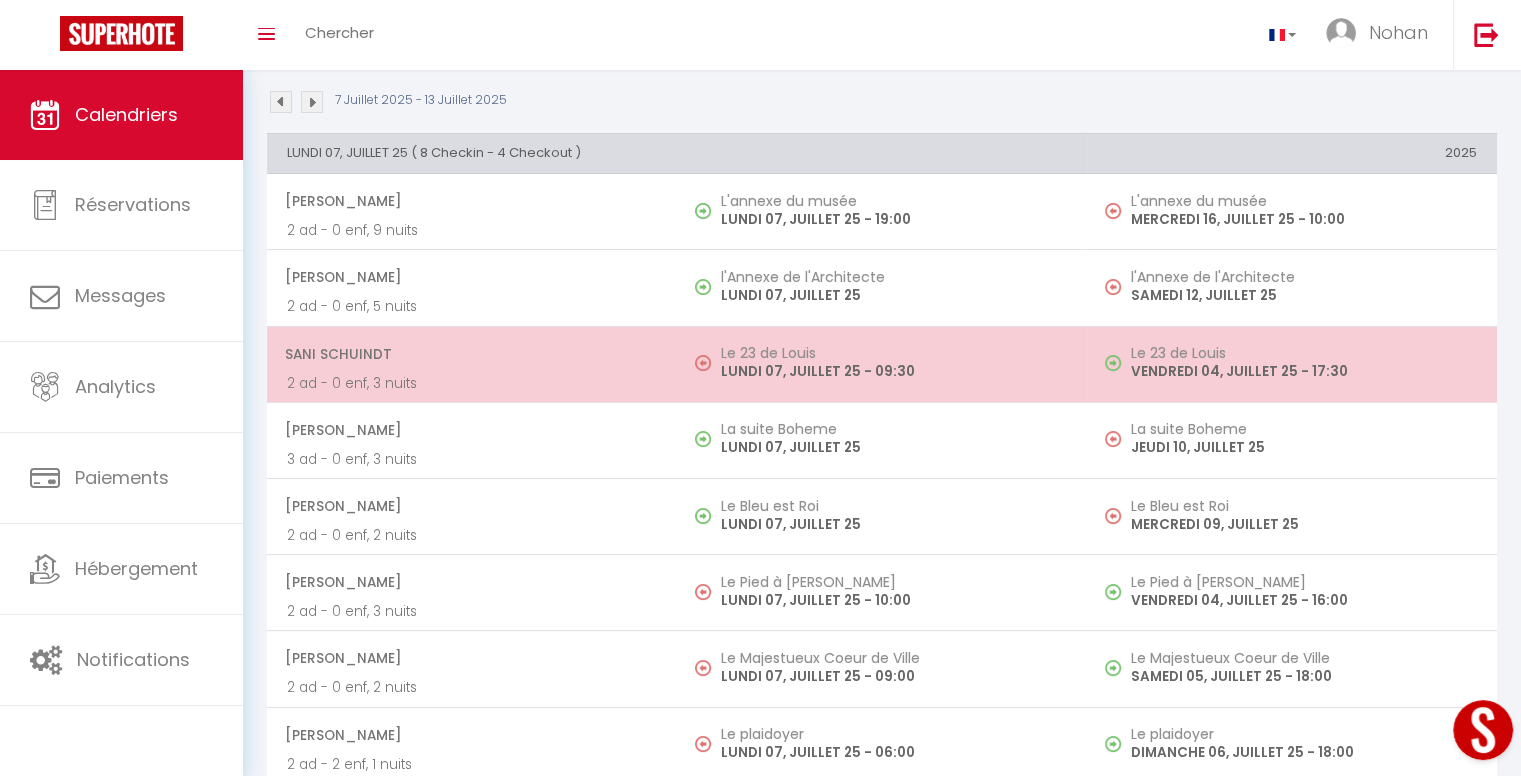 scroll, scrollTop: 0, scrollLeft: 0, axis: both 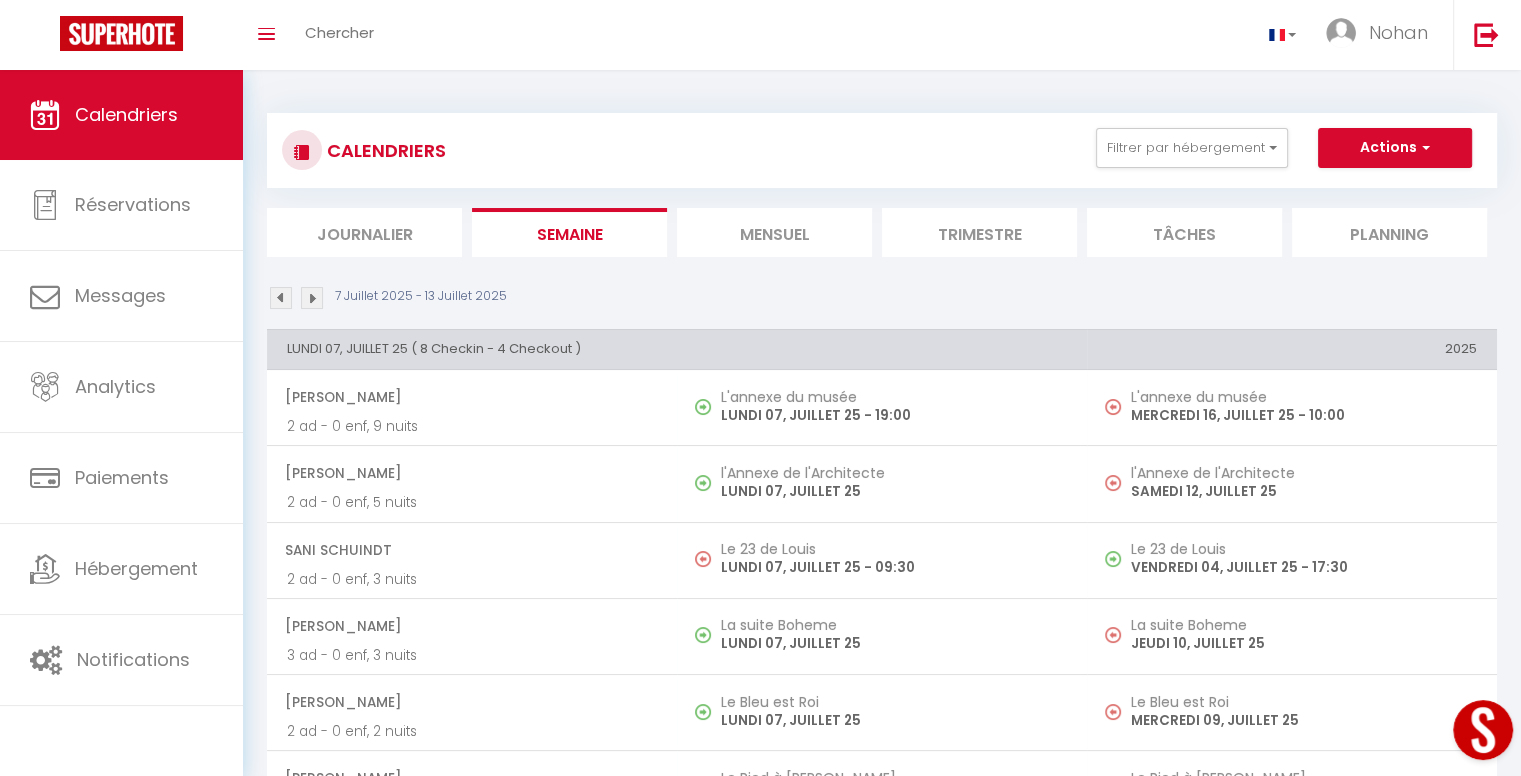 click on "Journalier" at bounding box center (364, 232) 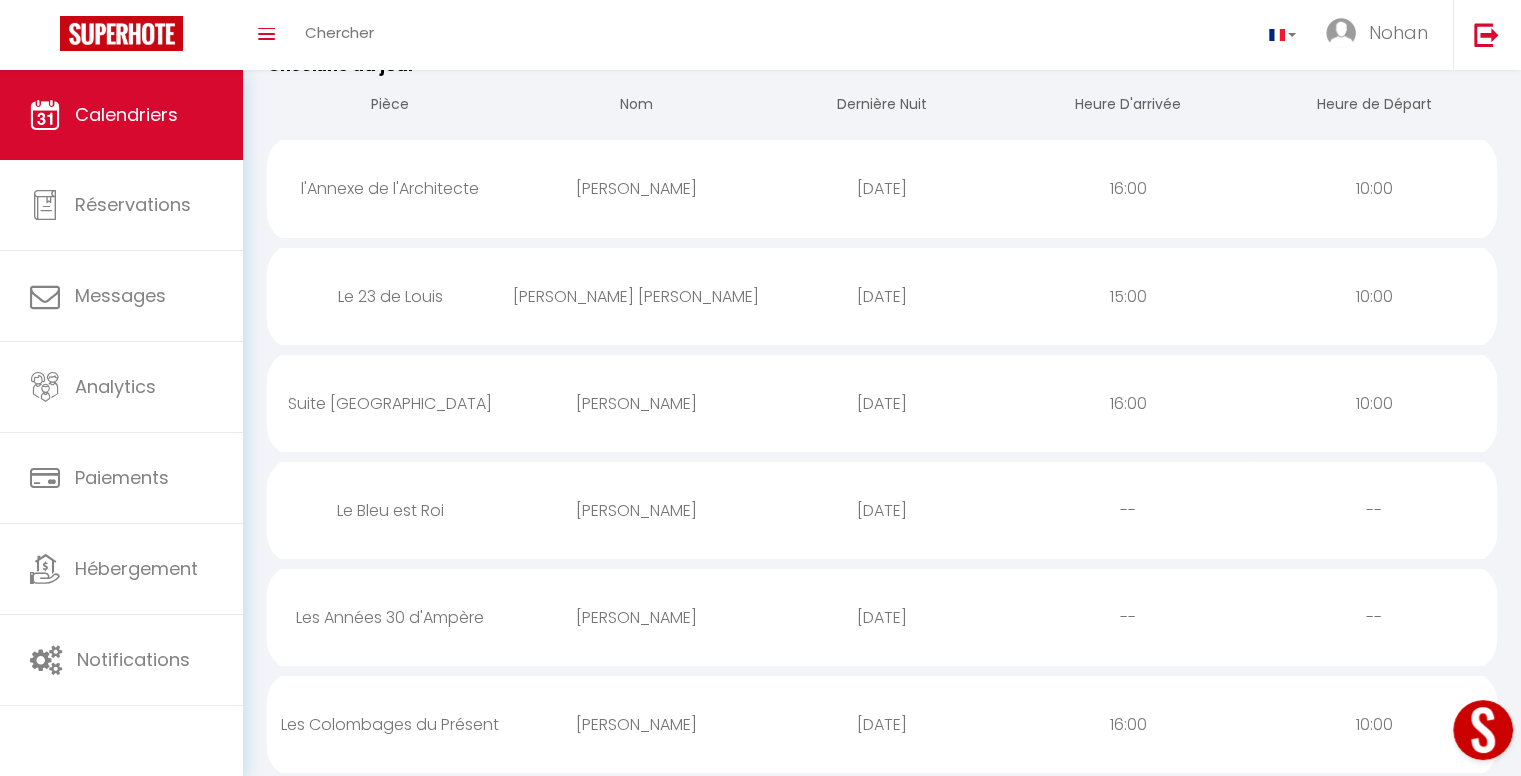 scroll, scrollTop: 0, scrollLeft: 0, axis: both 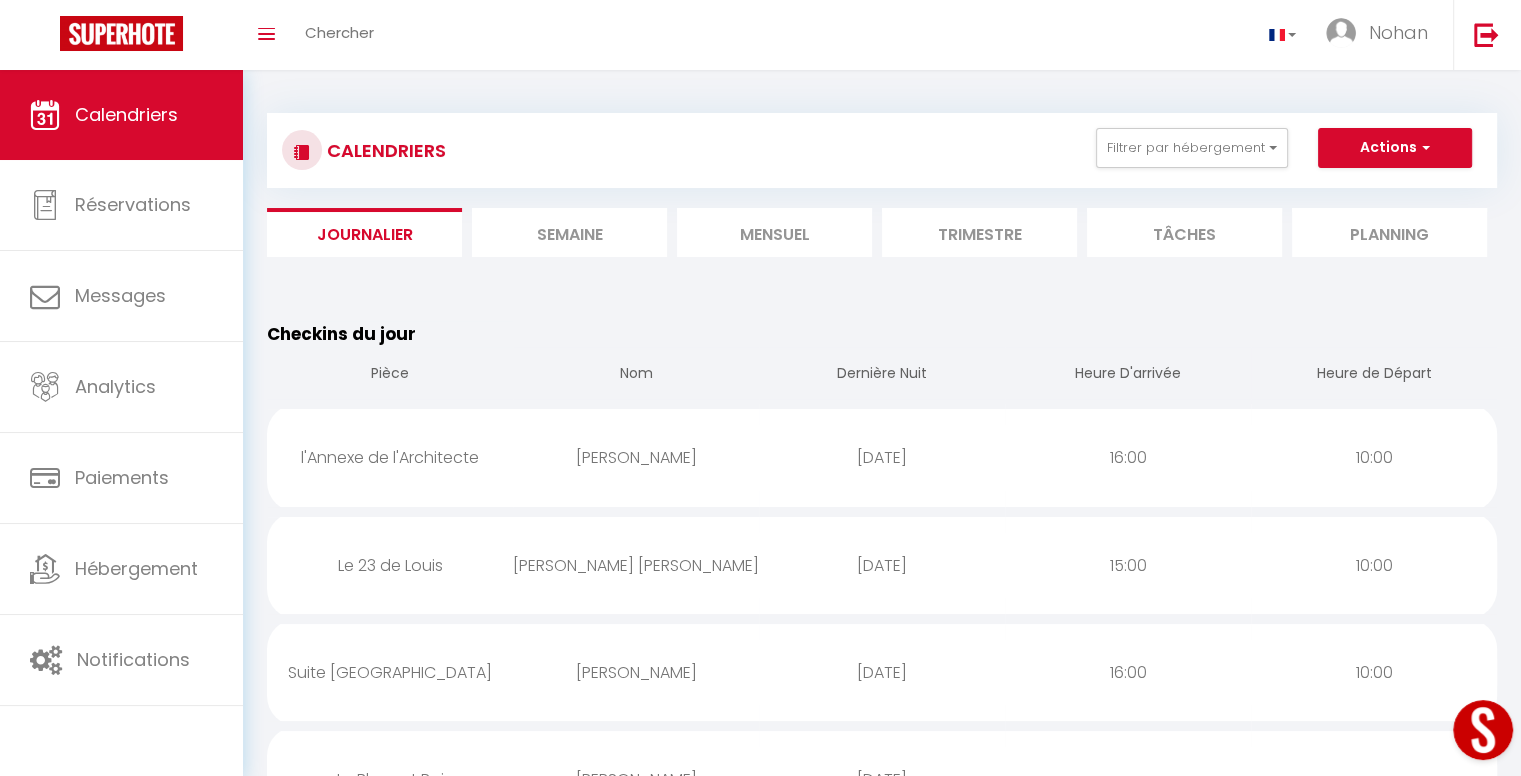 click on "Planning" at bounding box center [1389, 232] 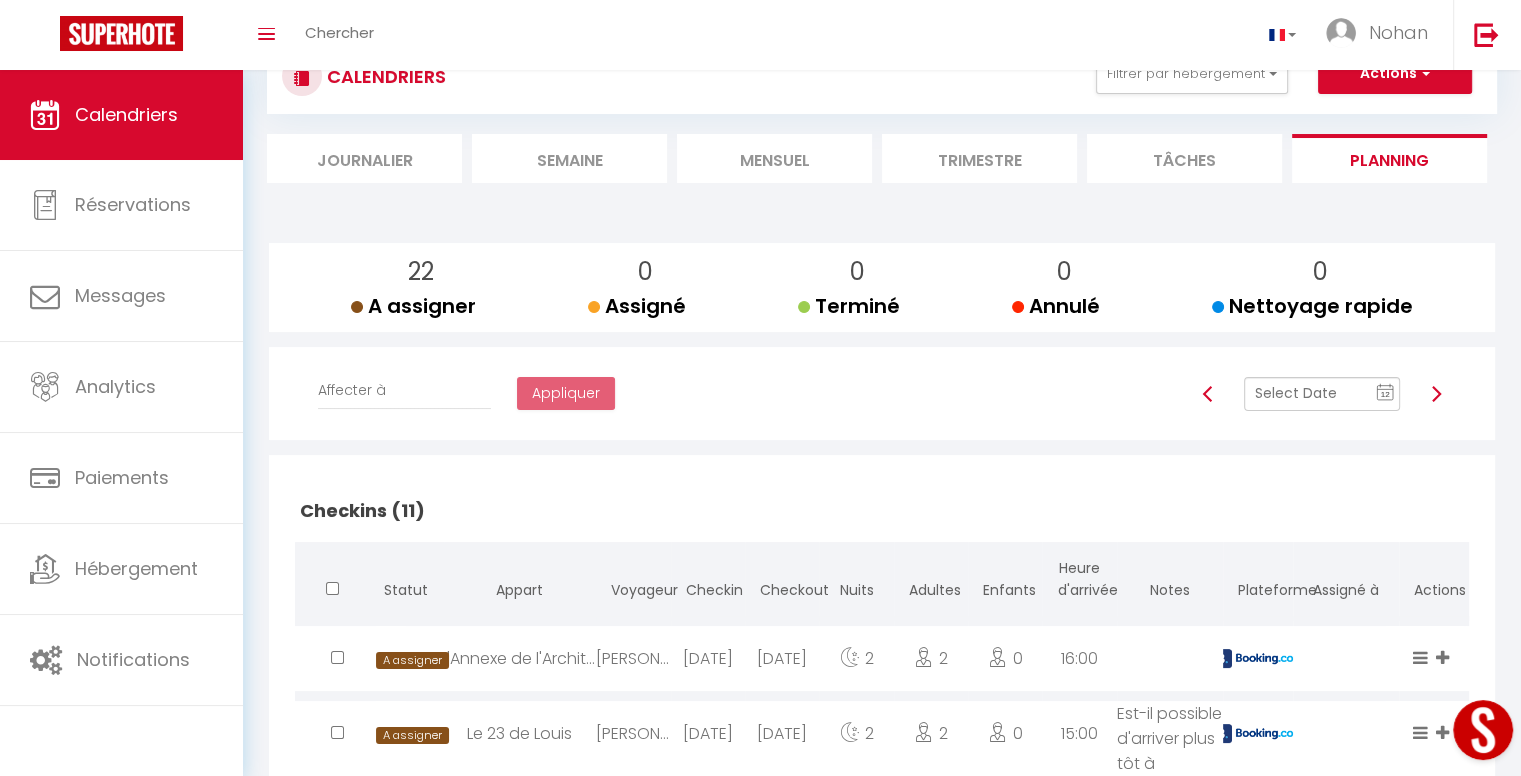 scroll, scrollTop: 40, scrollLeft: 0, axis: vertical 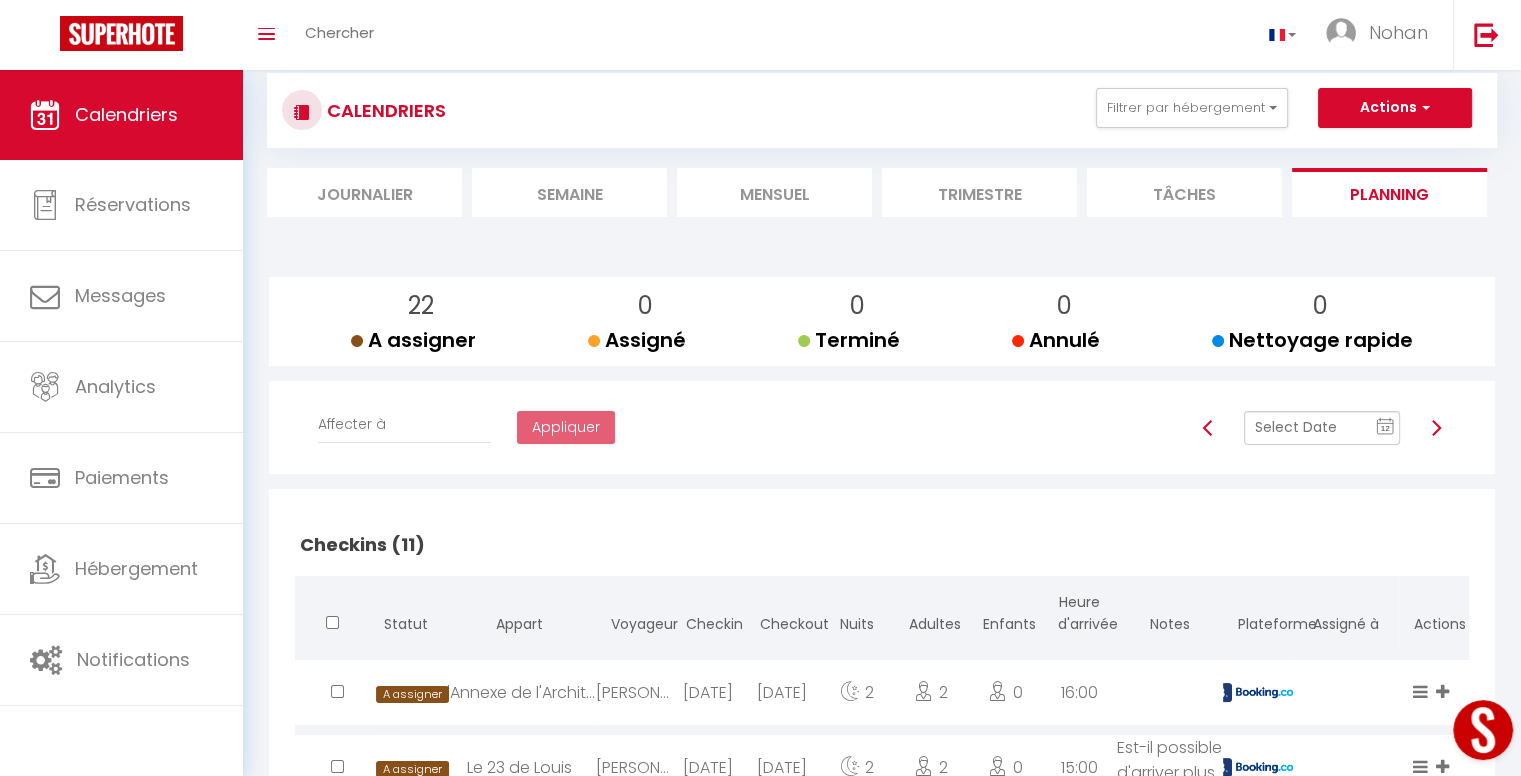 click on "Tâches" at bounding box center (1184, 192) 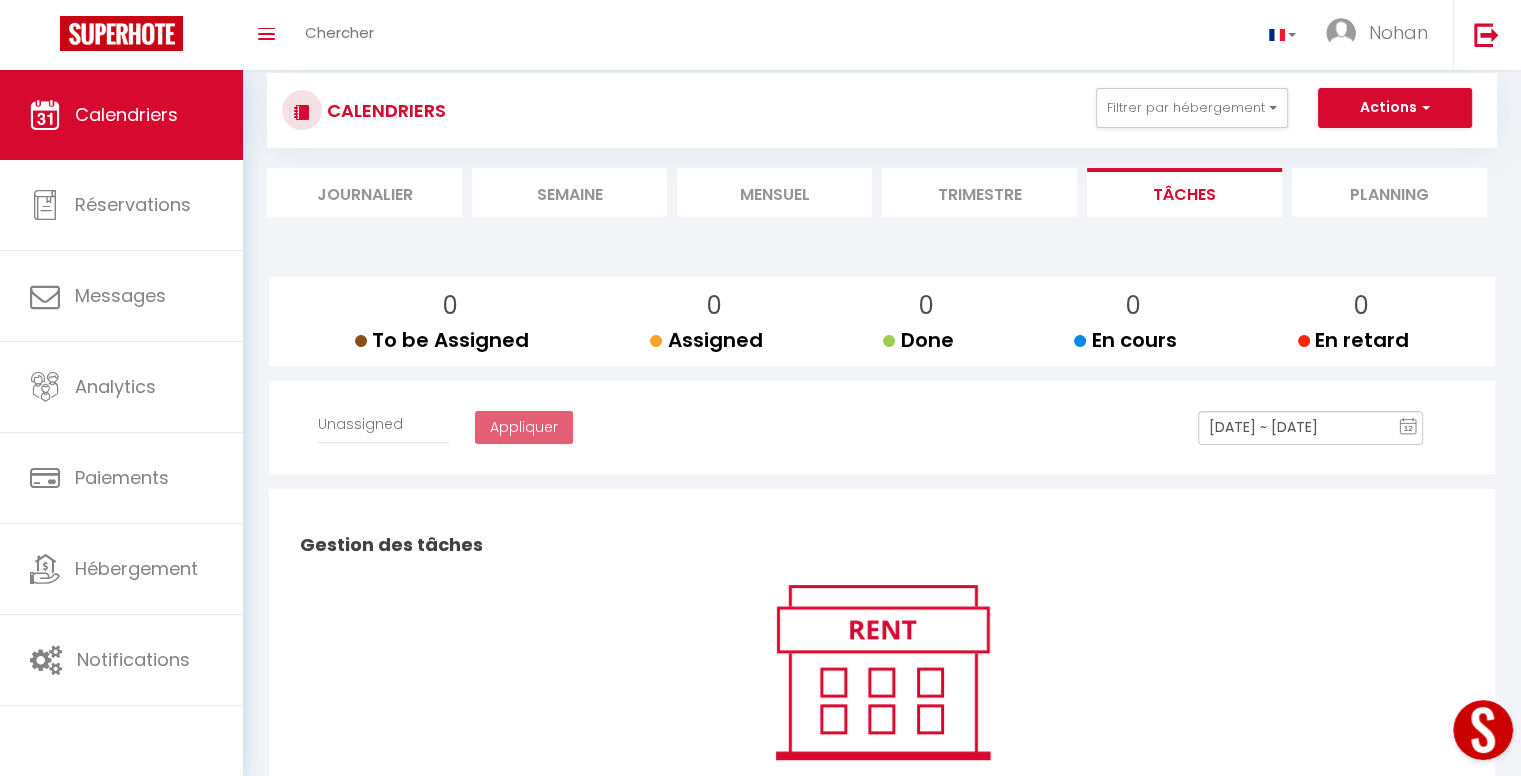 select 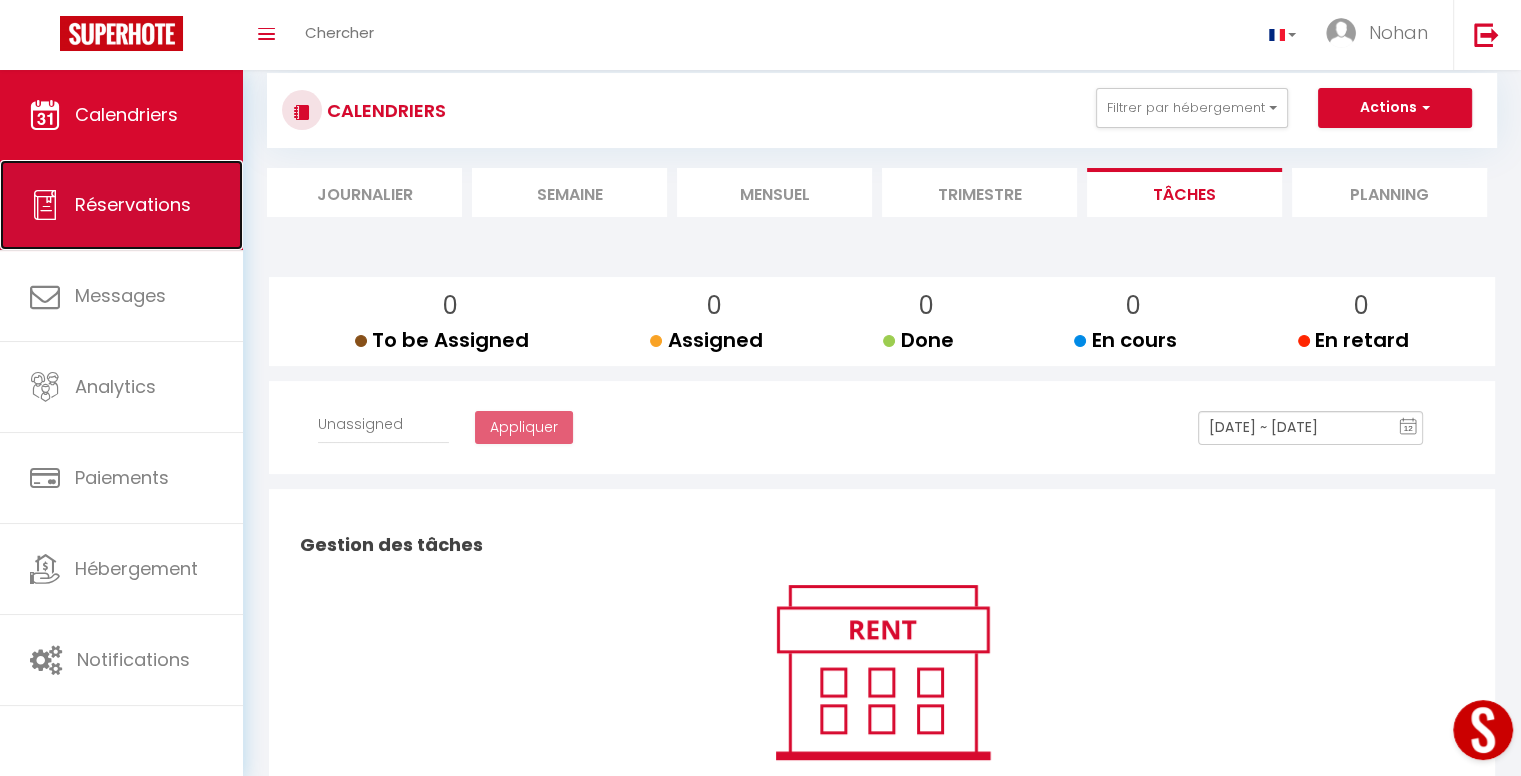 click on "Réservations" at bounding box center (133, 204) 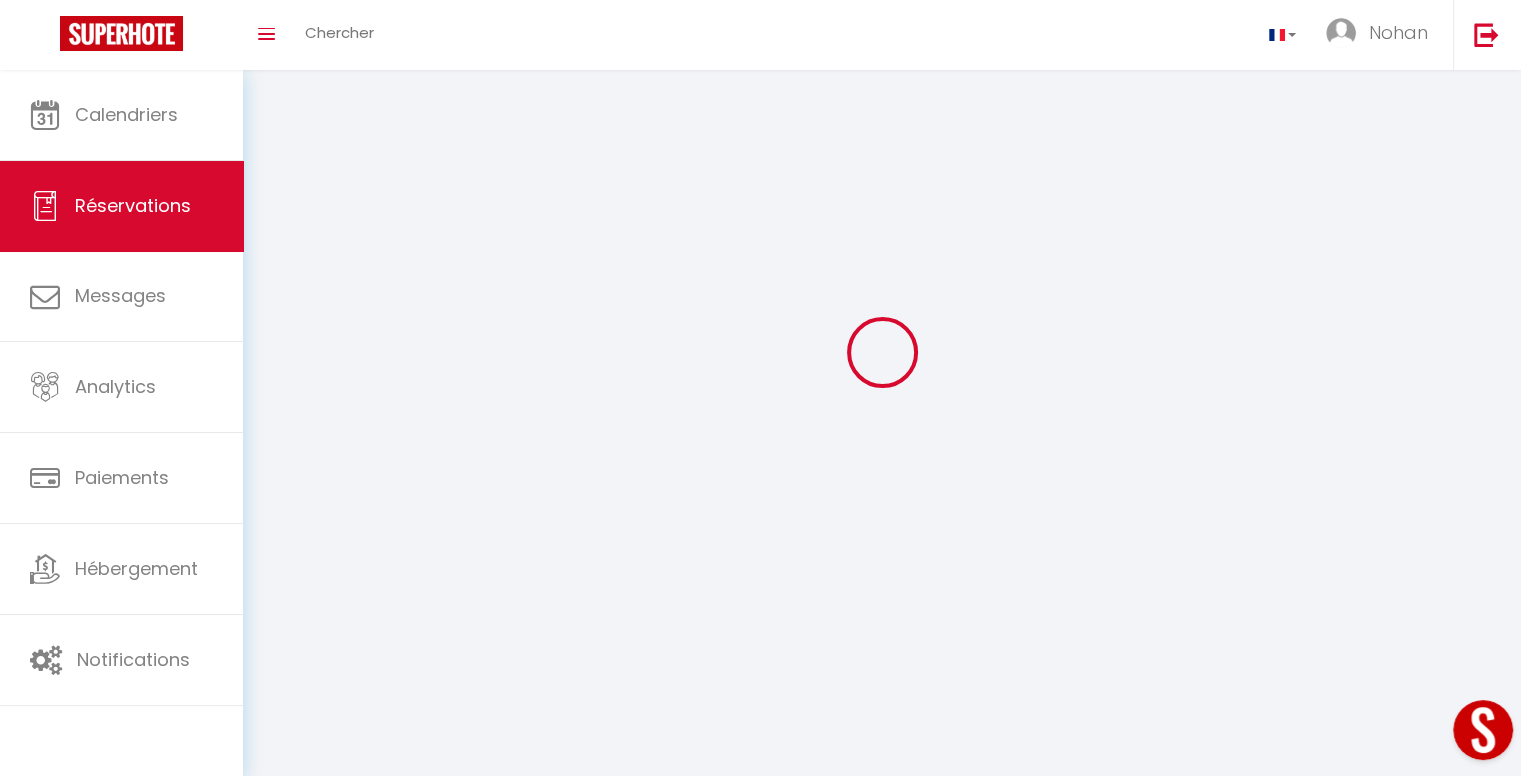 scroll, scrollTop: 388, scrollLeft: 0, axis: vertical 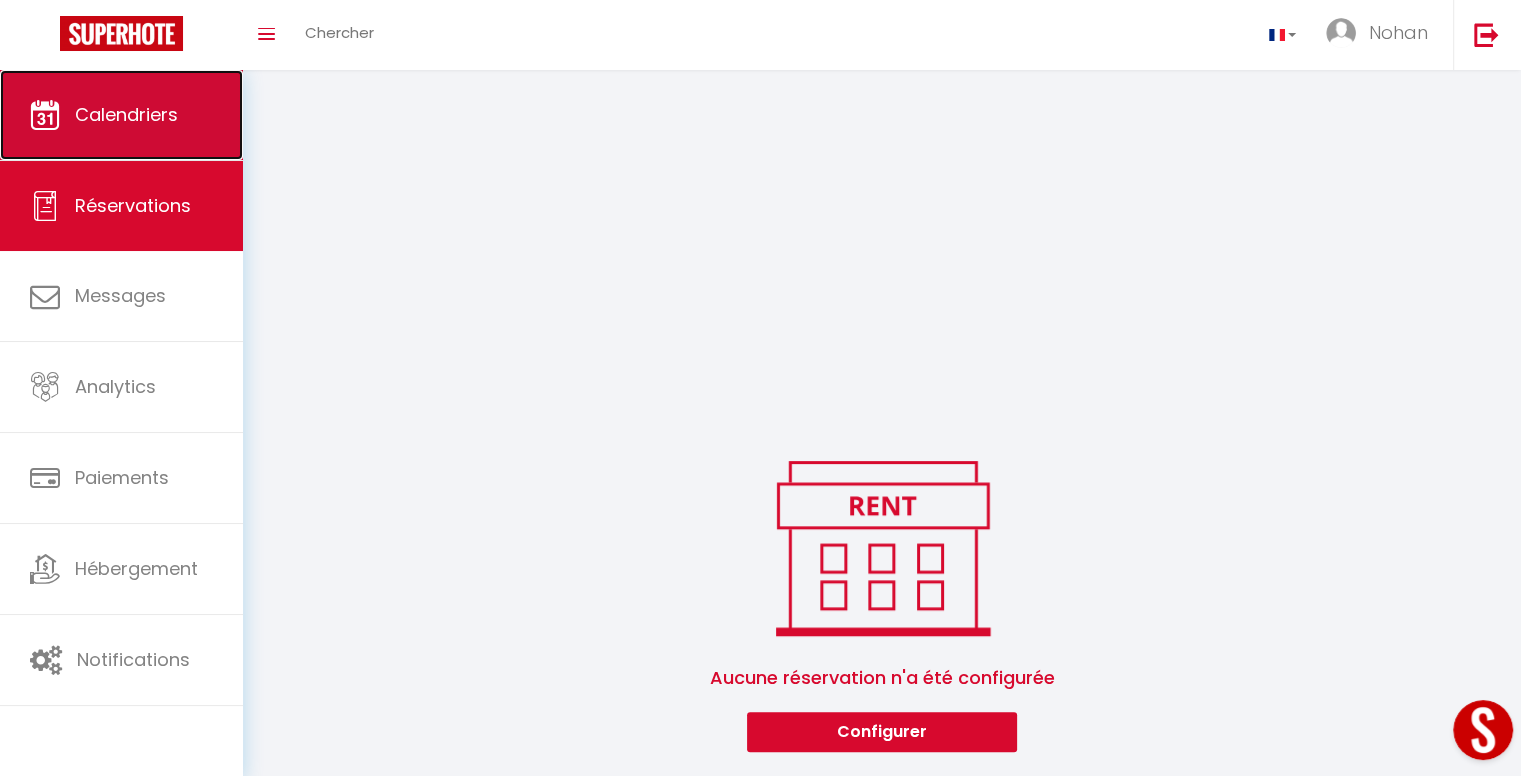 click on "Calendriers" at bounding box center (126, 114) 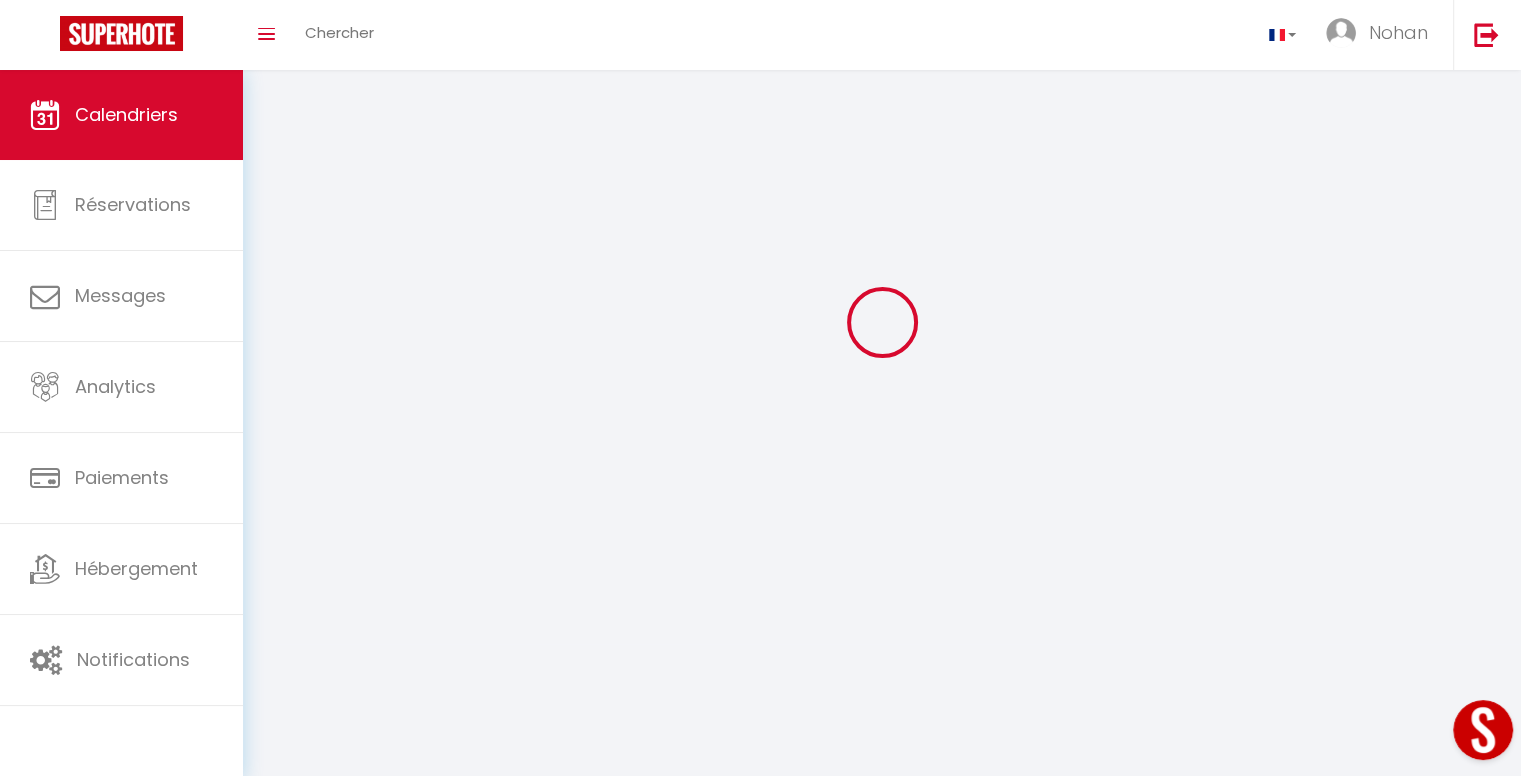 scroll, scrollTop: 0, scrollLeft: 0, axis: both 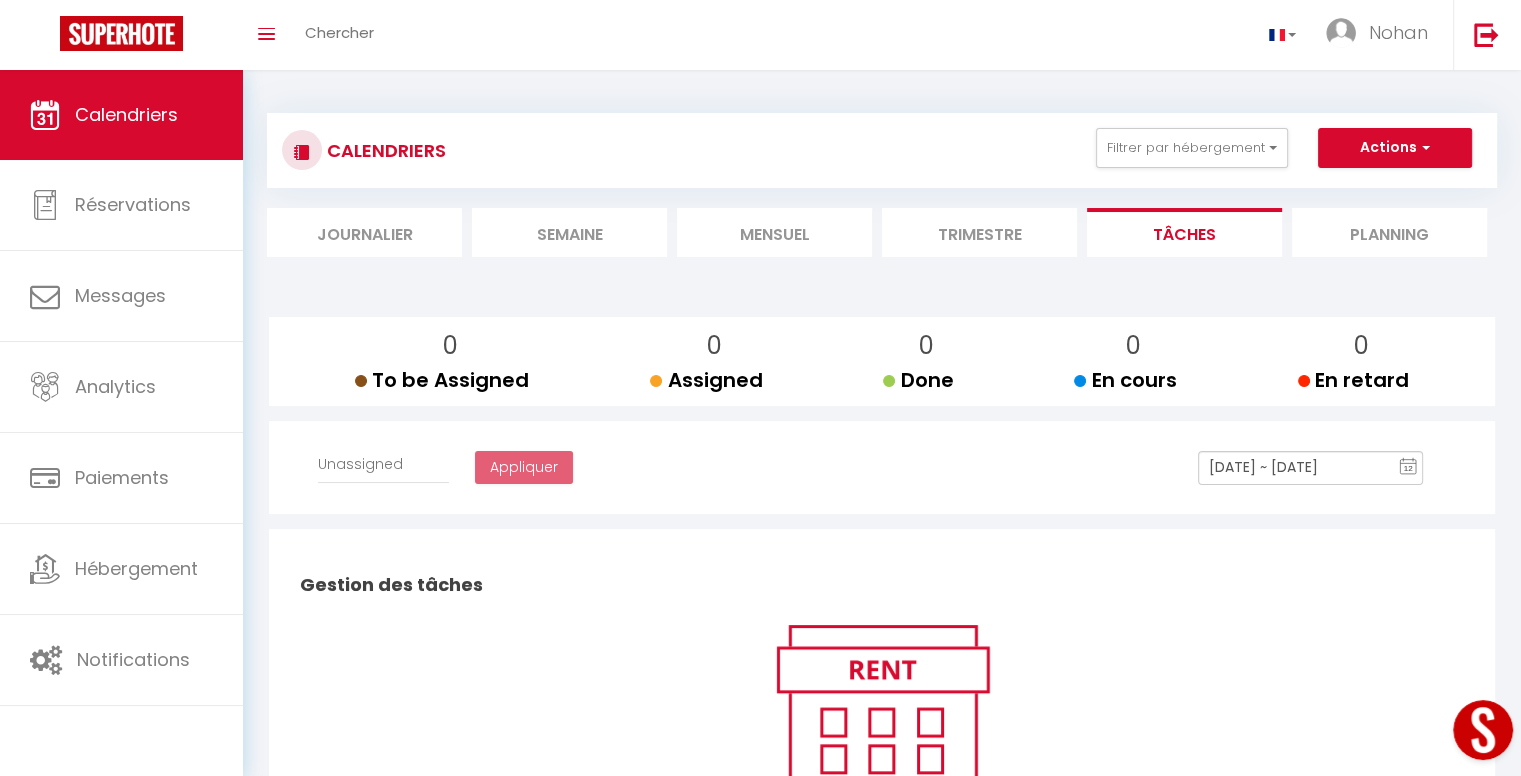 select 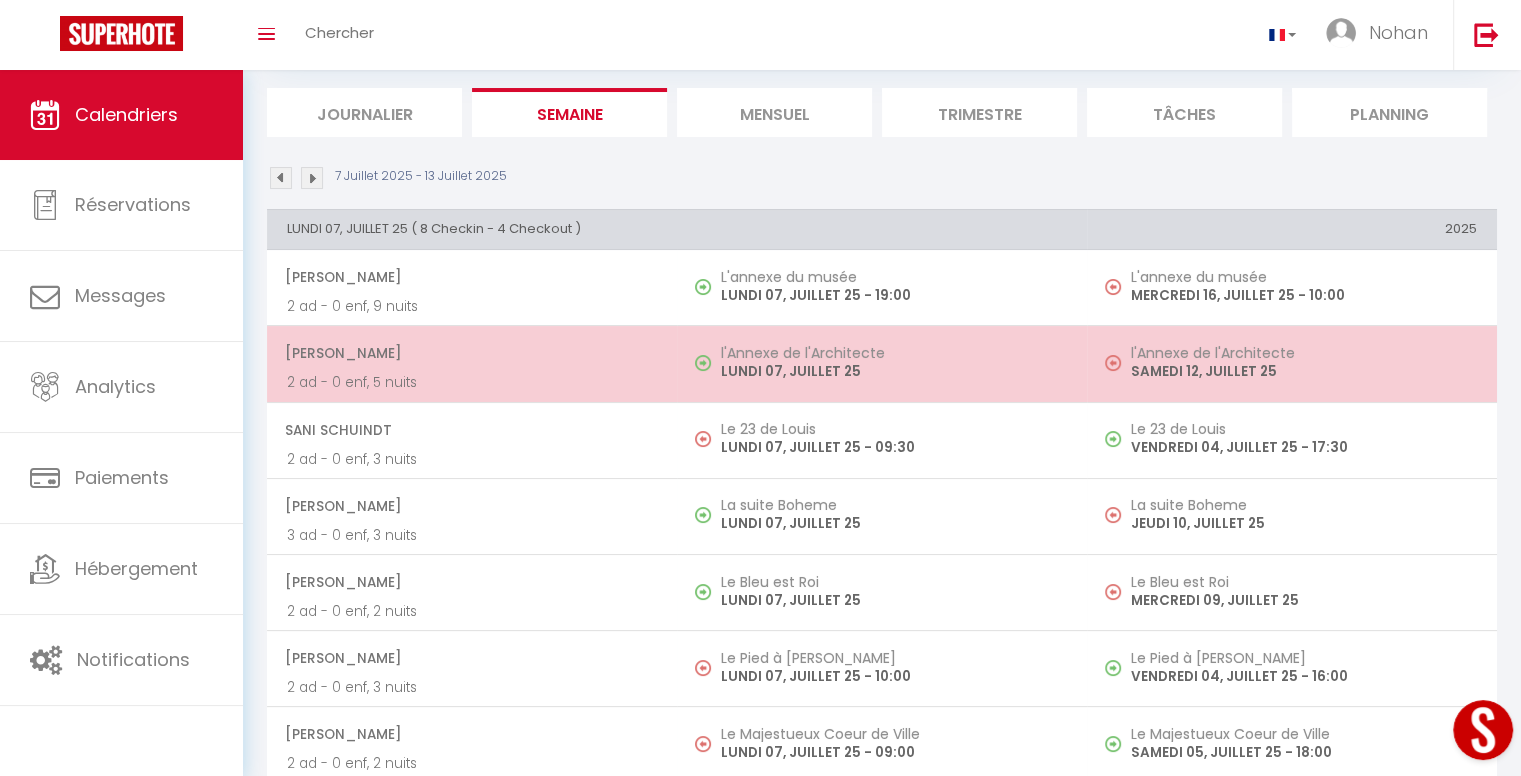 scroll, scrollTop: 123, scrollLeft: 0, axis: vertical 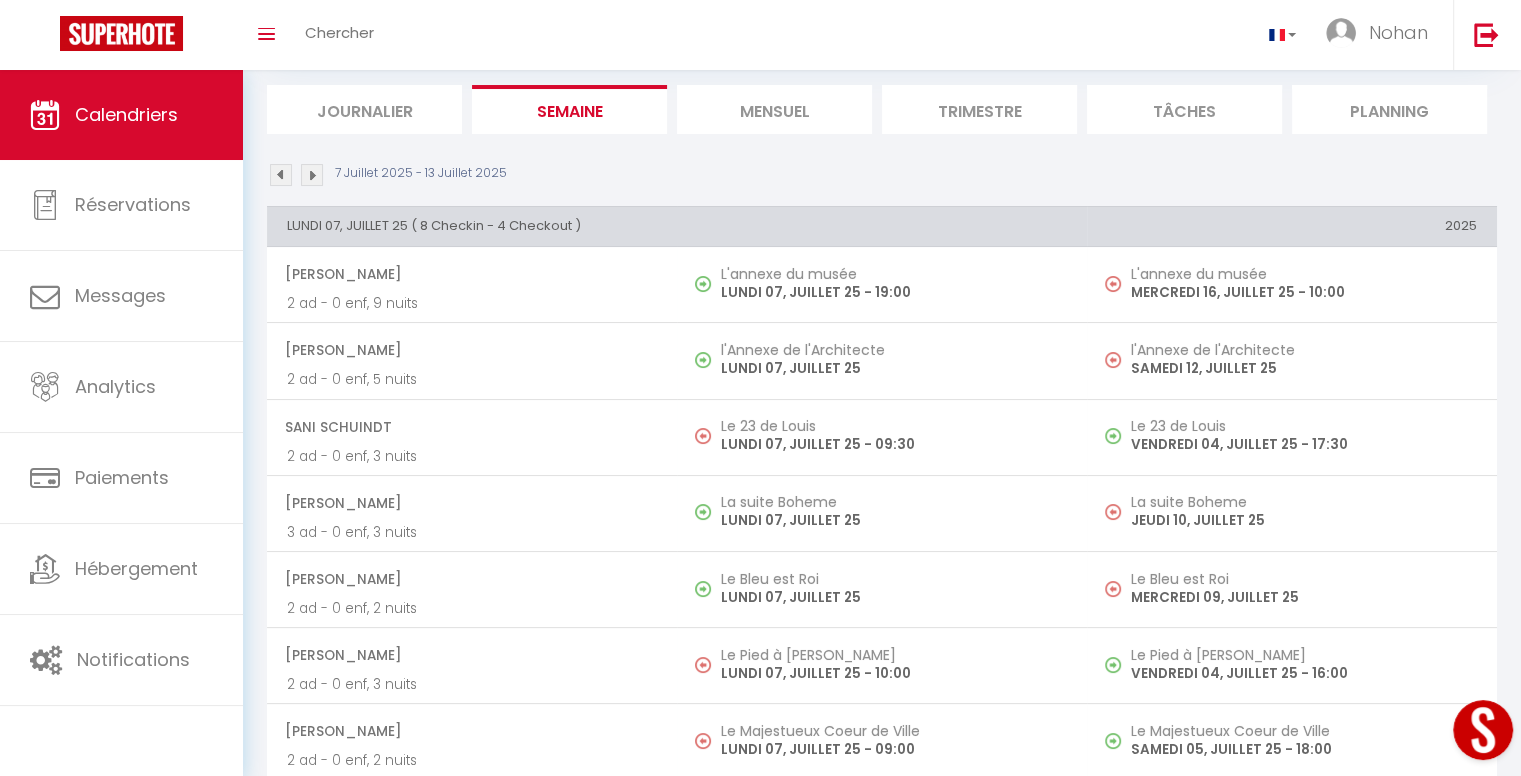 click on "Mensuel" at bounding box center (774, 109) 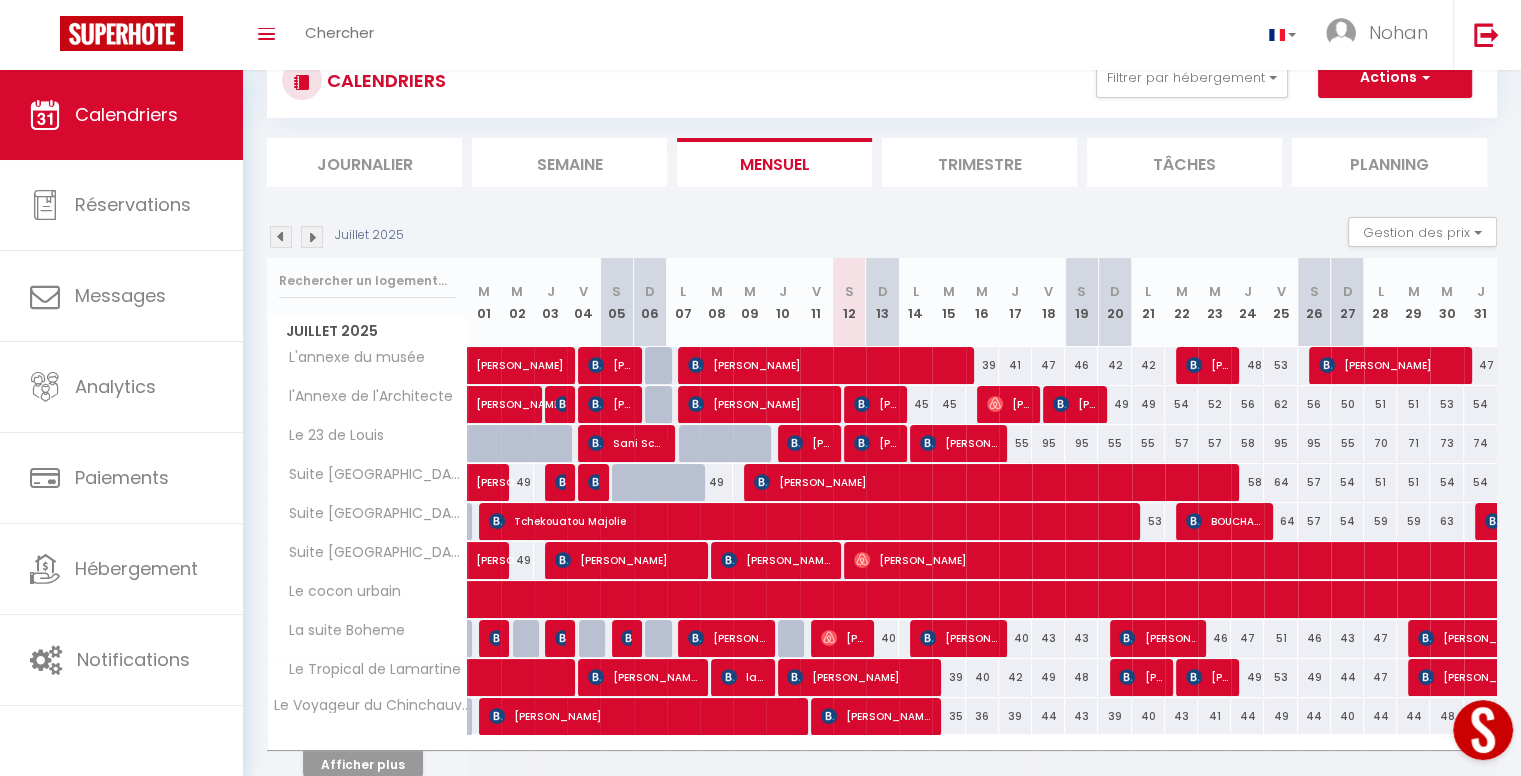 scroll, scrollTop: 123, scrollLeft: 0, axis: vertical 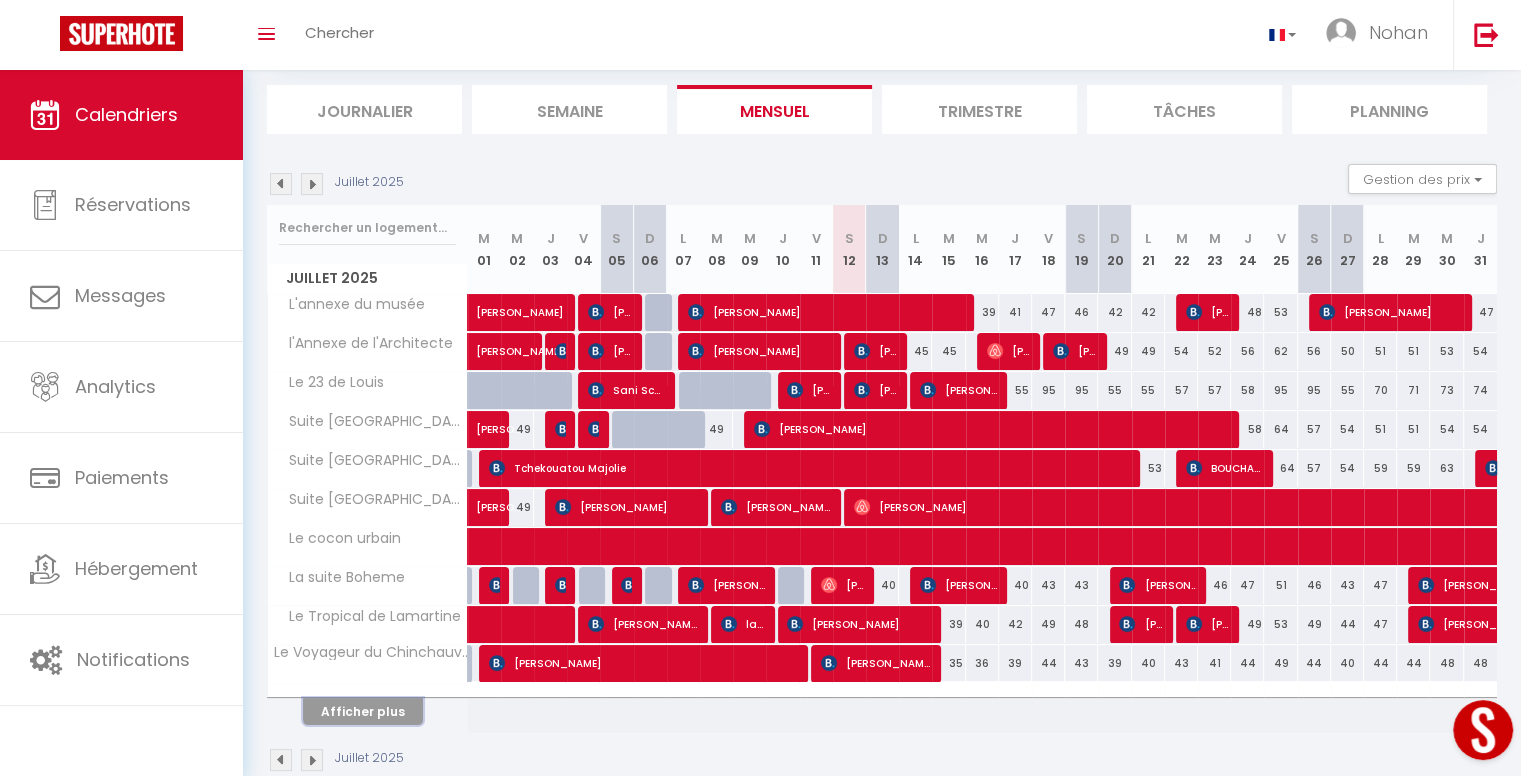 click on "Afficher plus" at bounding box center (363, 711) 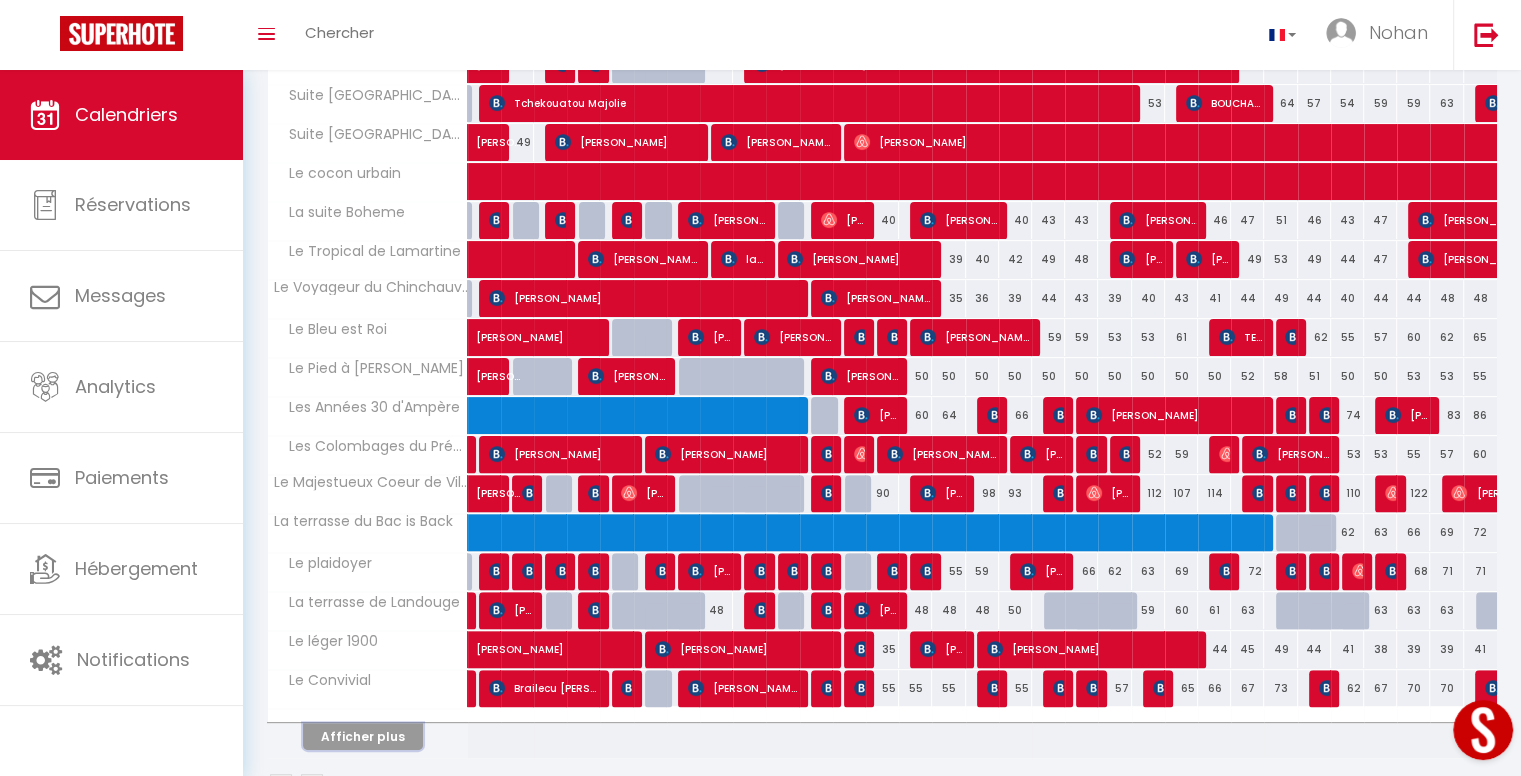 scroll, scrollTop: 547, scrollLeft: 0, axis: vertical 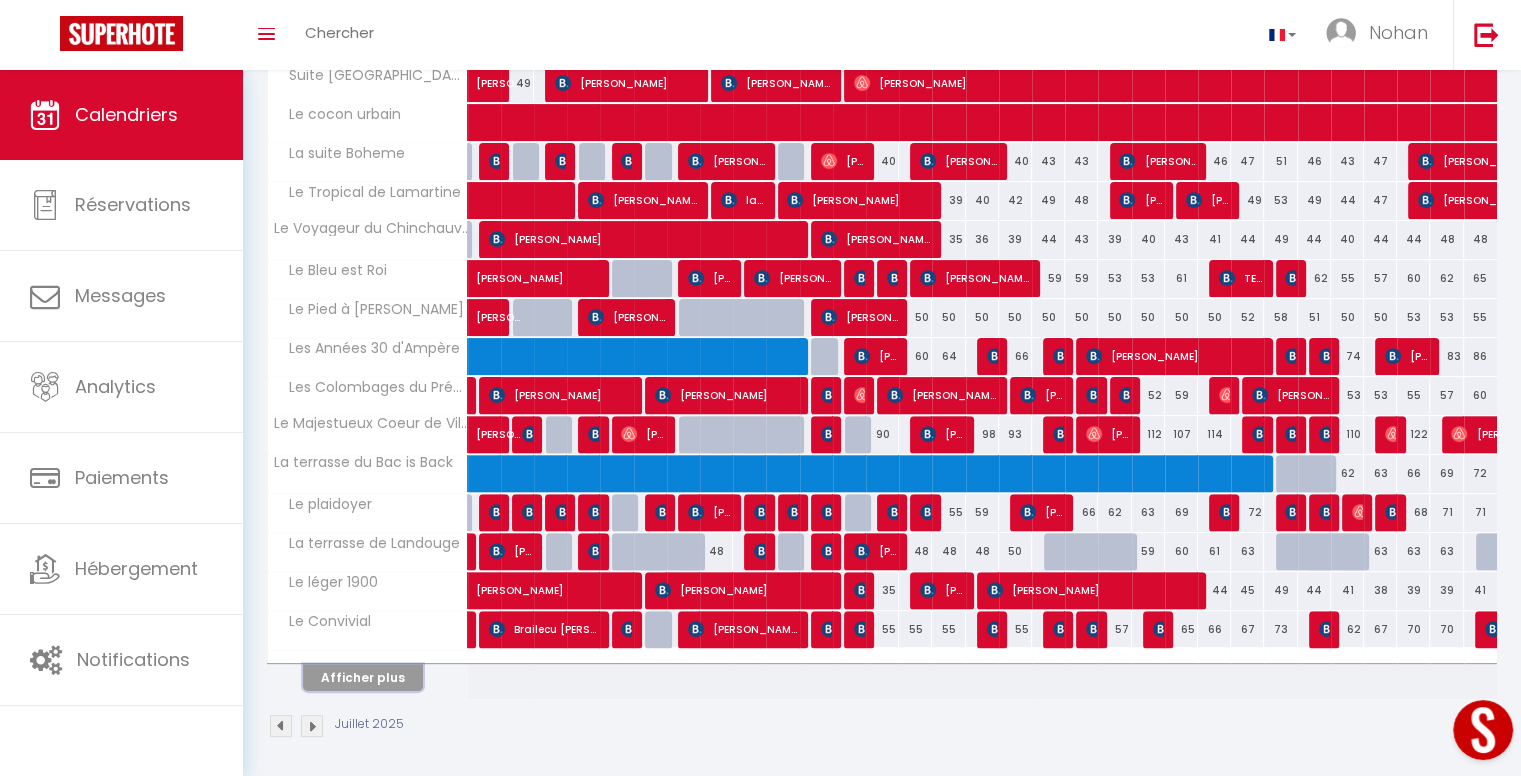 click on "Afficher plus" at bounding box center (363, 677) 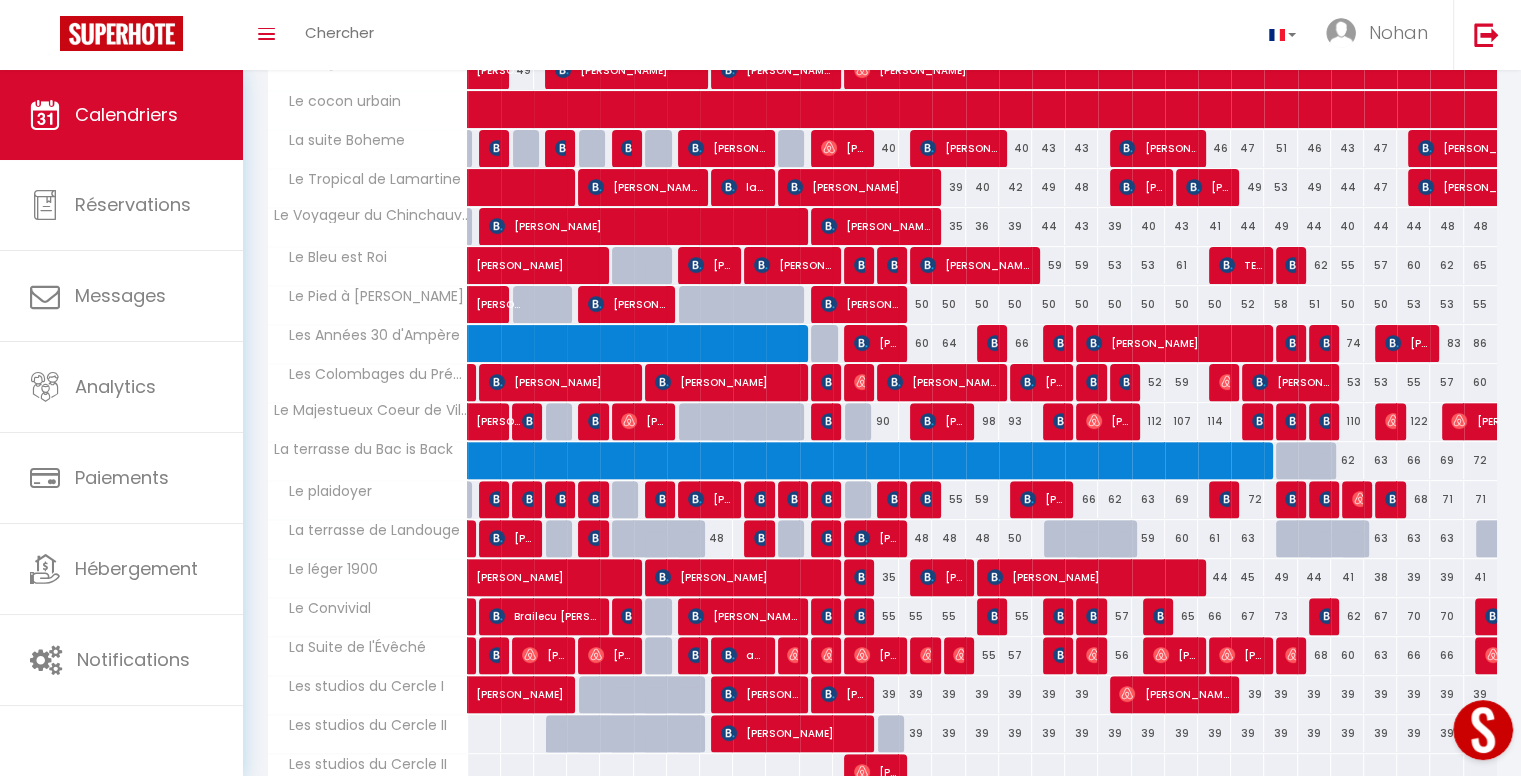 scroll, scrollTop: 561, scrollLeft: 0, axis: vertical 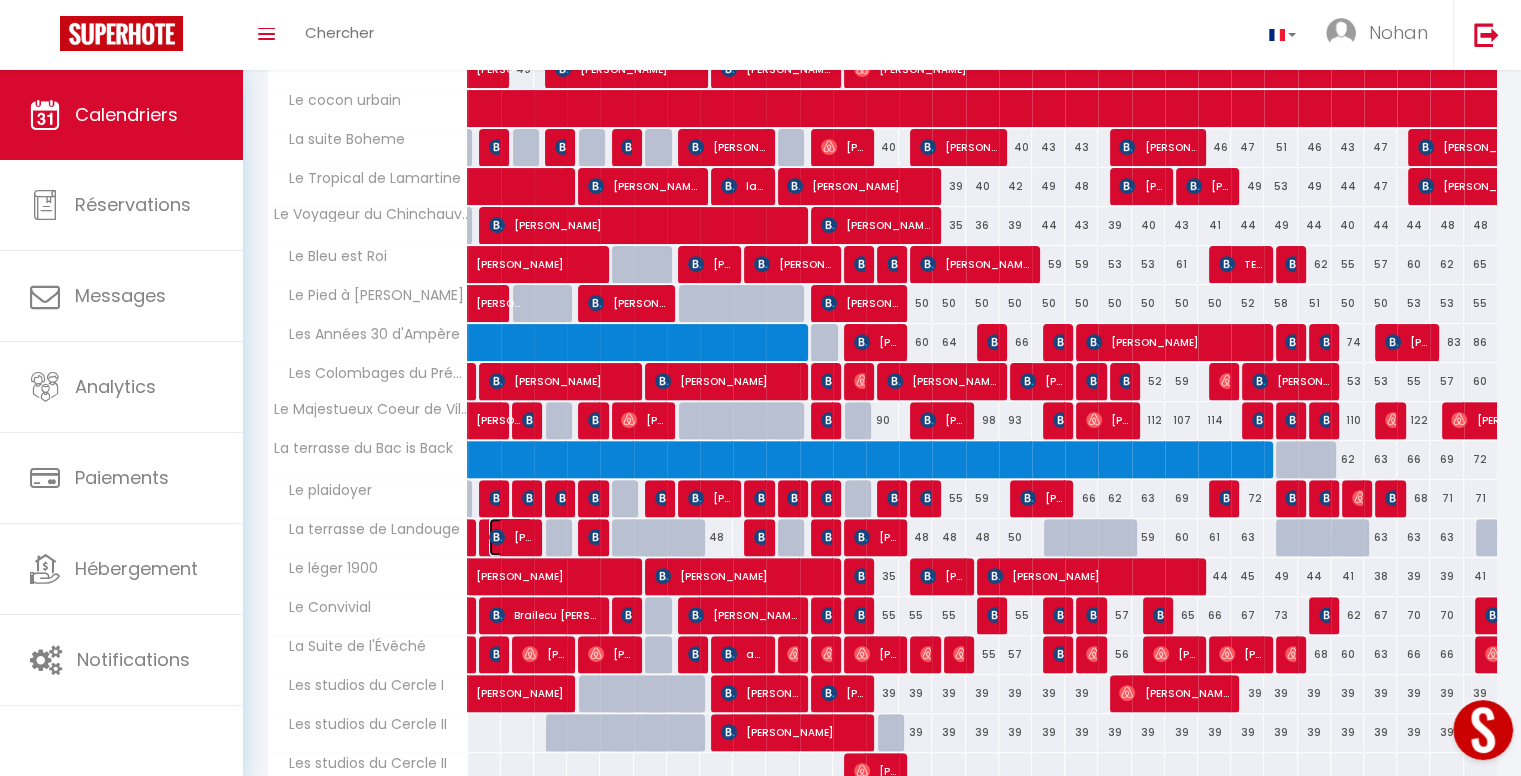 click on "[PERSON_NAME]" at bounding box center [511, 537] 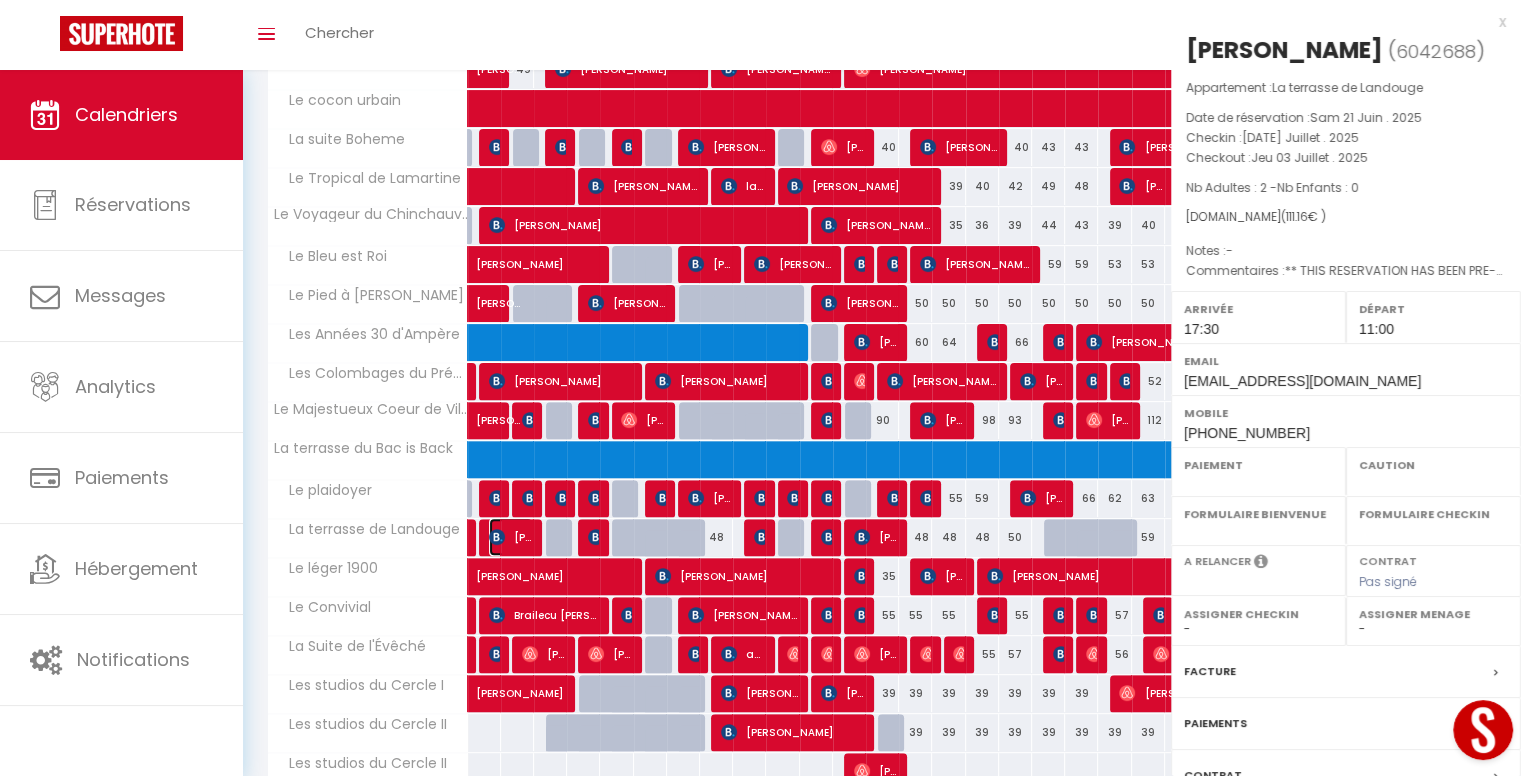 select on "OK" 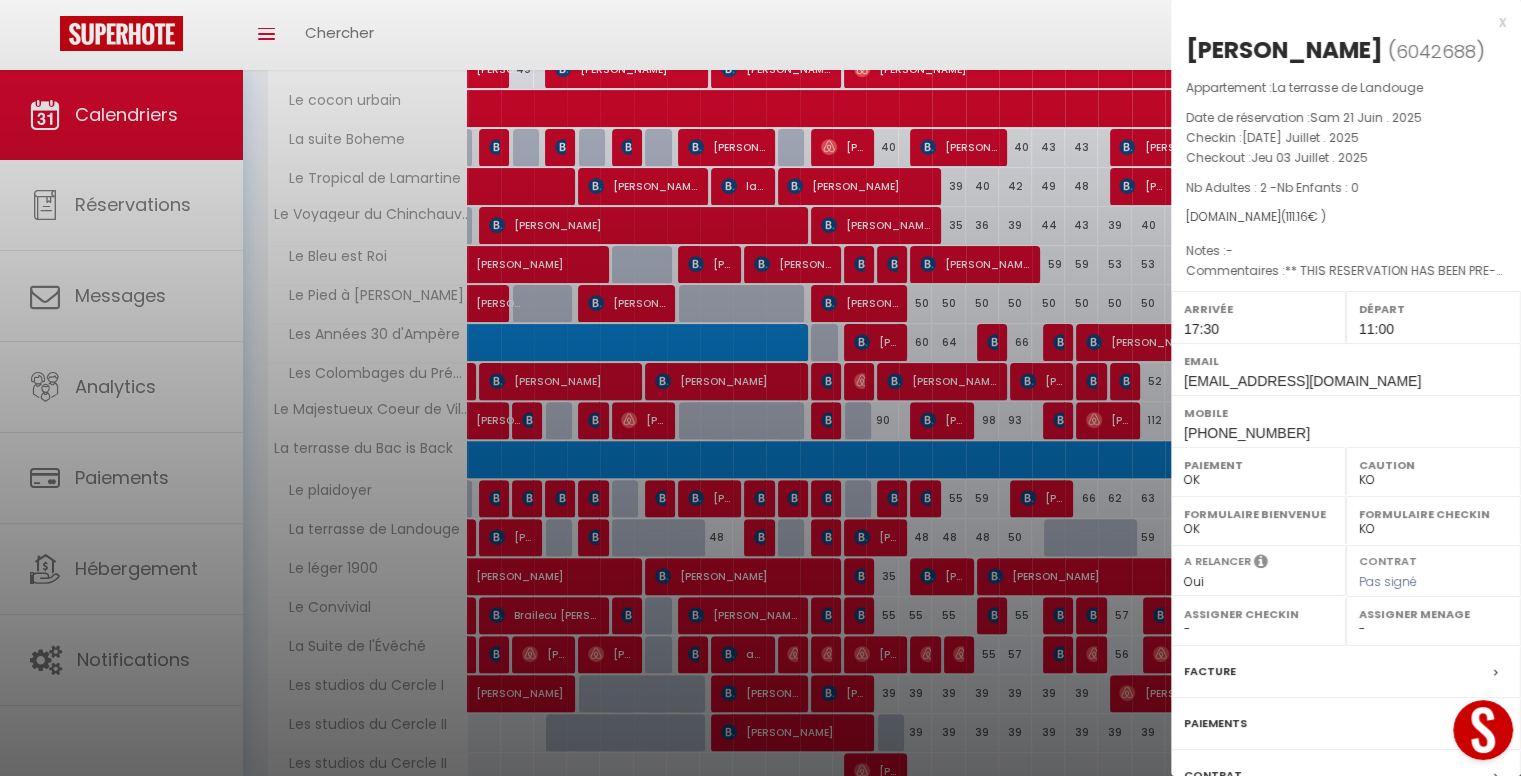 click at bounding box center (760, 388) 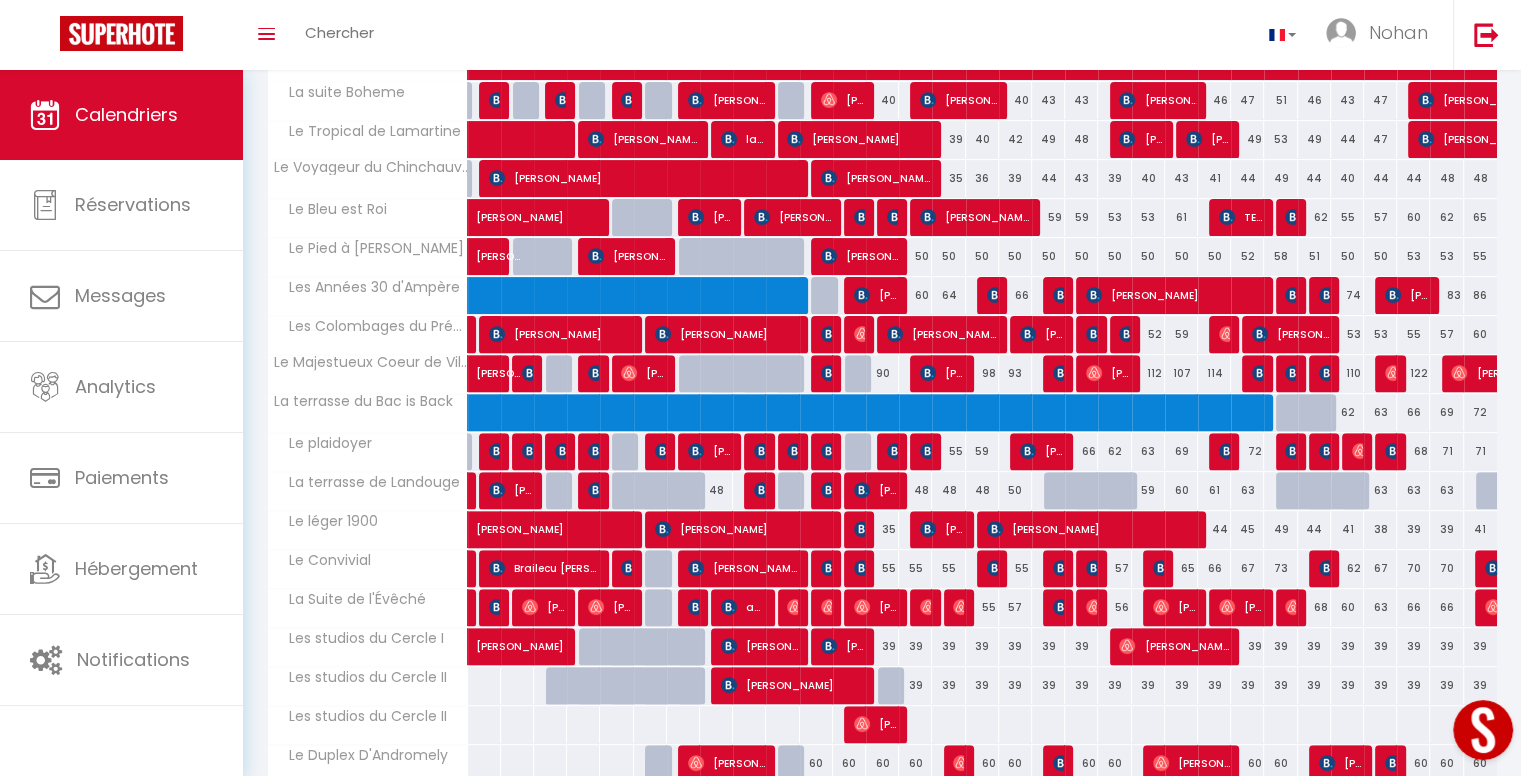 scroll, scrollTop: 614, scrollLeft: 0, axis: vertical 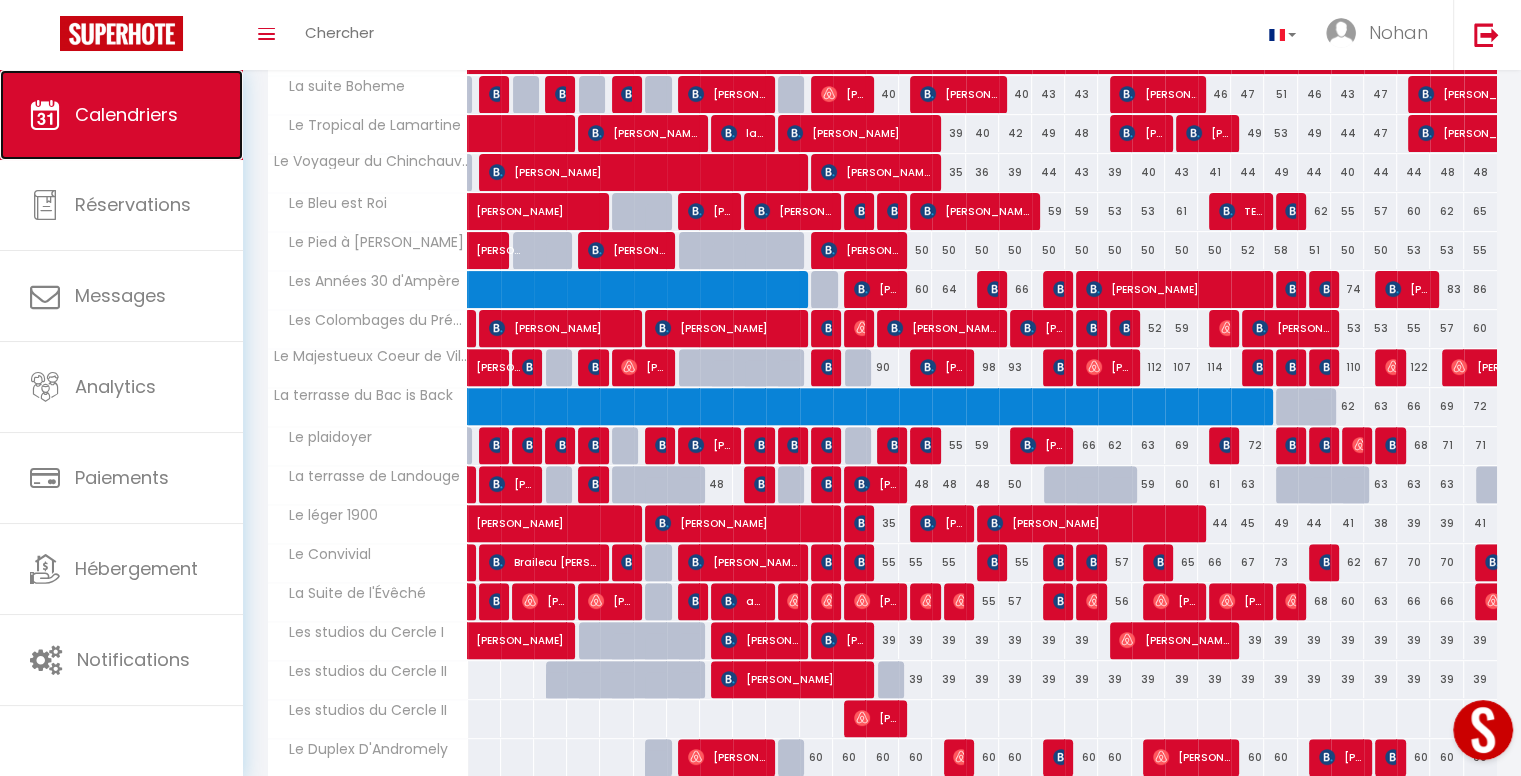 click on "Calendriers" at bounding box center (126, 114) 